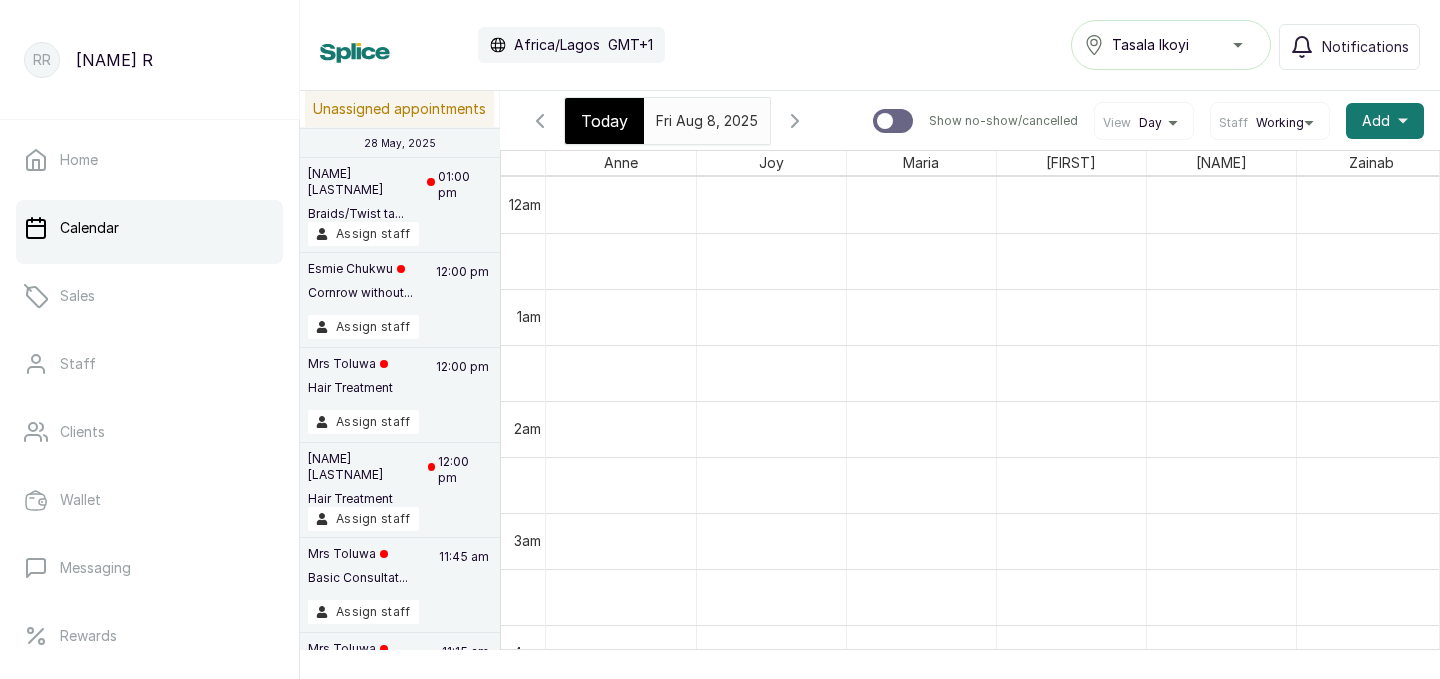 scroll, scrollTop: 0, scrollLeft: 0, axis: both 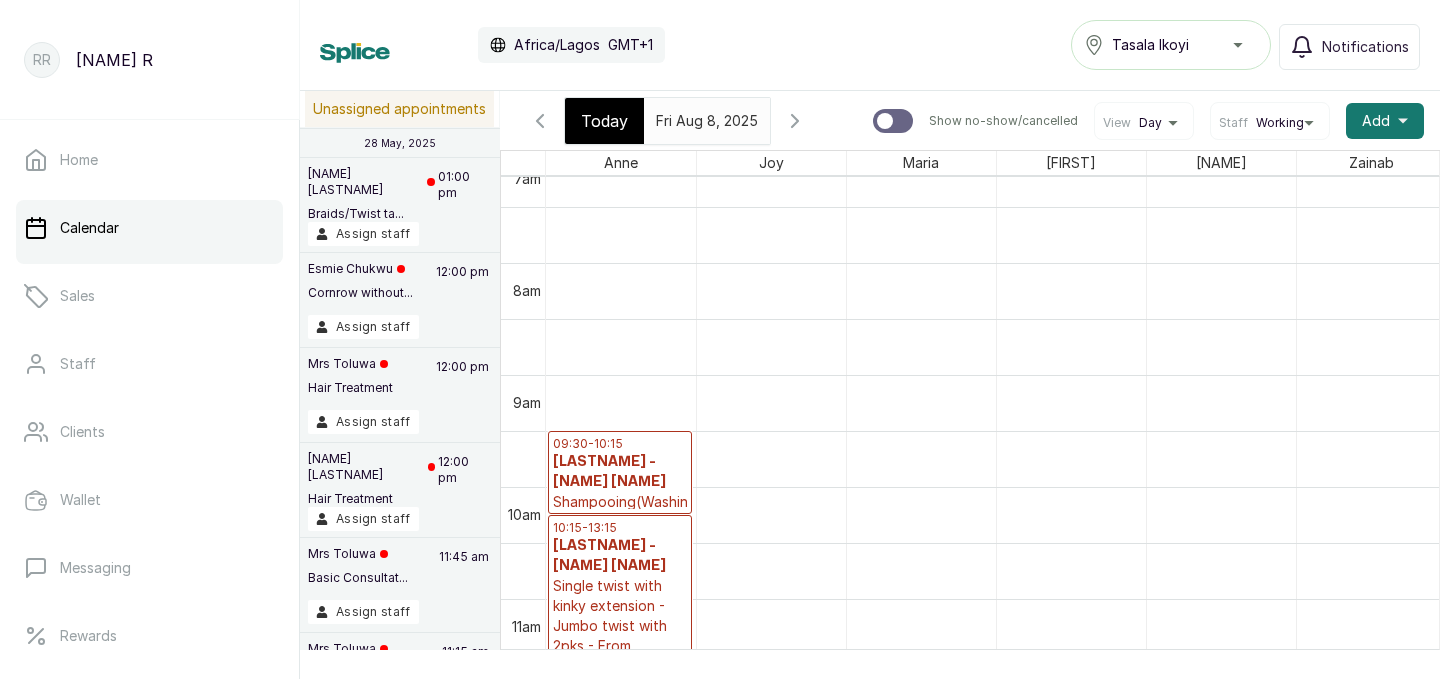 click on "2025-08-08" at bounding box center (688, 116) 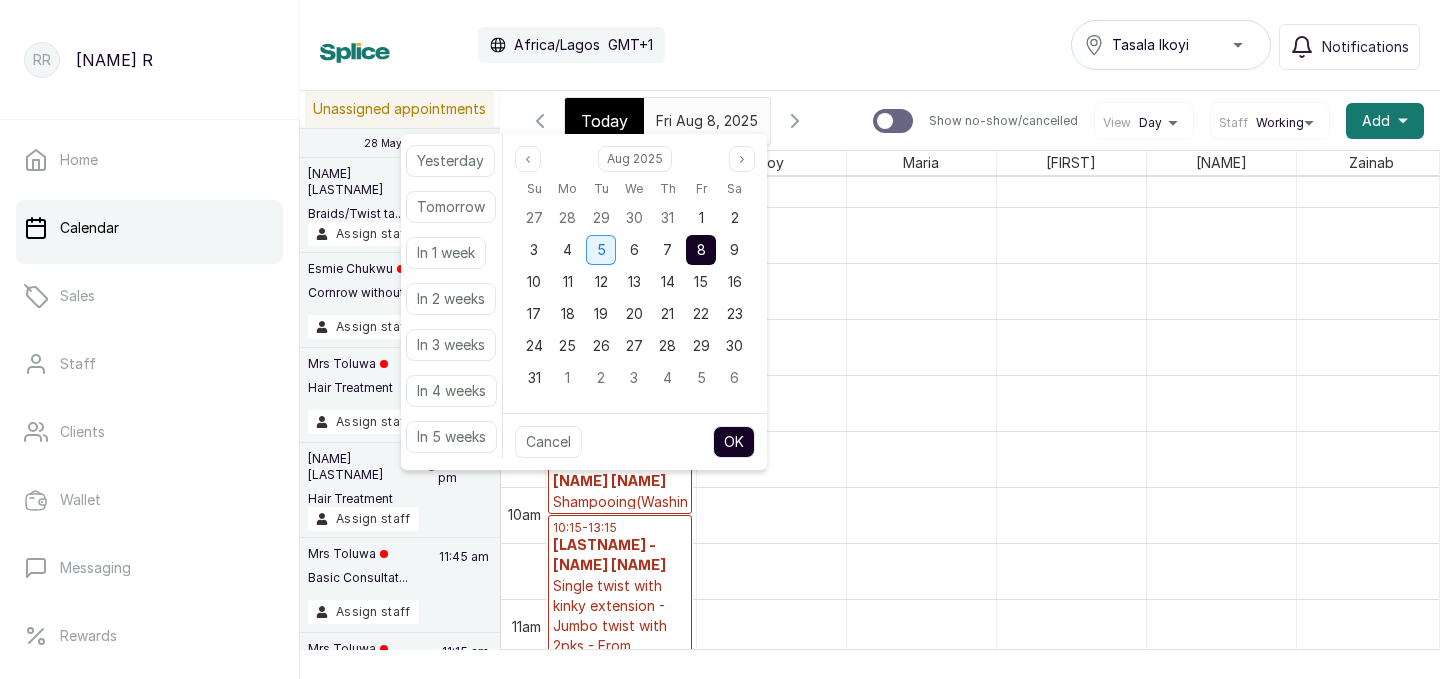 click on "5" at bounding box center [601, 250] 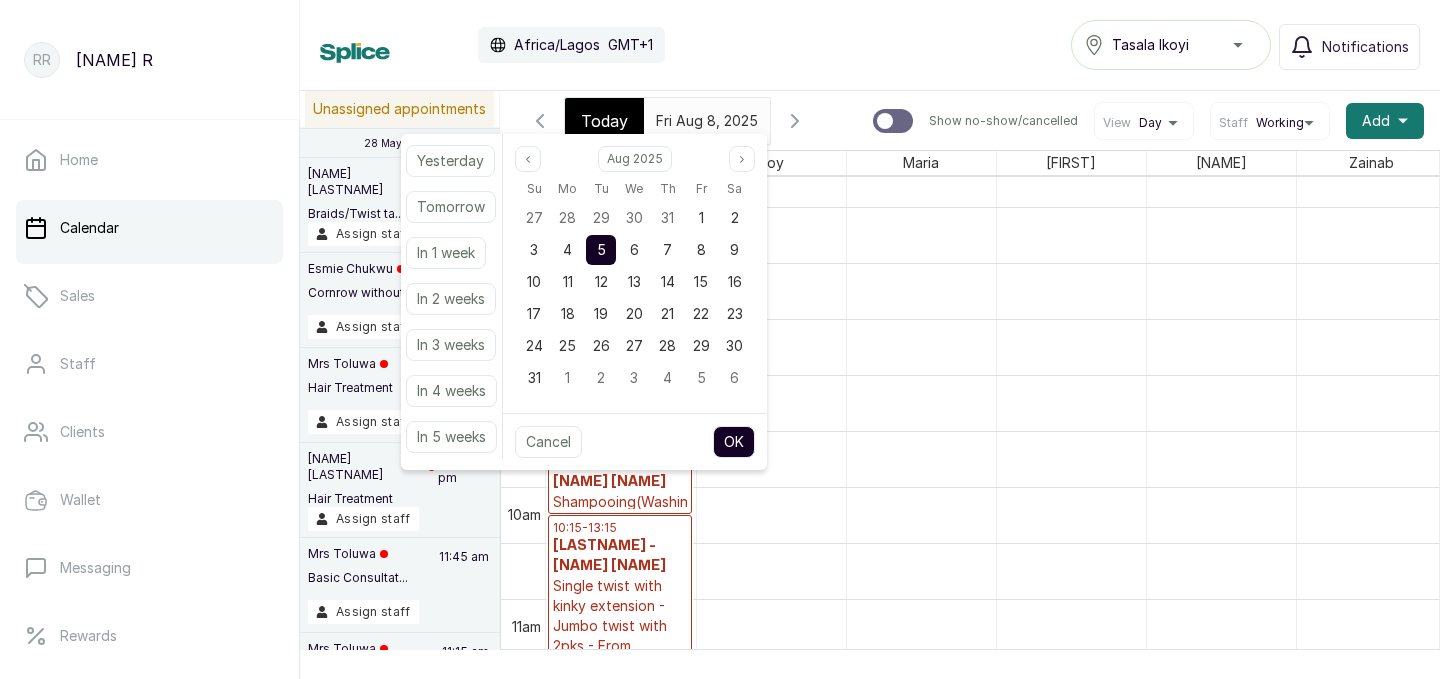 click on "OK" at bounding box center [734, 442] 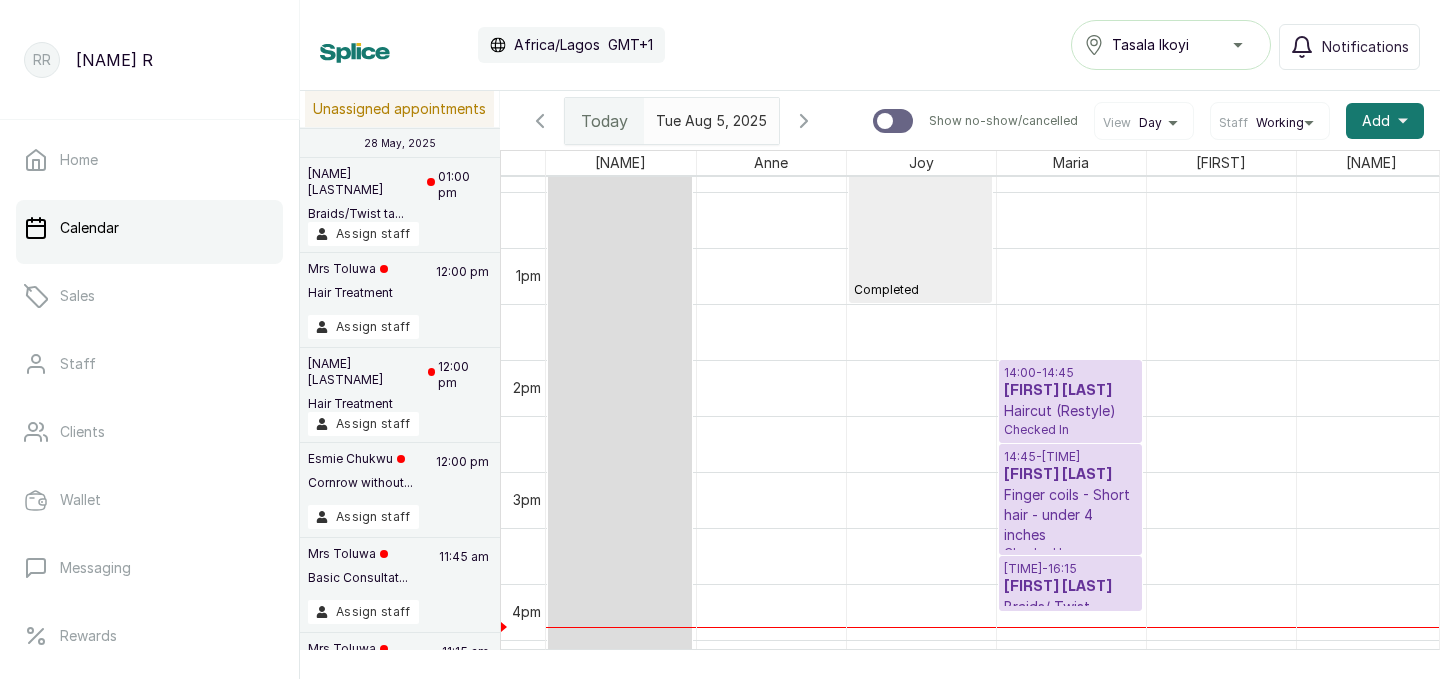 click on "14:00  -  14:45" at bounding box center [1070, 373] 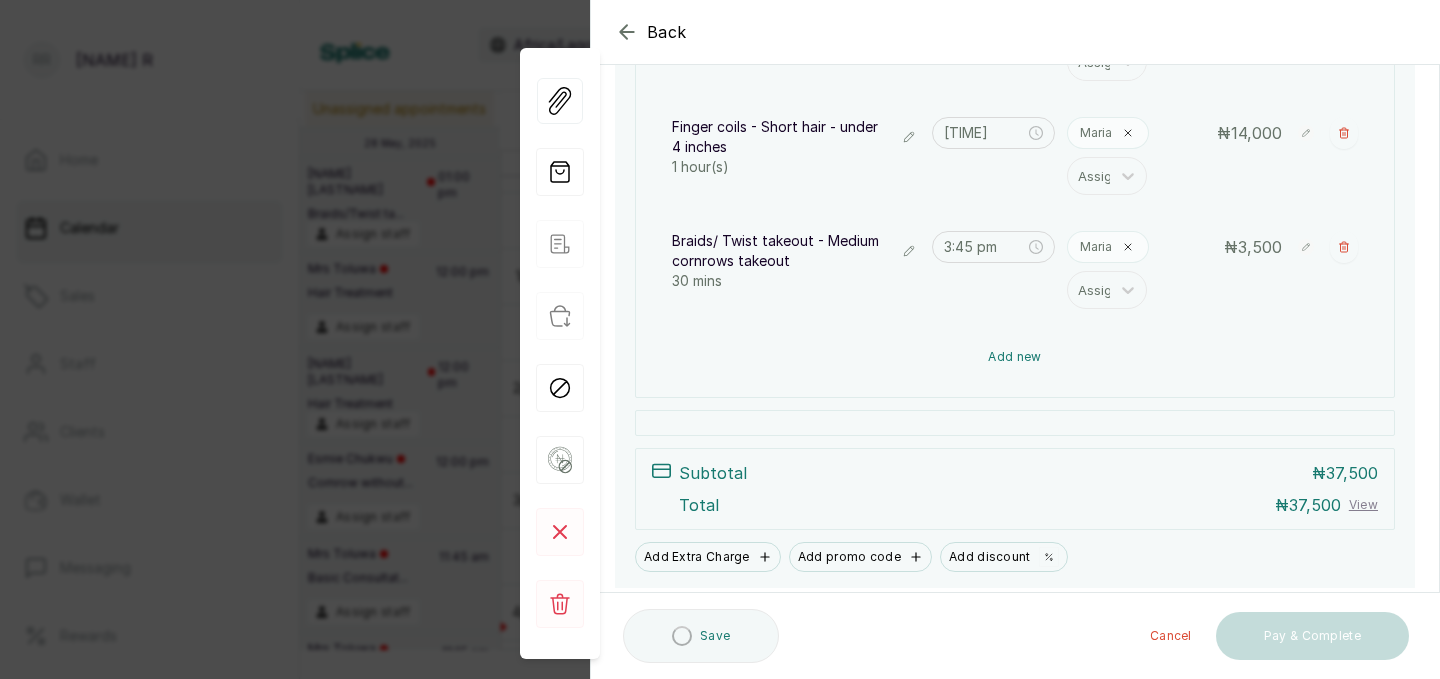 click on "Add new" at bounding box center [1015, 357] 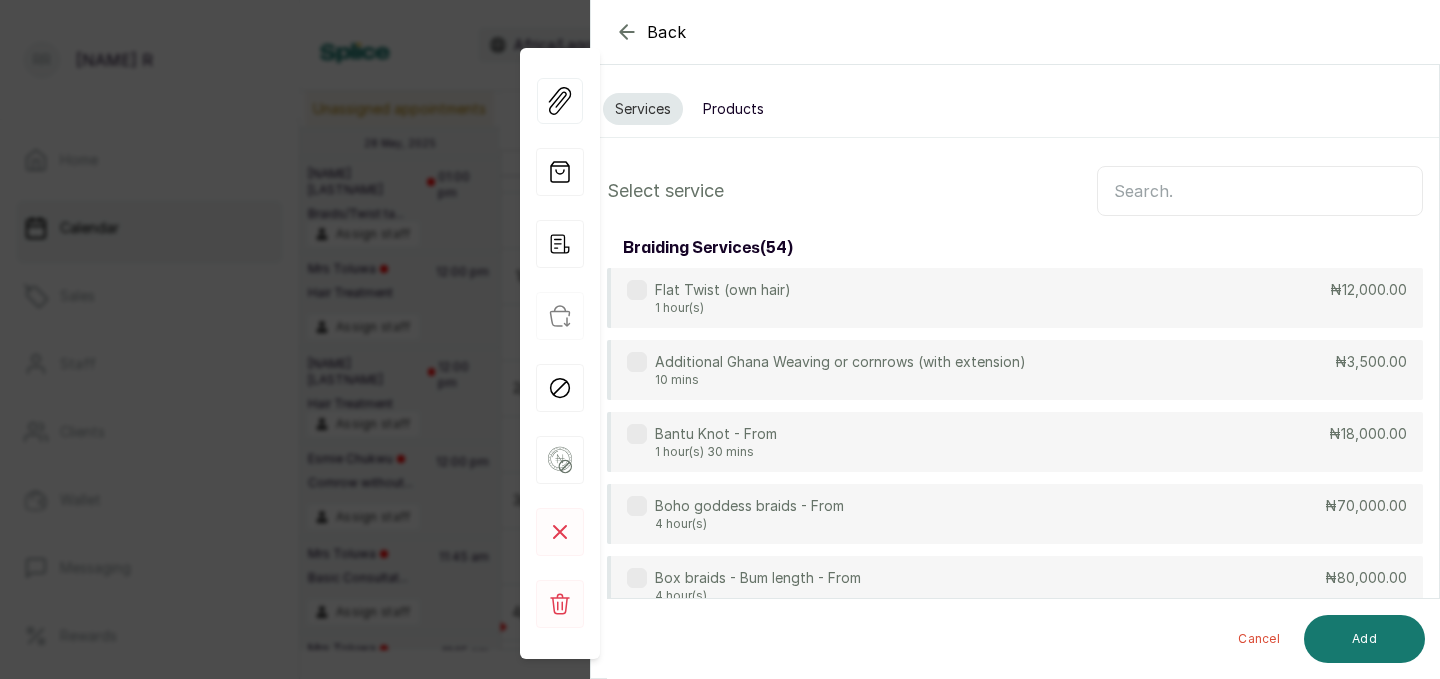 click at bounding box center [1260, 191] 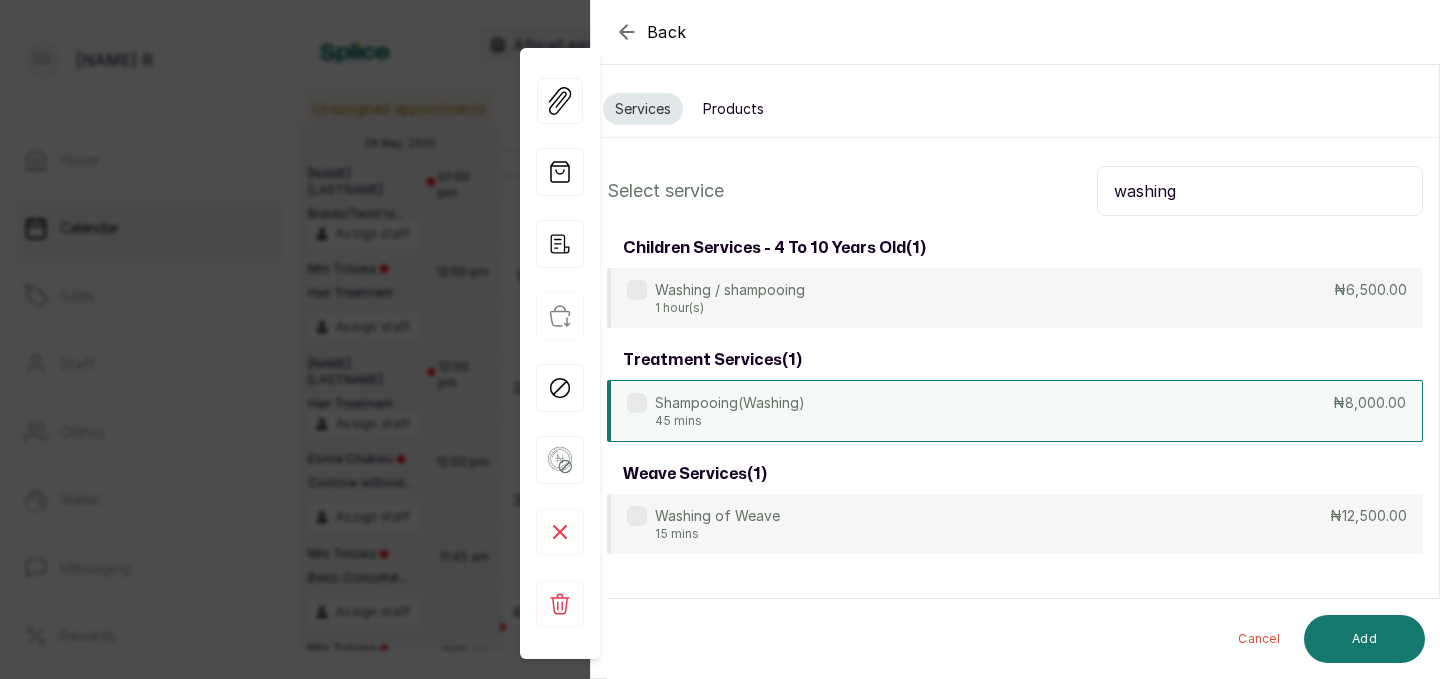 type on "washing" 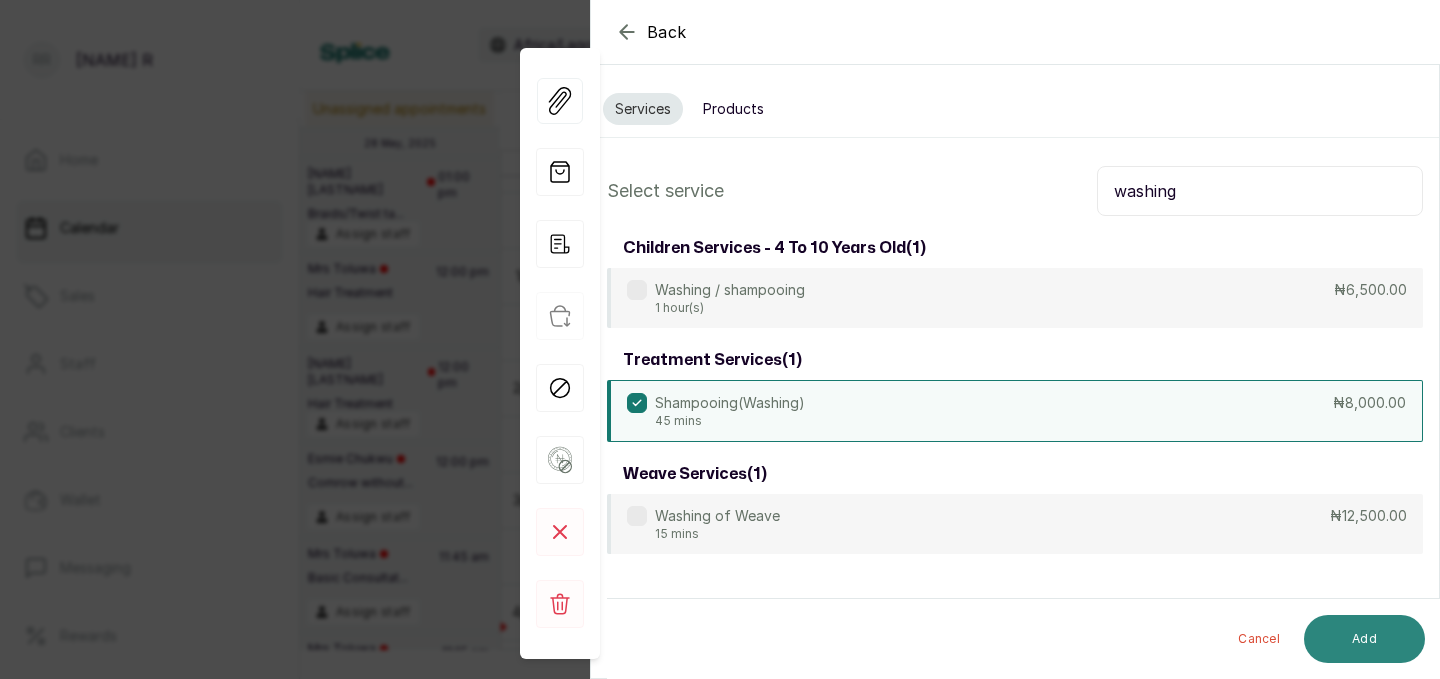 click on "Add" at bounding box center (1364, 639) 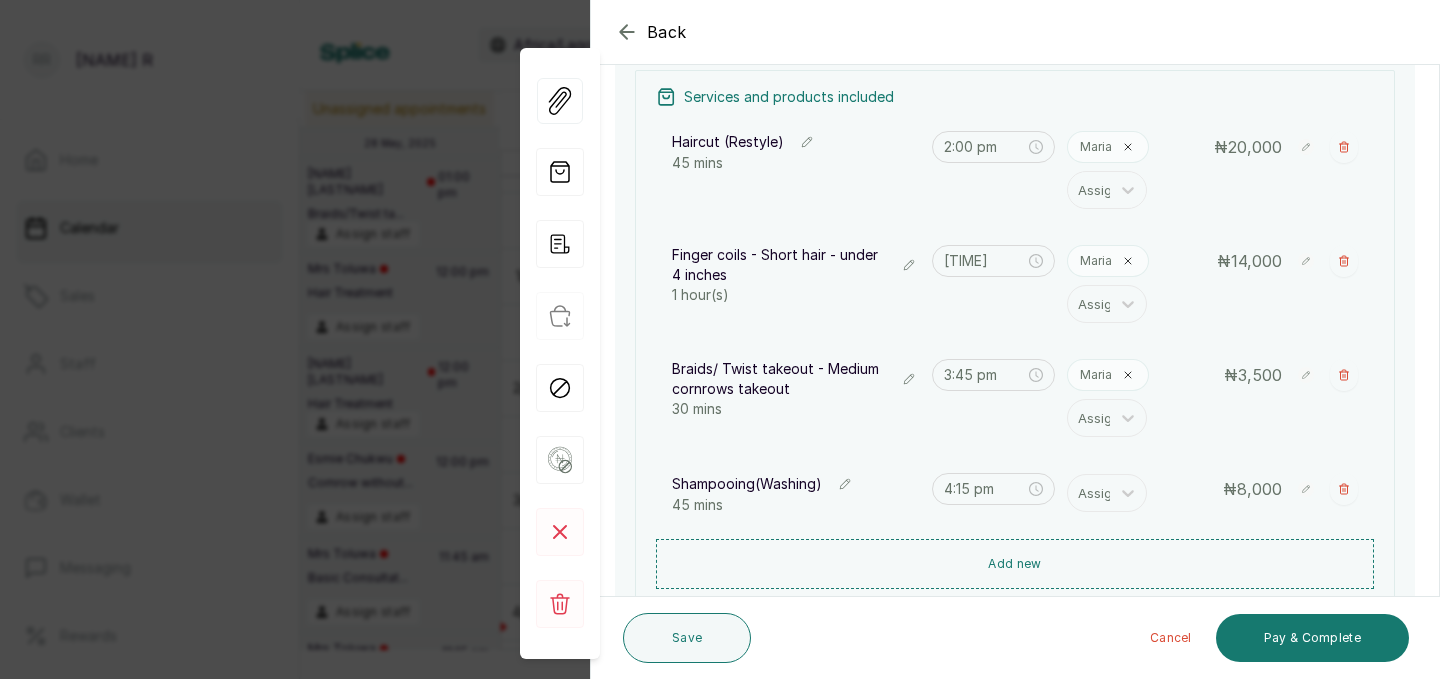 scroll, scrollTop: 327, scrollLeft: 0, axis: vertical 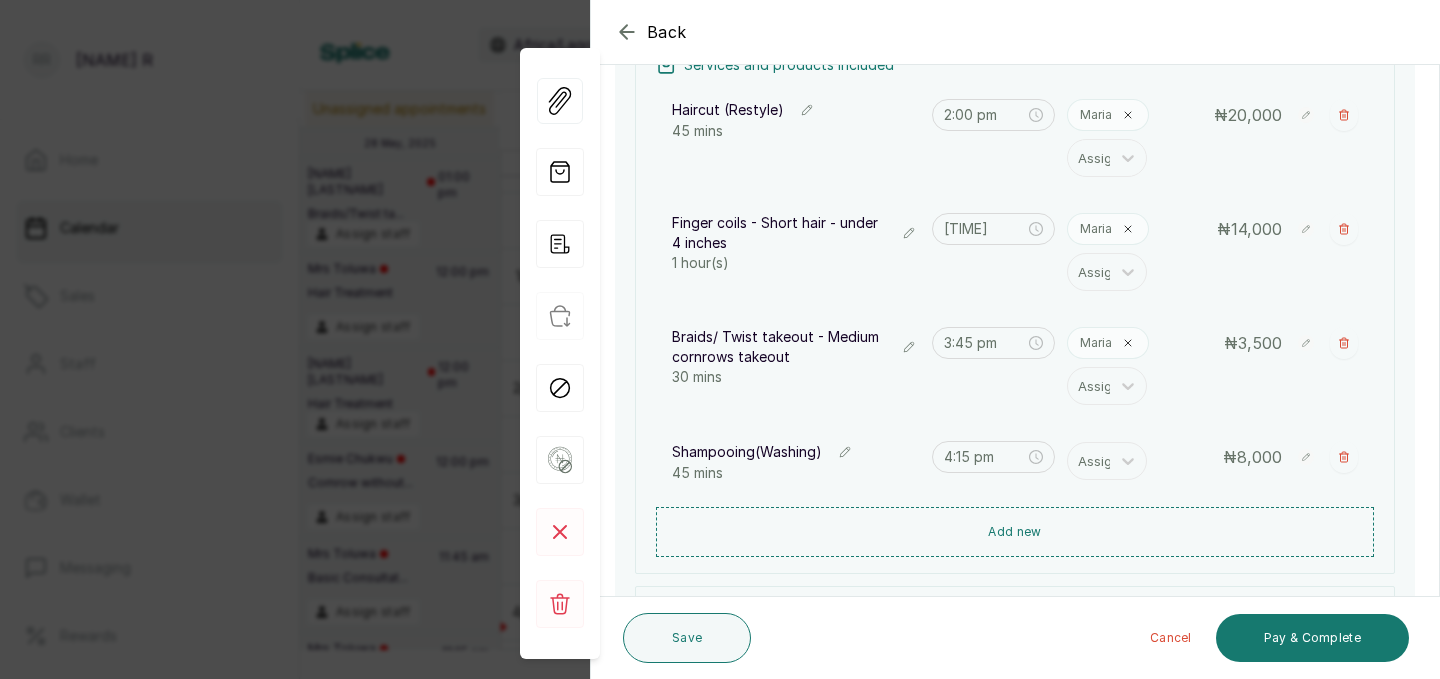 click on "Services and products included Haircut (Restyle)   45 mins 2:00 pm [FIRST] Assign ₦ 20,000 Finger coils - Short hair - under 4 inches   1 hour(s) 2:45 pm [FIRST] Assign ₦ 14,000 Braids/ Twist takeout - Medium cornrows takeout   30 mins [FIRST] Assign ₦ 3,500 Shampooing(Washing)   45 mins Assign 4:15 pm ₦ 8,000 Add new" at bounding box center [1015, 306] 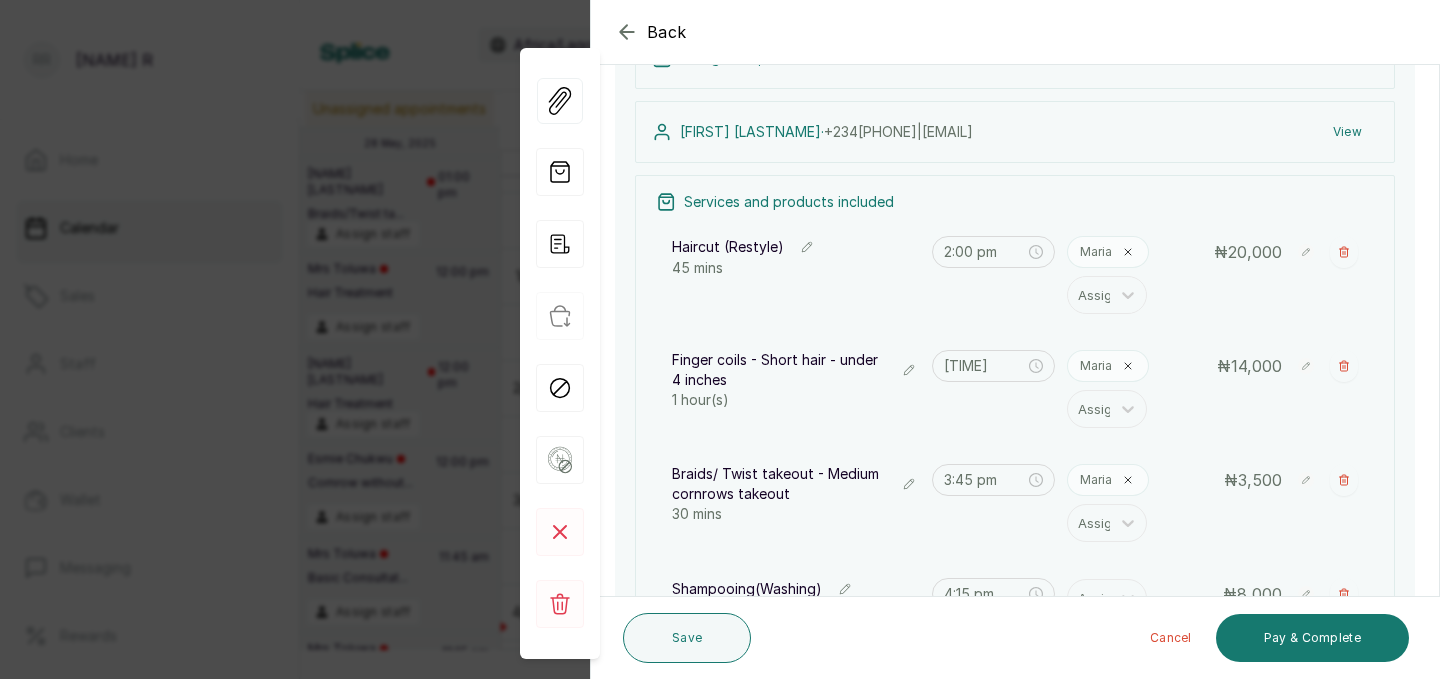scroll, scrollTop: 0, scrollLeft: 0, axis: both 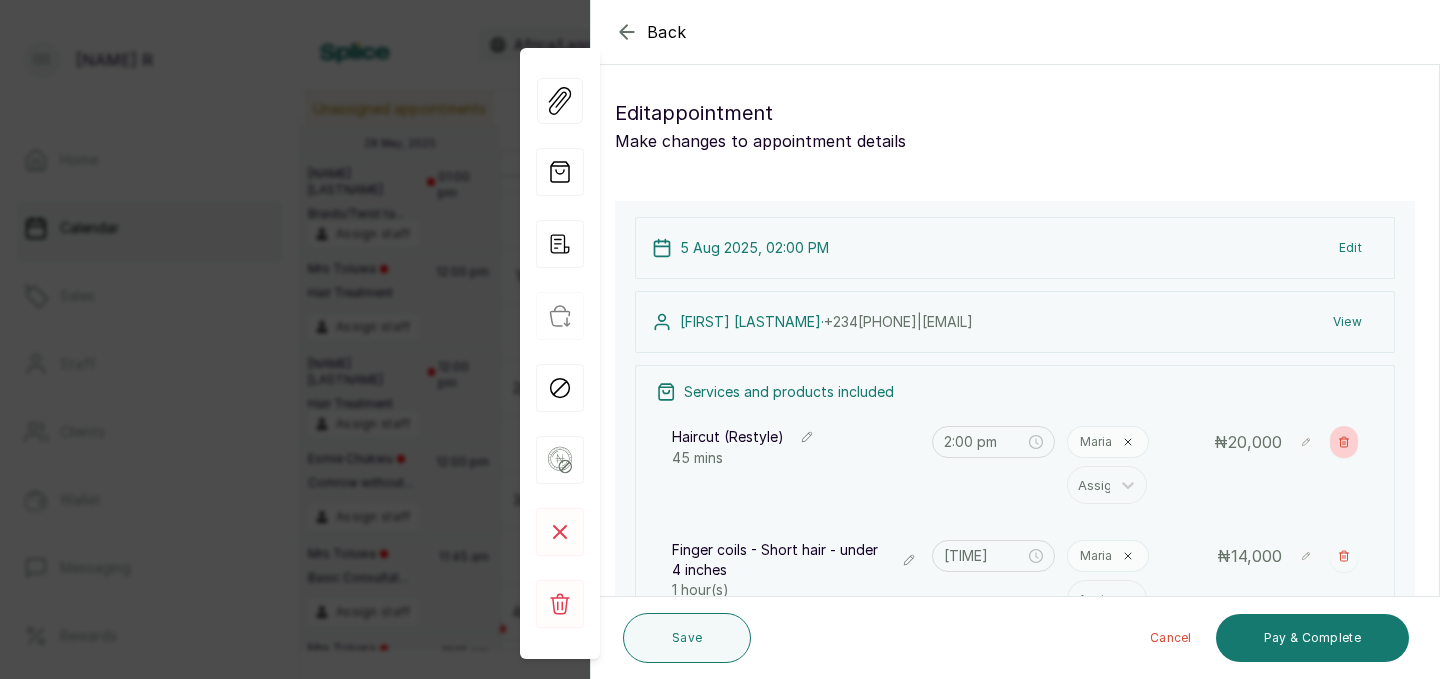 click 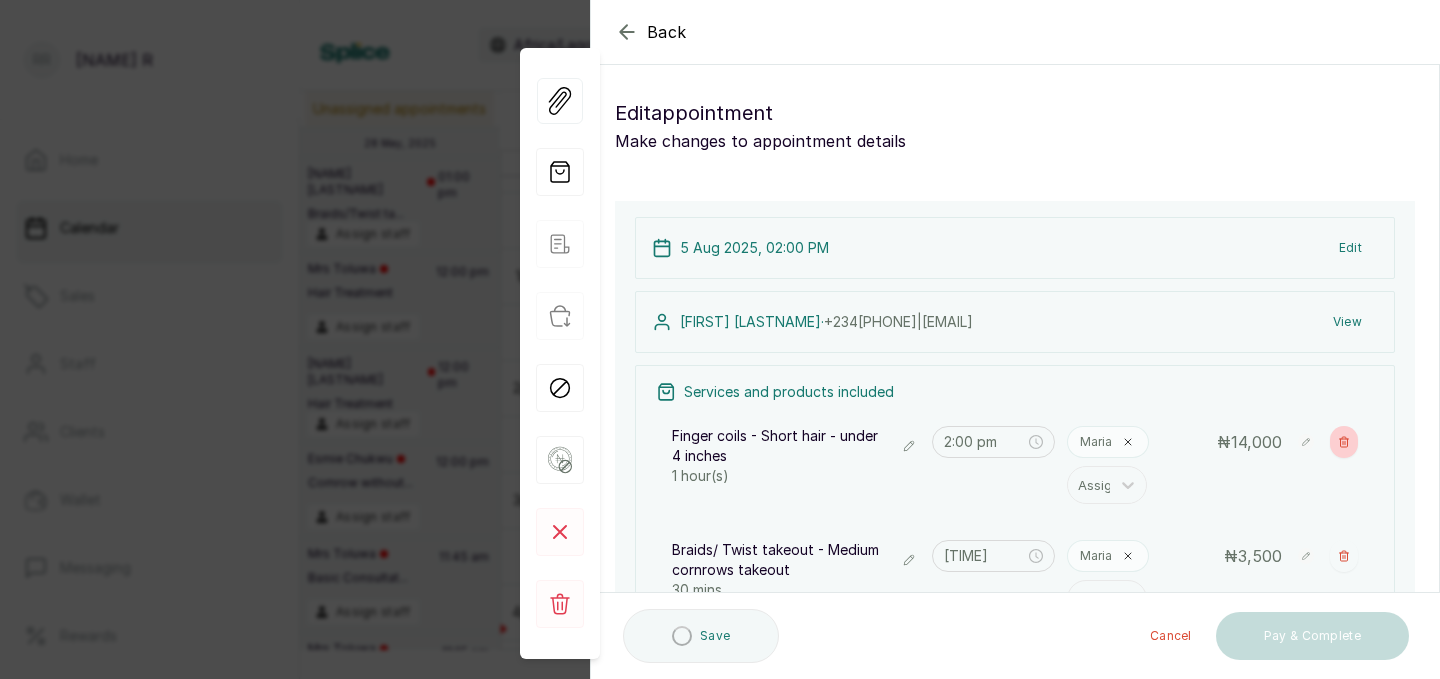 type on "[TIME]" 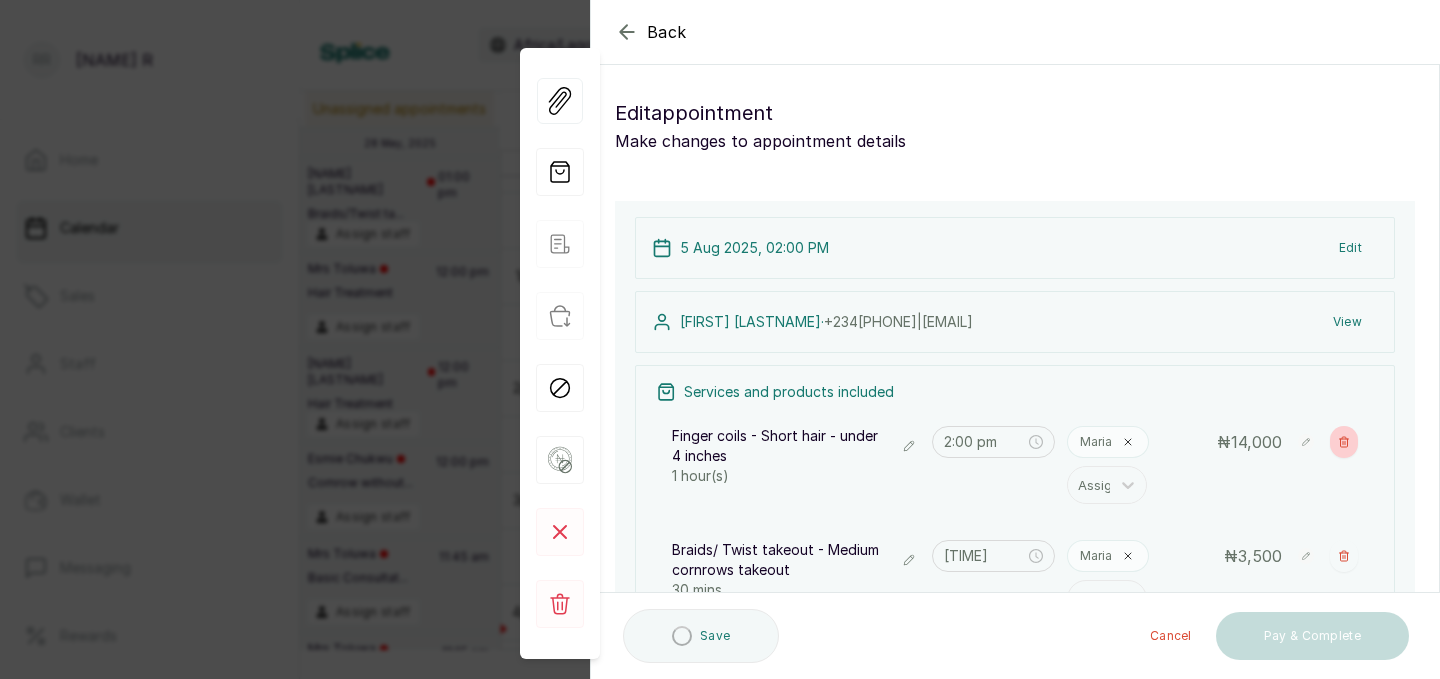 type on "3:45 pm" 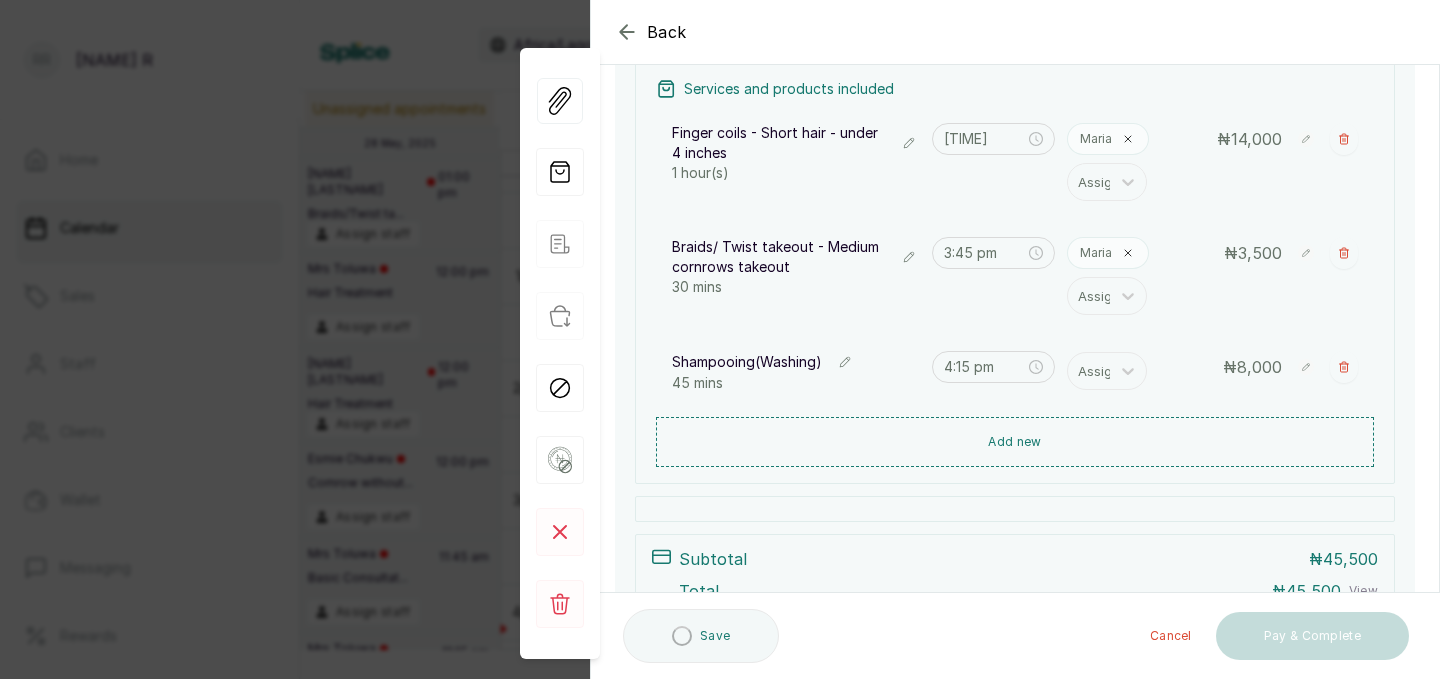 scroll, scrollTop: 323, scrollLeft: 0, axis: vertical 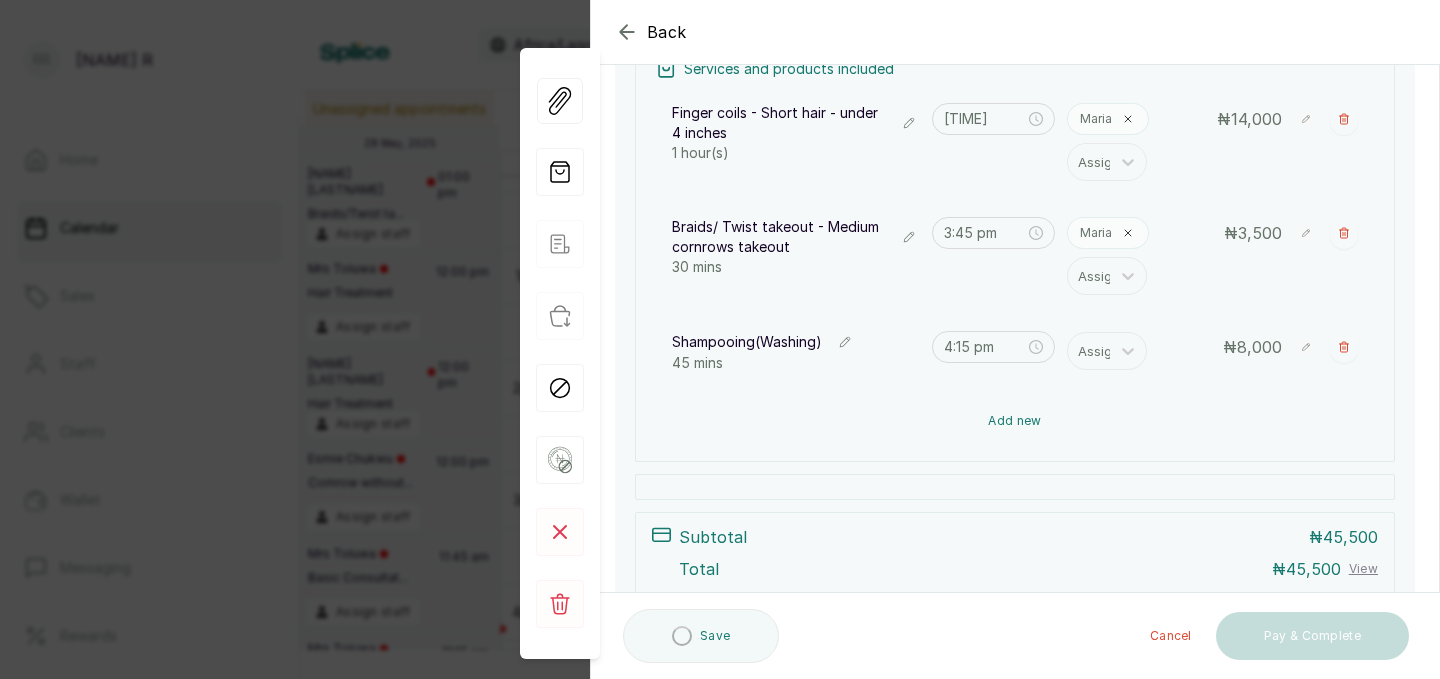 click on "Add new" at bounding box center [1015, 421] 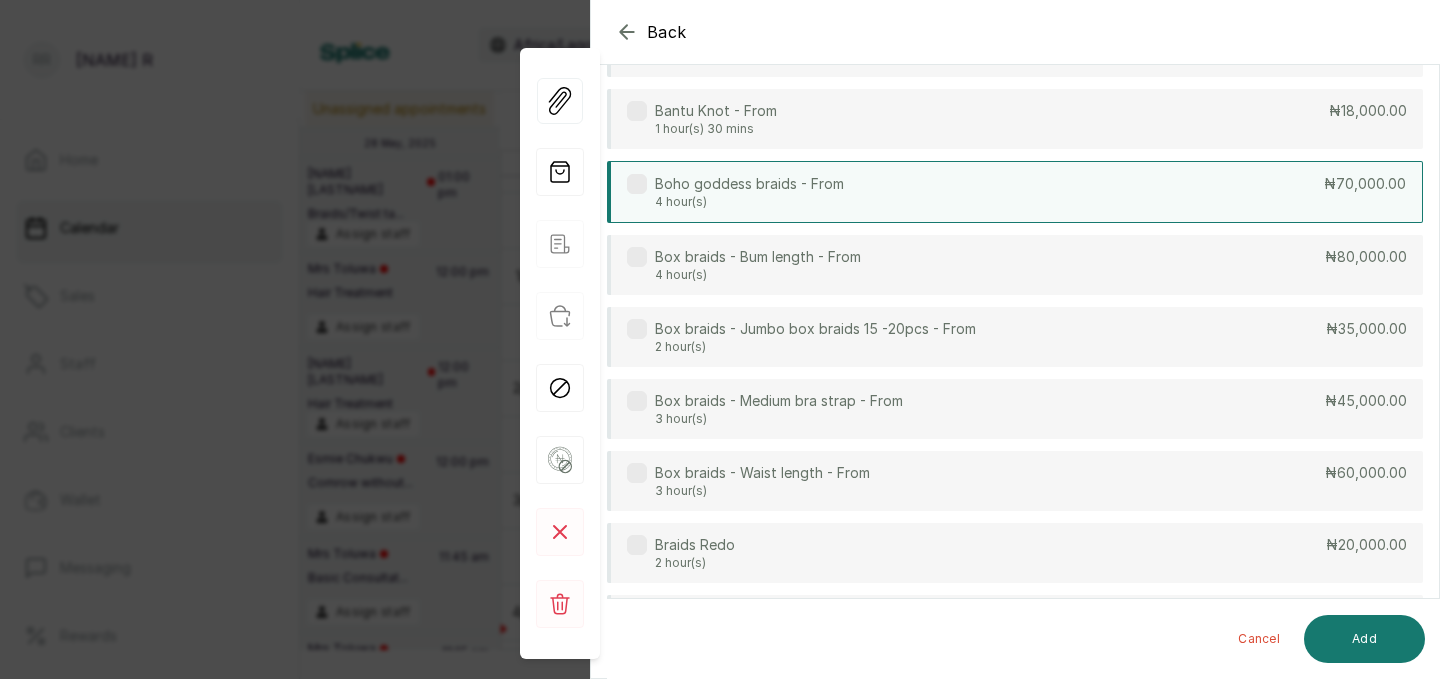 scroll, scrollTop: 0, scrollLeft: 0, axis: both 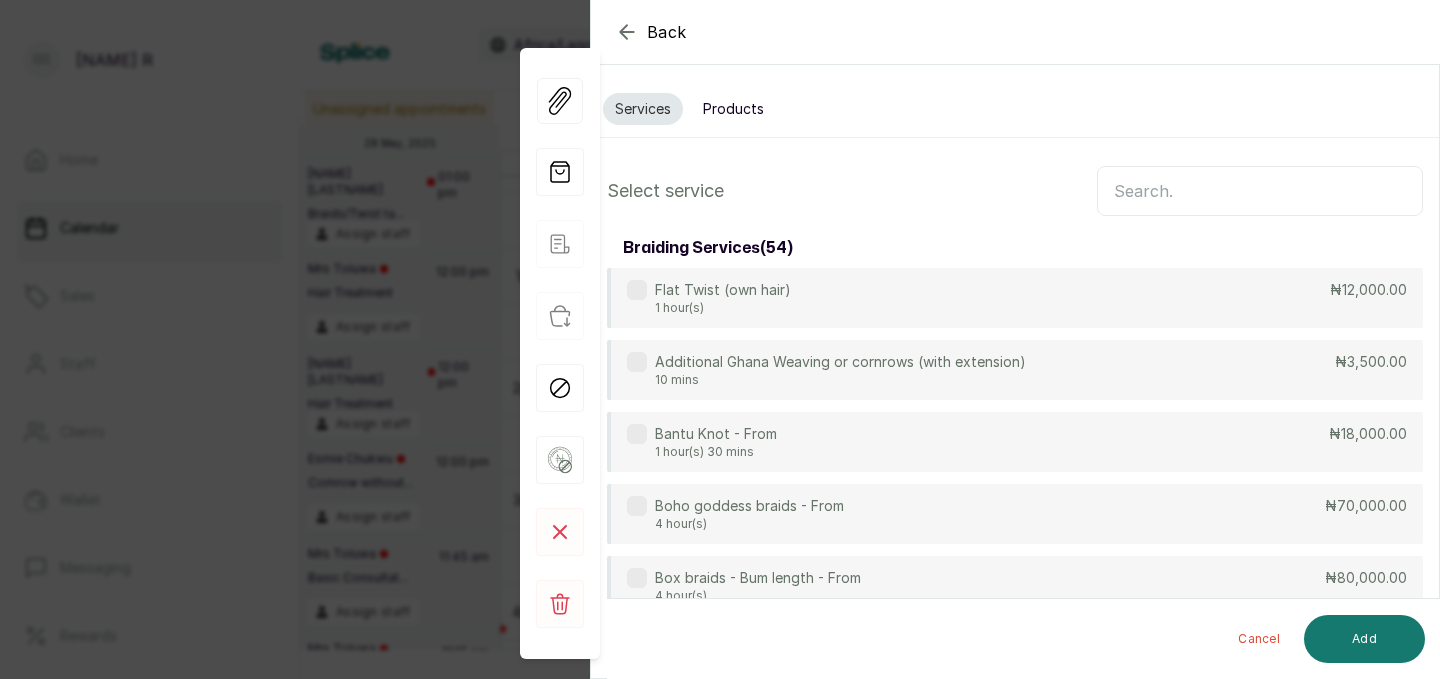 click at bounding box center (1260, 191) 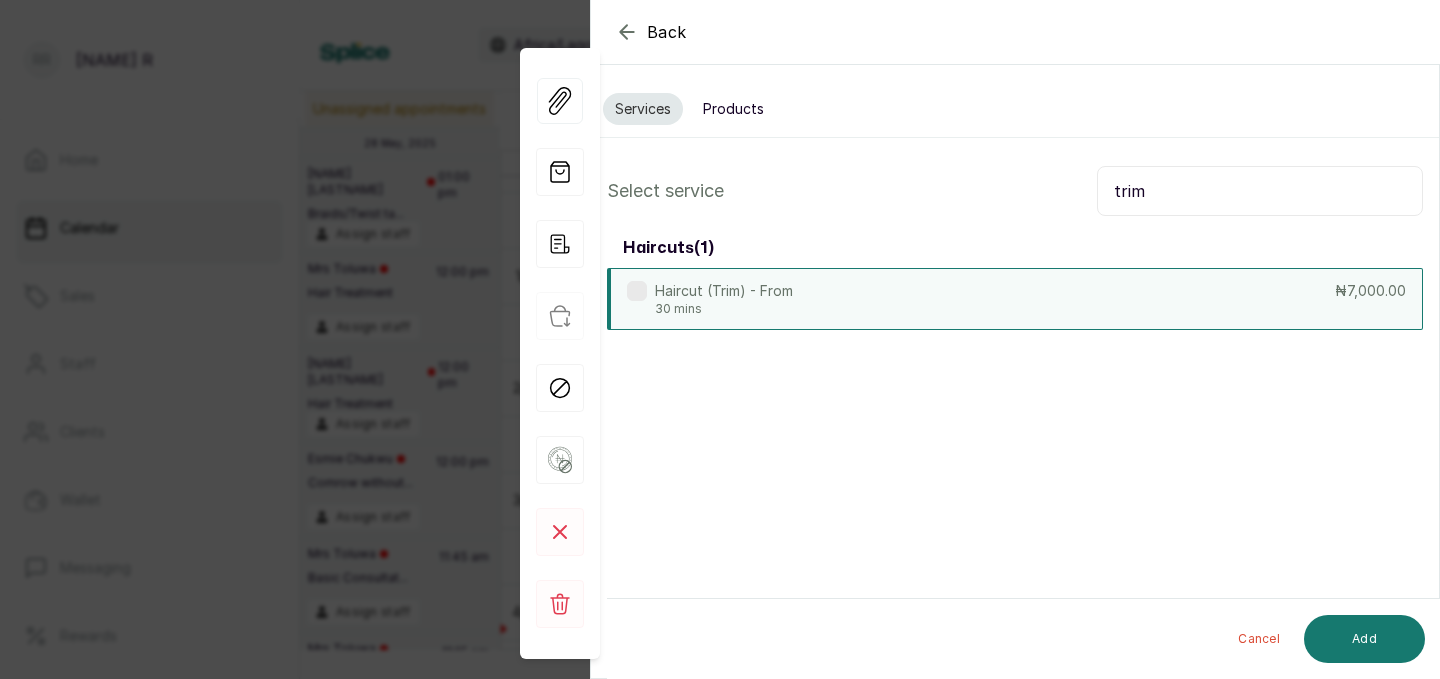 type on "trim" 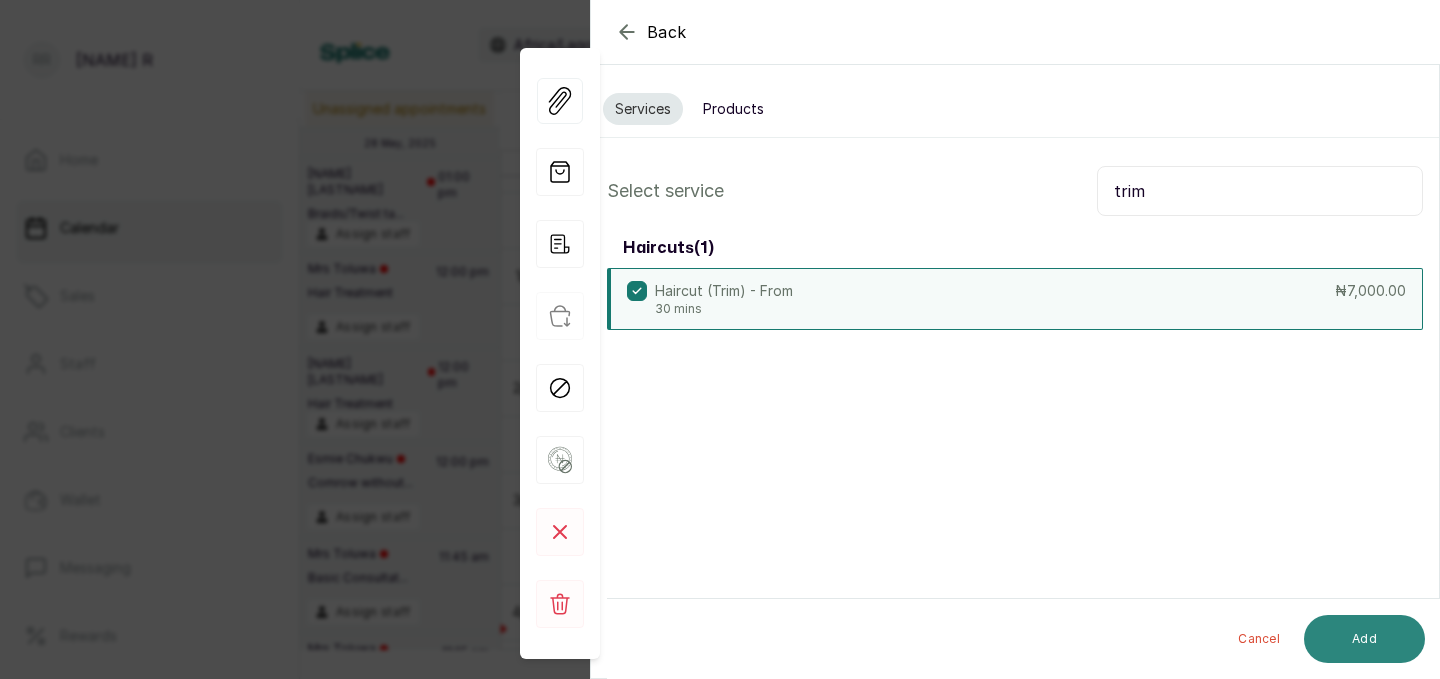 click on "Add" at bounding box center (1364, 639) 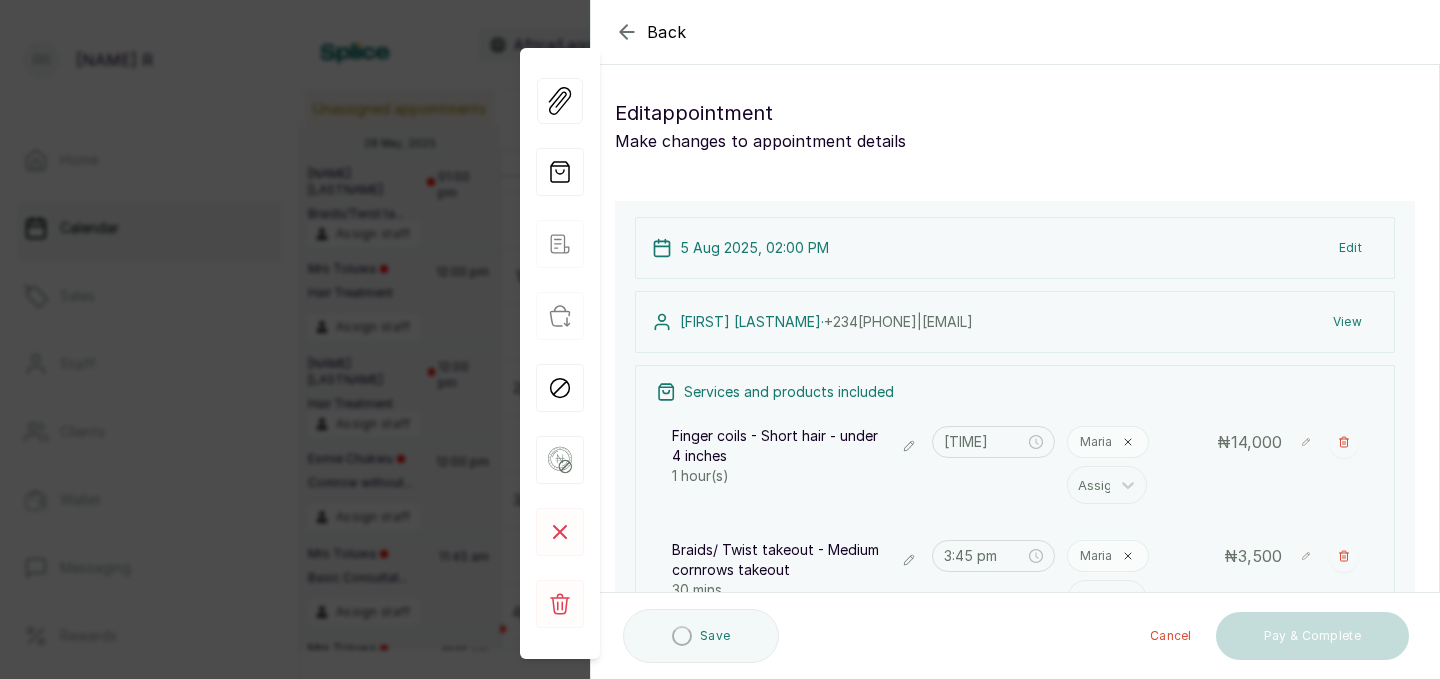 type on "5:00 pm" 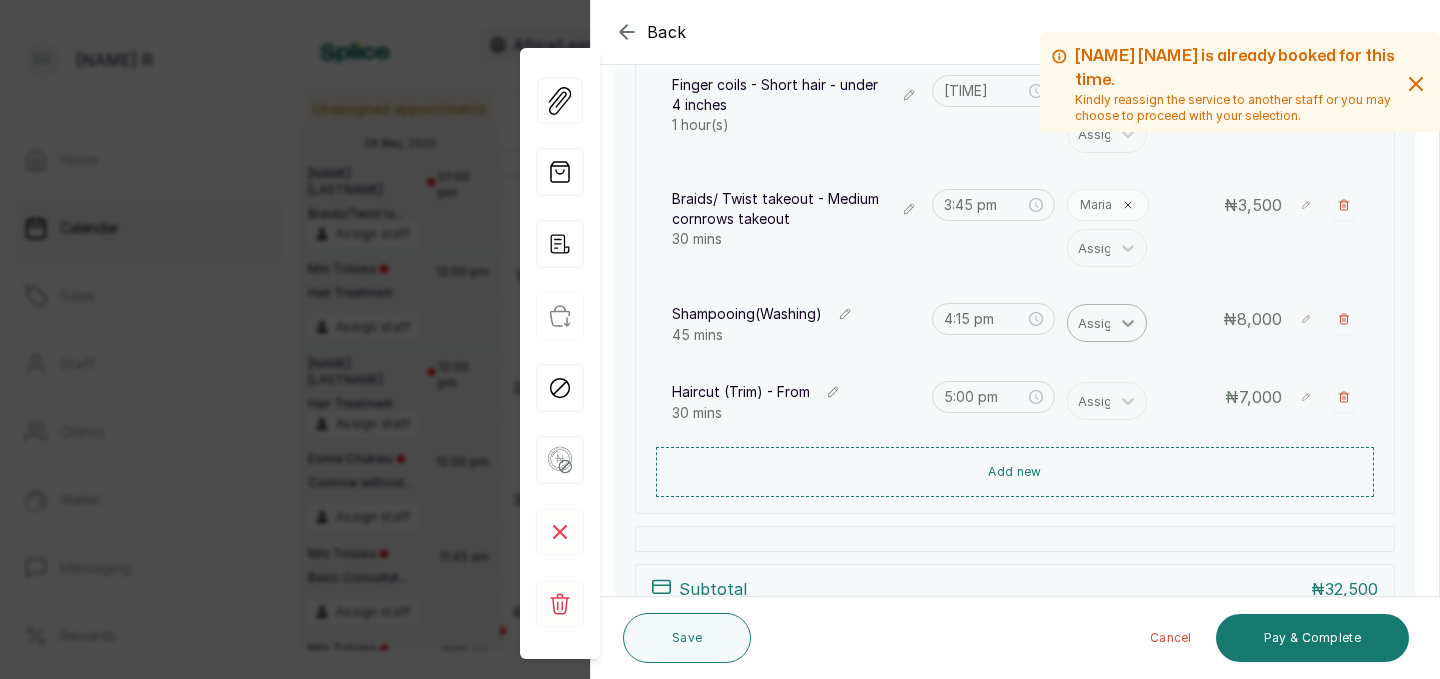 scroll, scrollTop: 354, scrollLeft: 0, axis: vertical 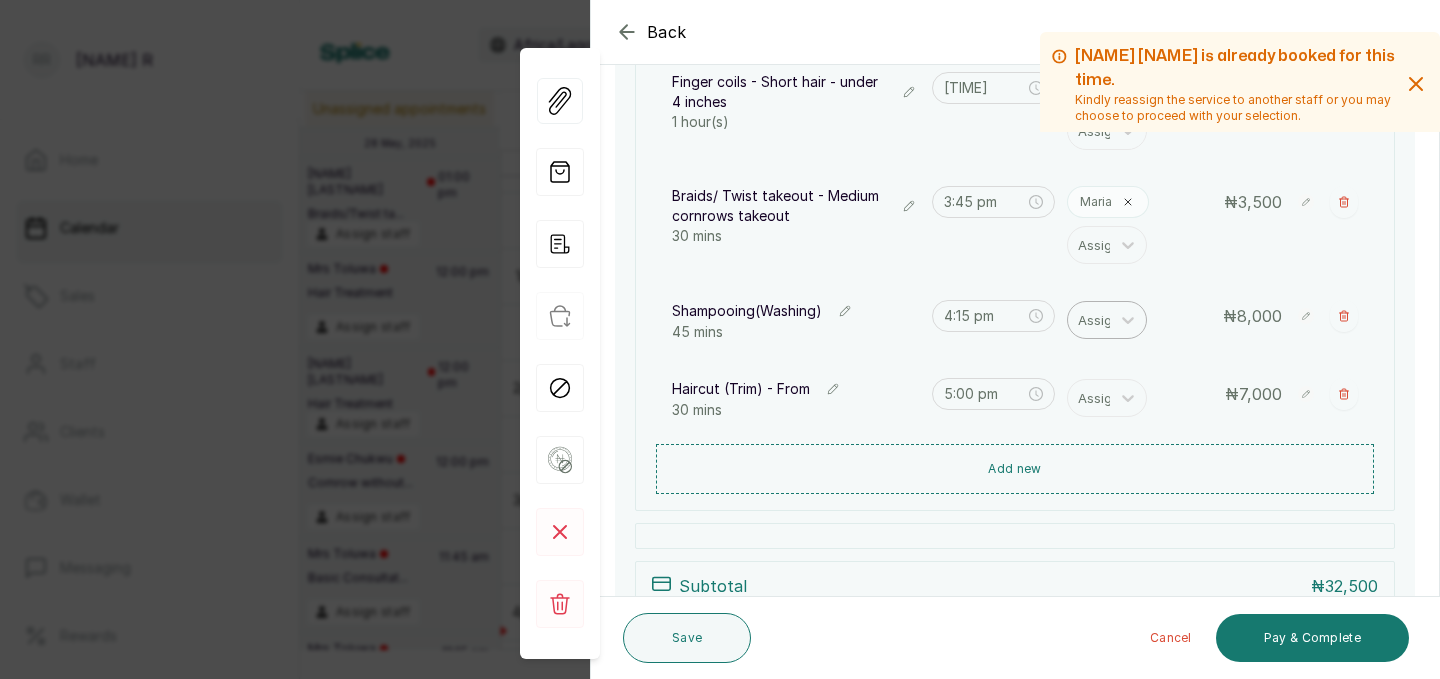click at bounding box center (1099, 320) 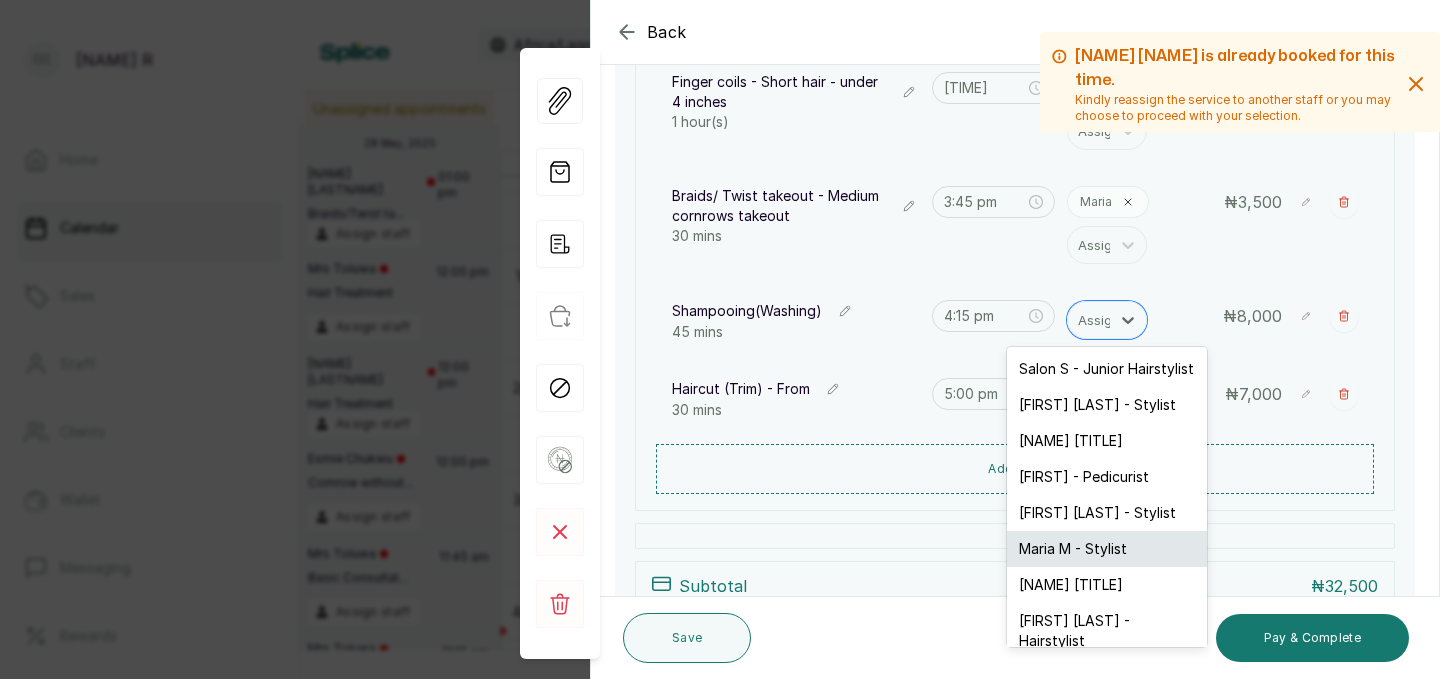 click on "Maria M - Stylist" at bounding box center (1107, 549) 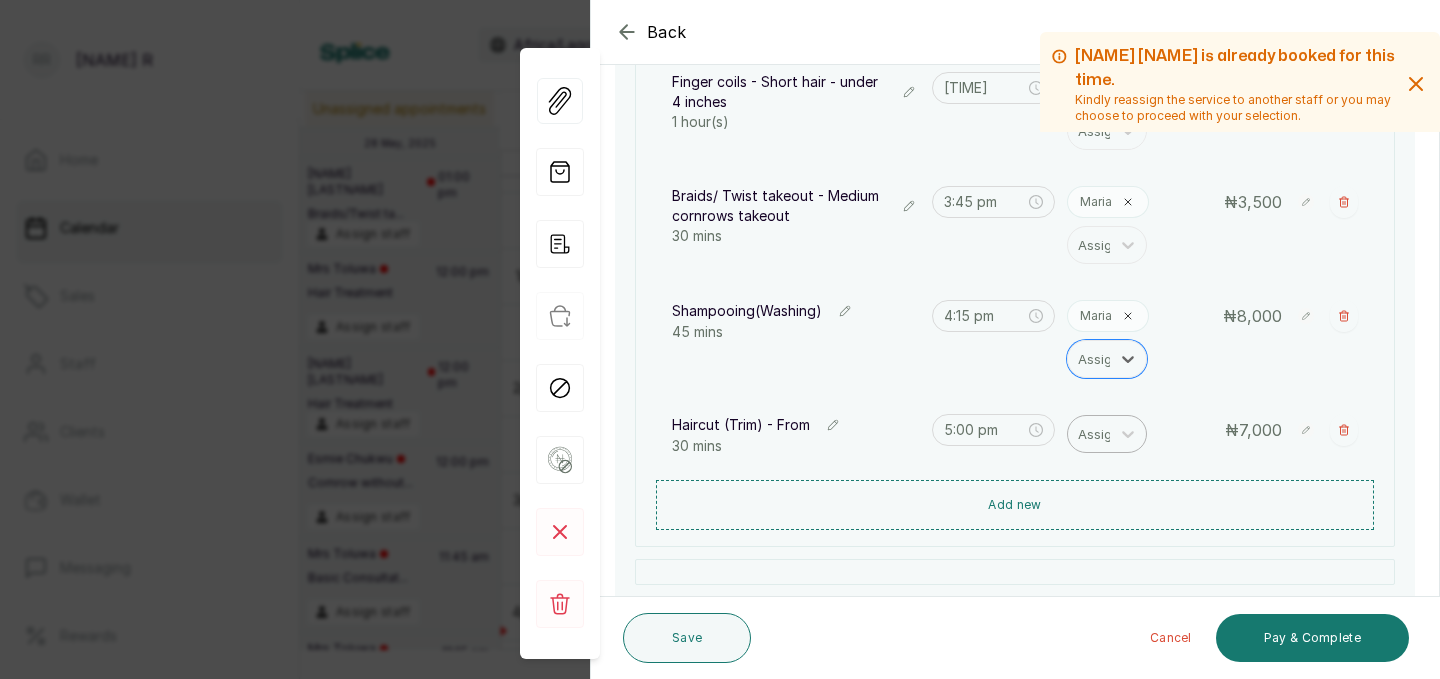 click on "Assign" at bounding box center (1089, 434) 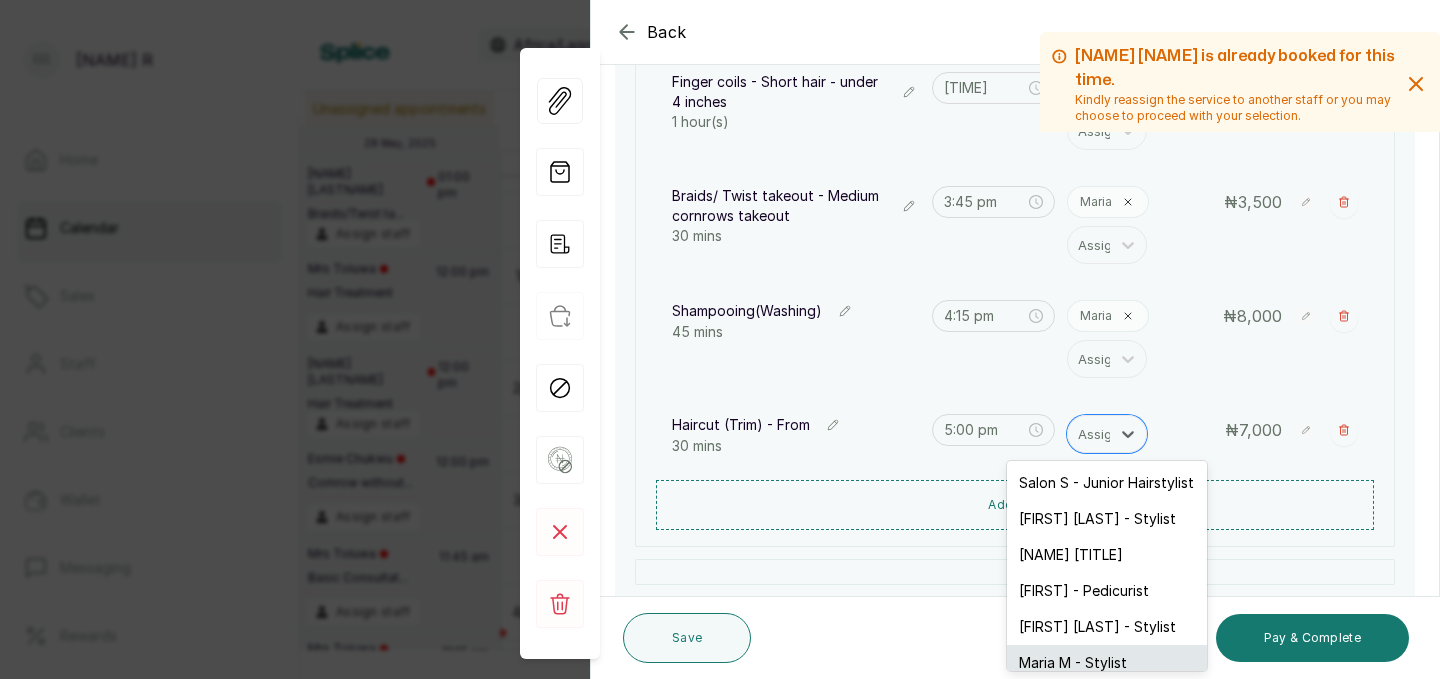 click on "Maria M - Stylist" at bounding box center (1107, 663) 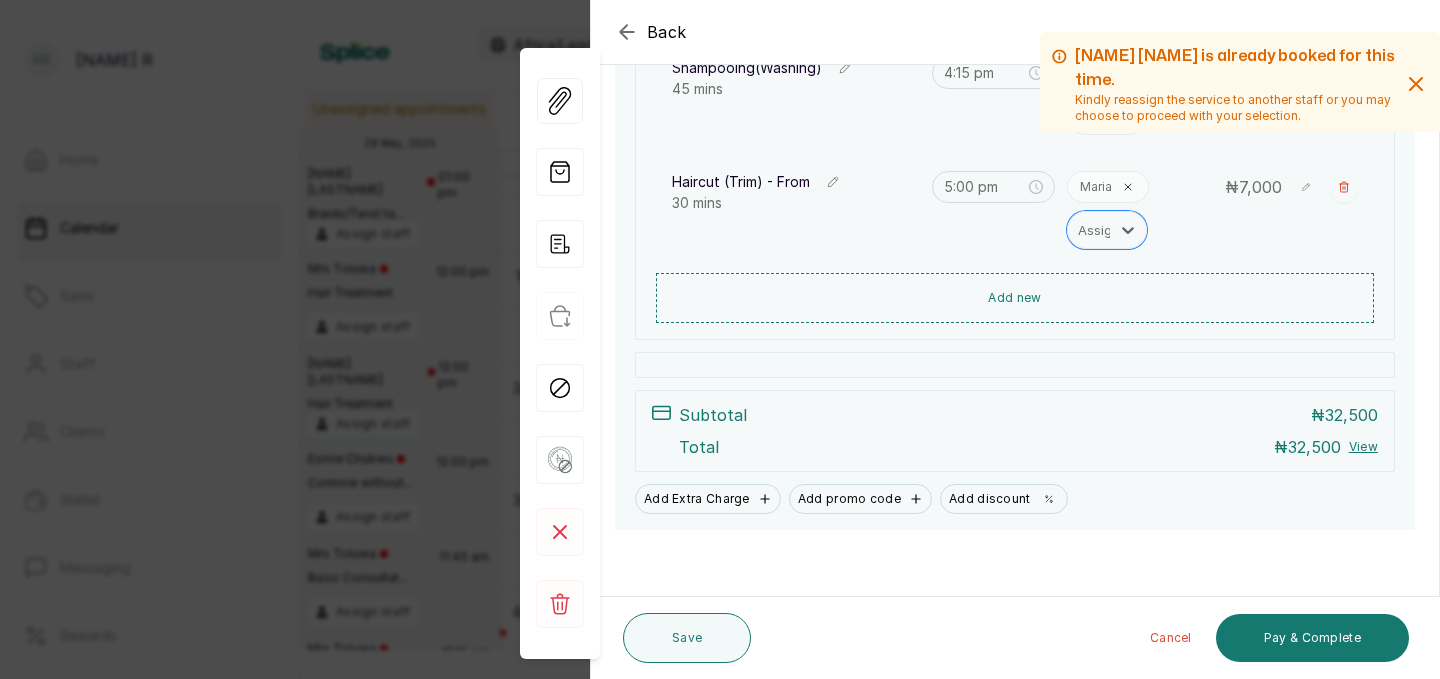 scroll, scrollTop: 594, scrollLeft: 0, axis: vertical 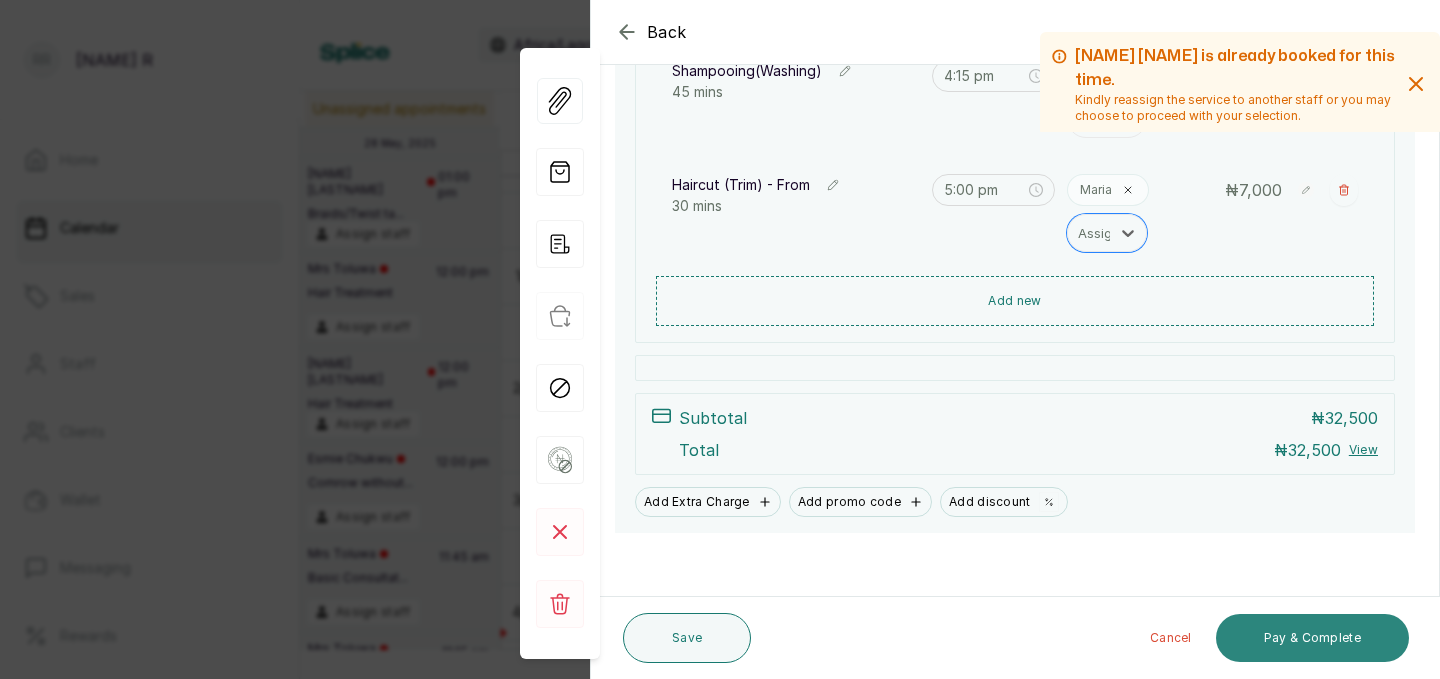 click on "Pay & Complete" at bounding box center [1312, 638] 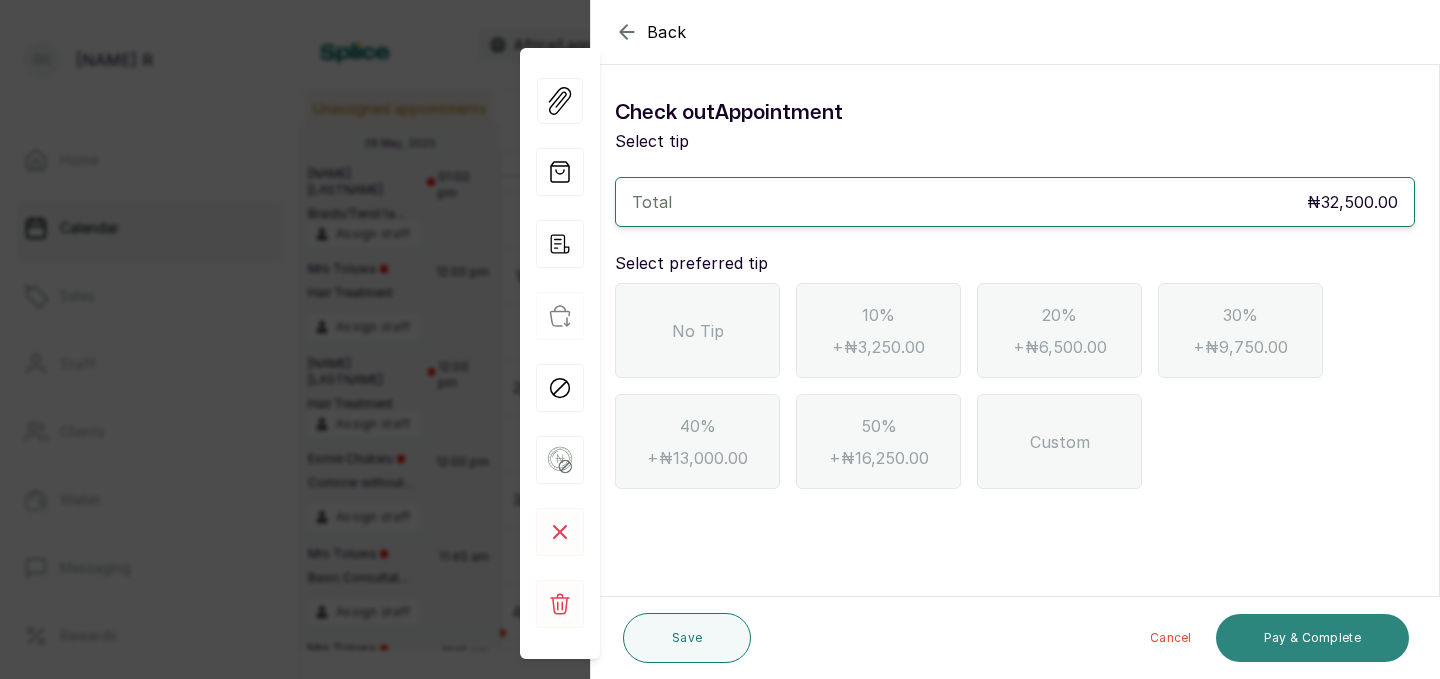 scroll, scrollTop: 0, scrollLeft: 0, axis: both 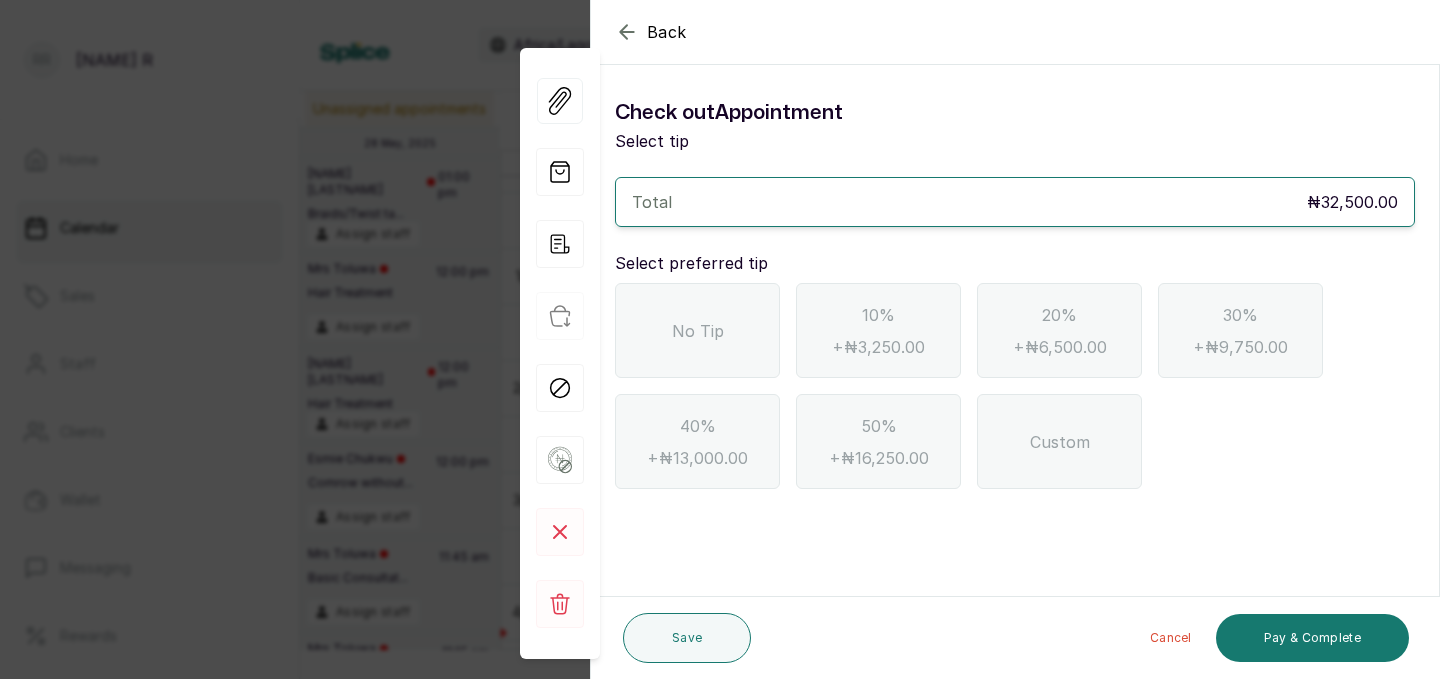 click on "No Tip" at bounding box center [697, 330] 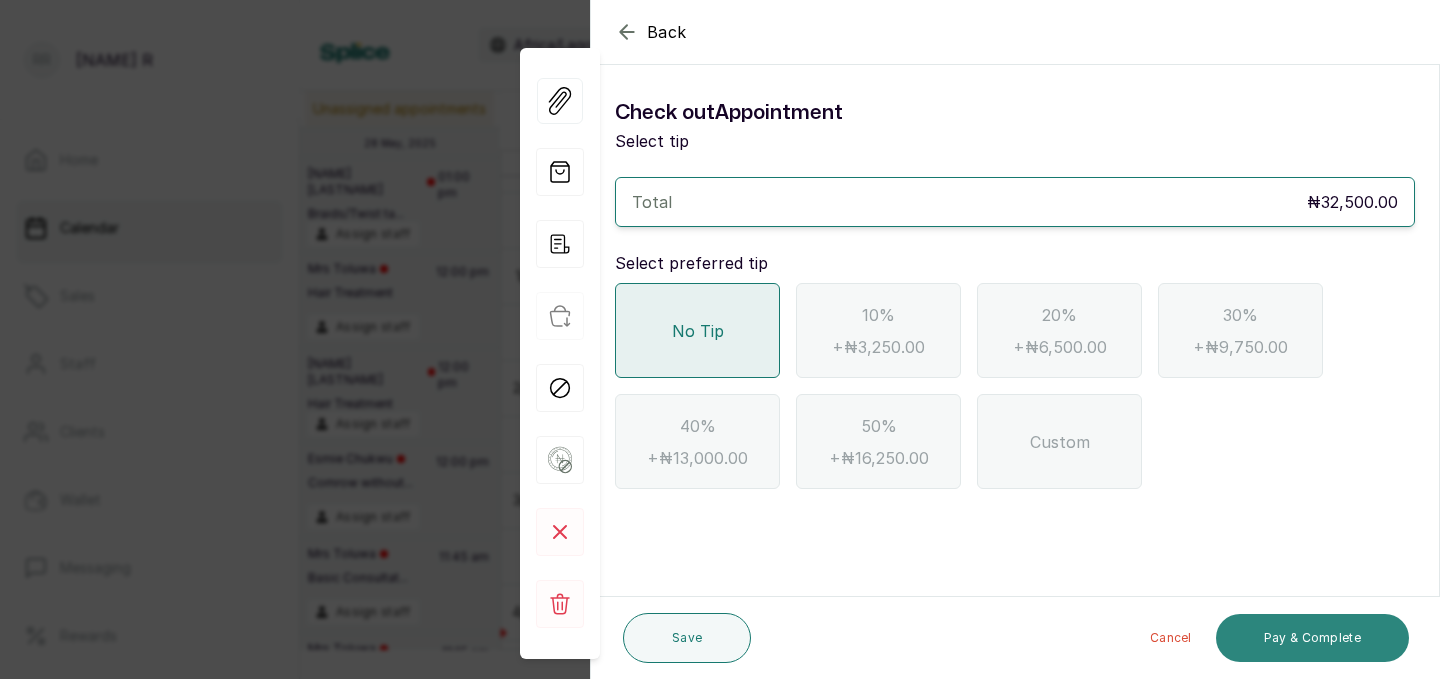 click on "Pay & Complete" at bounding box center (1312, 638) 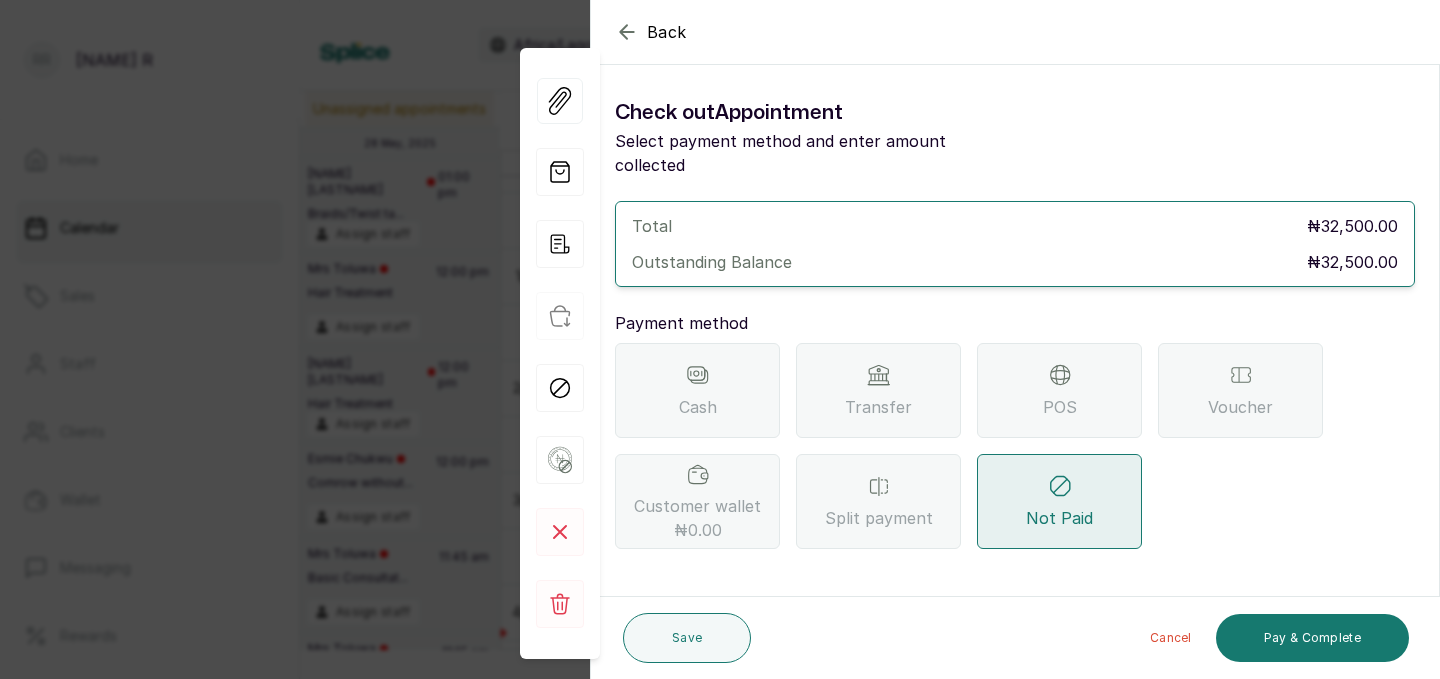 click 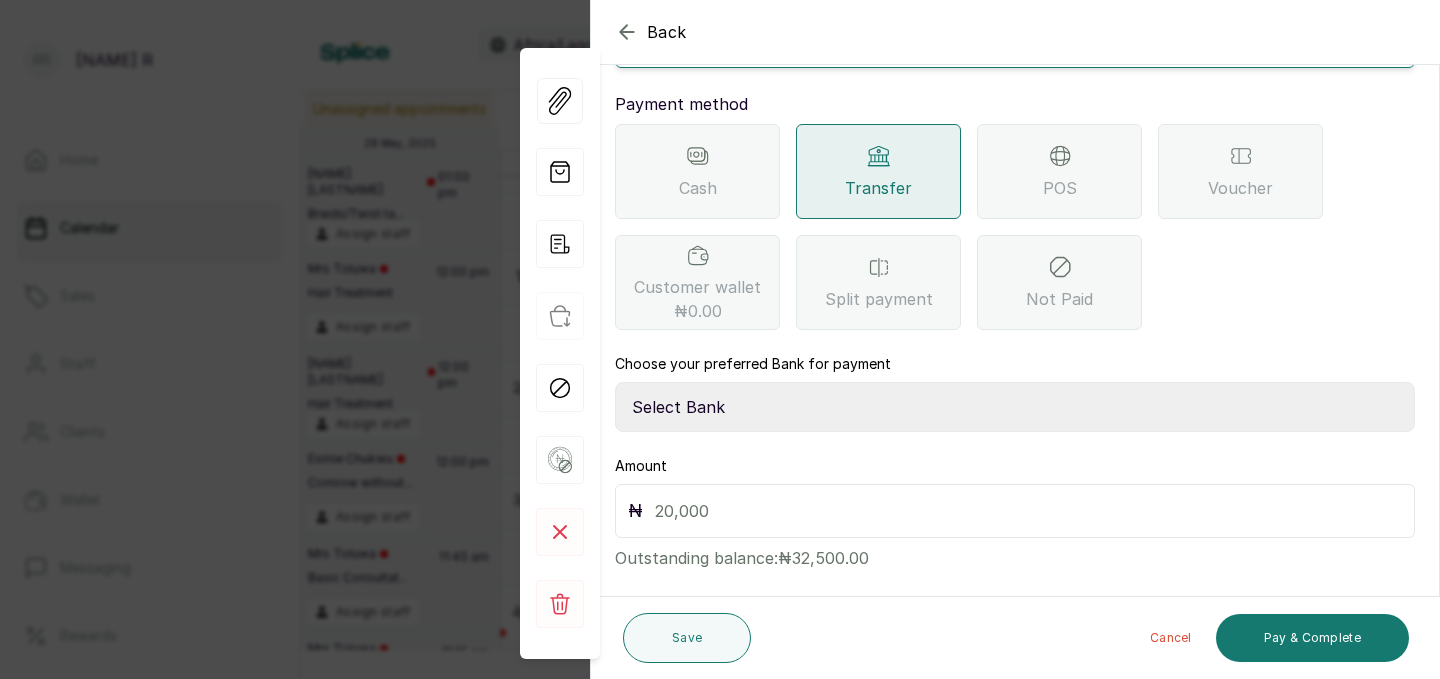 scroll, scrollTop: 223, scrollLeft: 0, axis: vertical 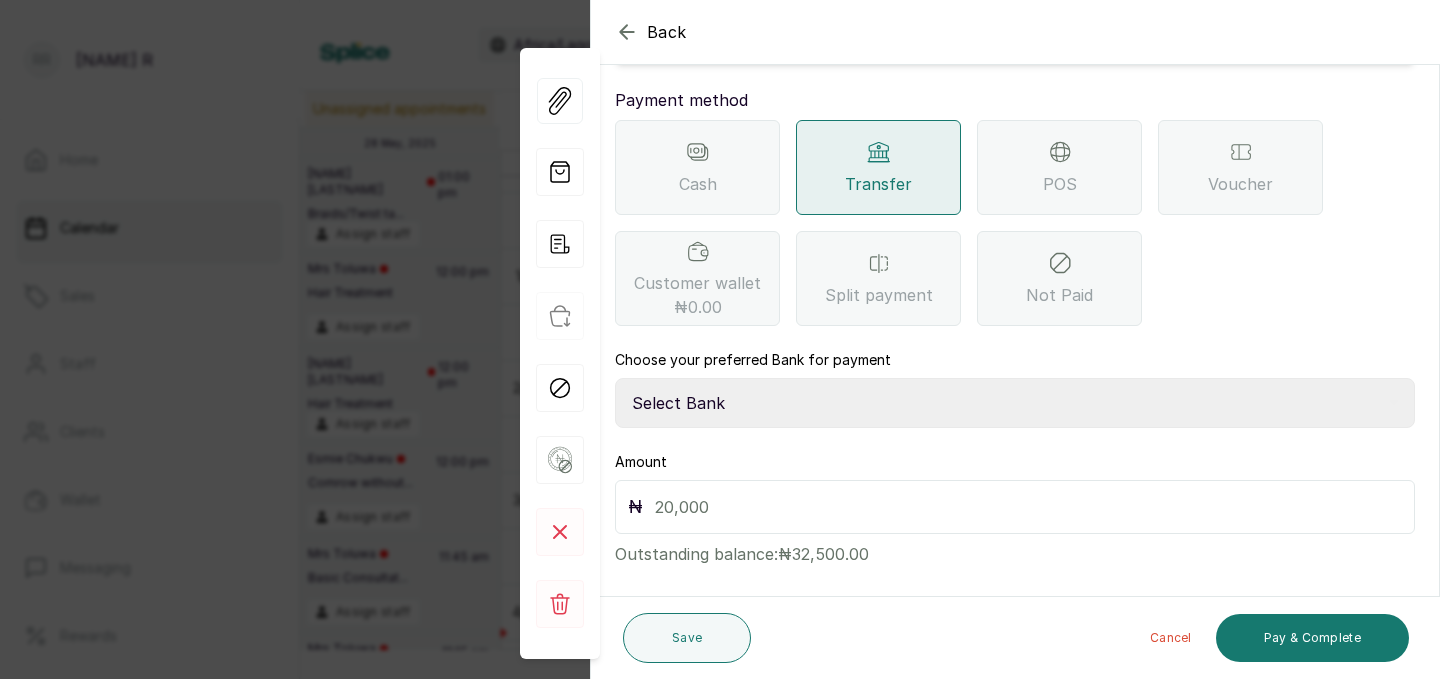 click on "Select Bank TRACTION(TRACTION) Providus Bank TASALAHQ HAIR AND BEAUTY Guaranty Trust Bank" at bounding box center [1015, 403] 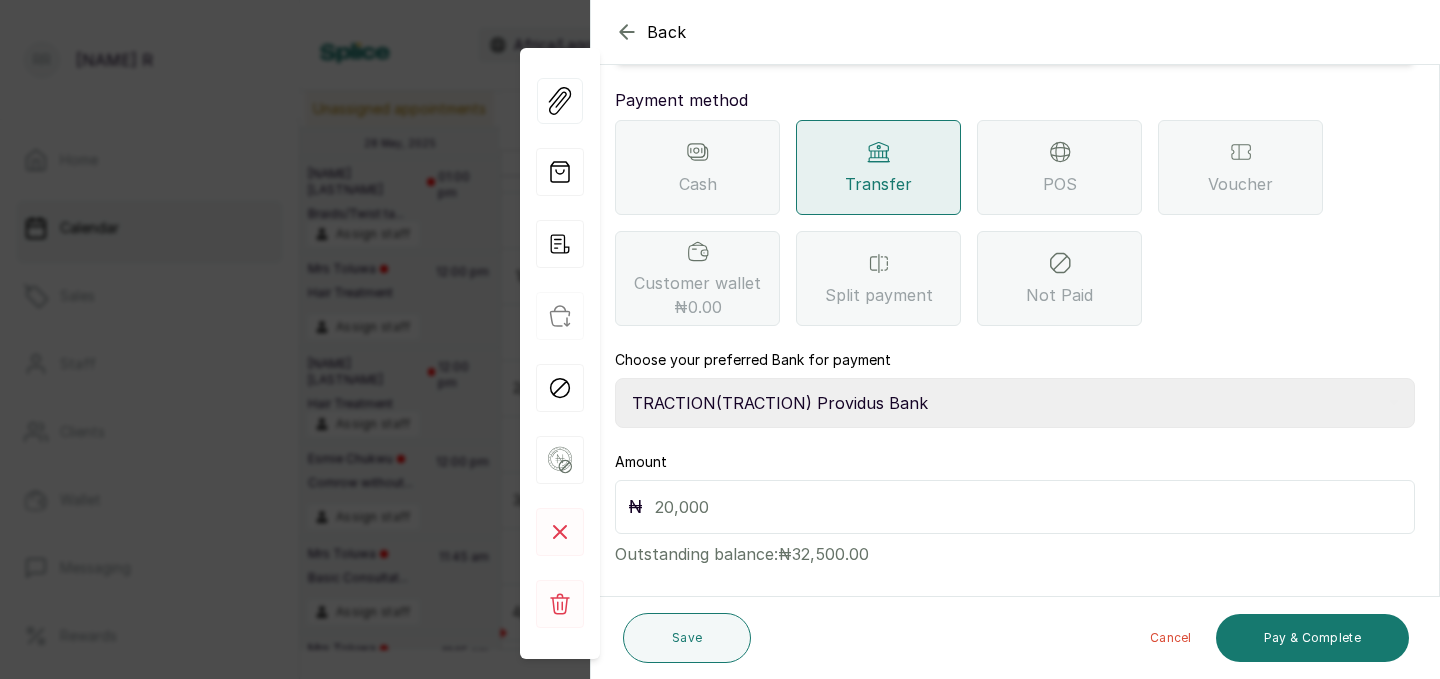 click at bounding box center [1028, 507] 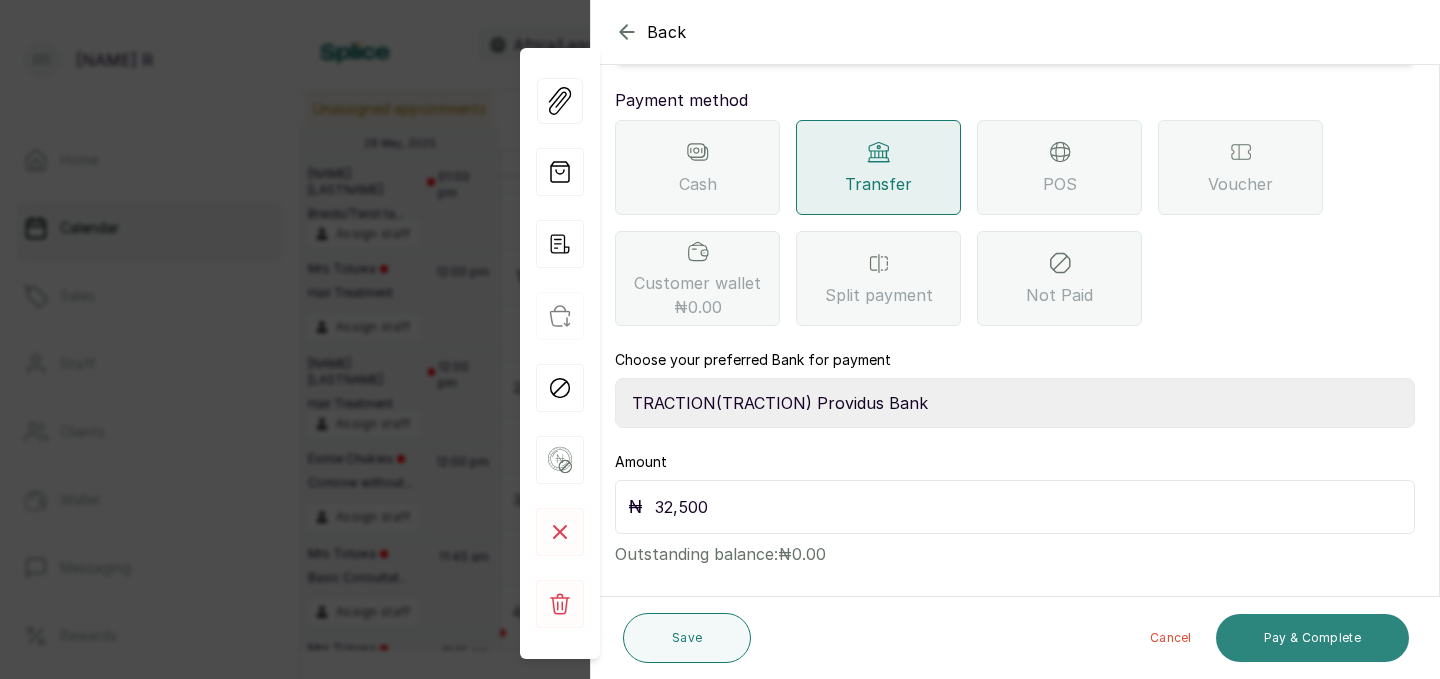 type on "32,500" 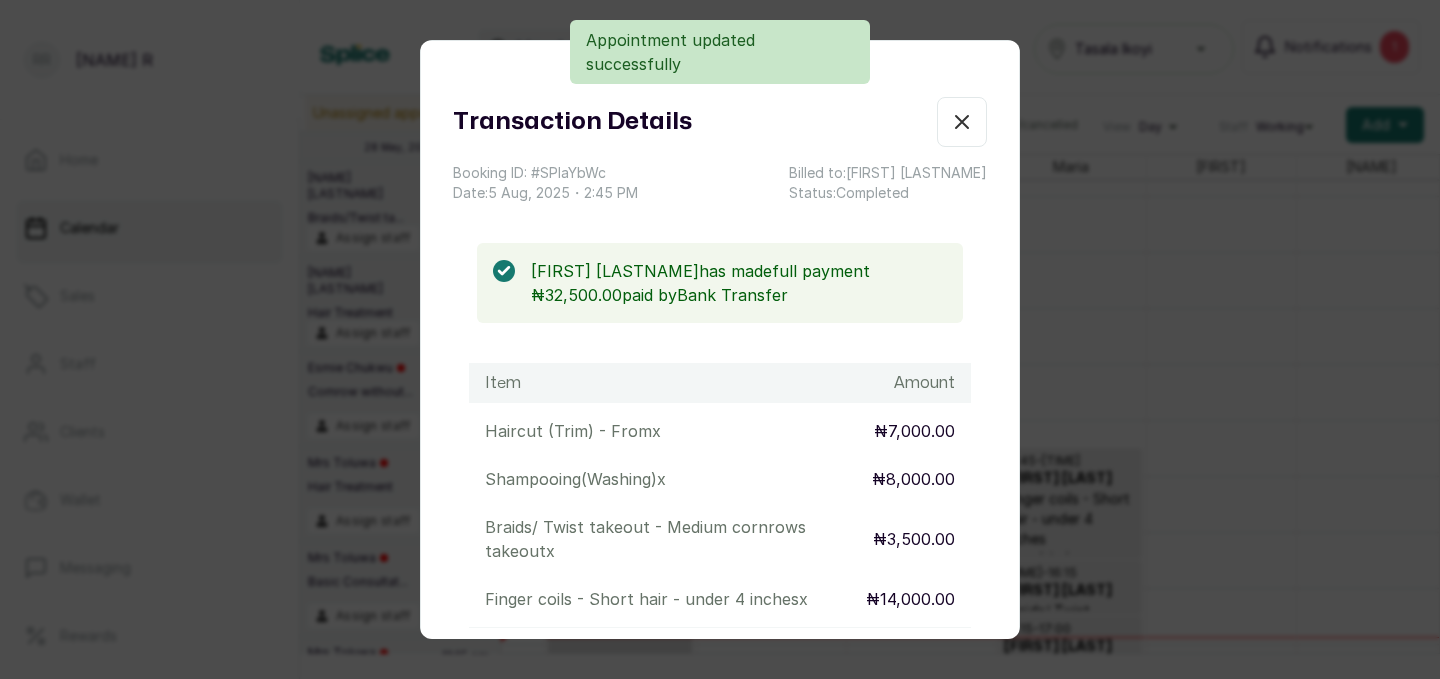 click 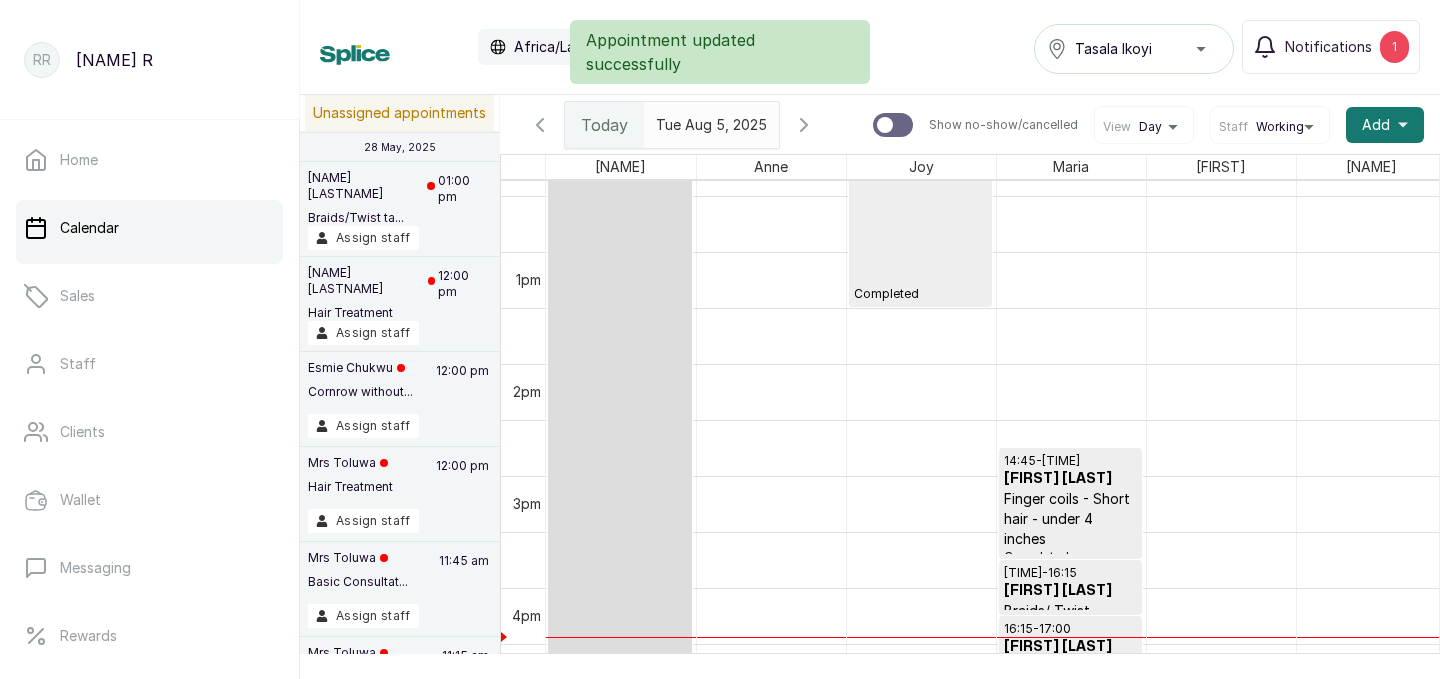 scroll, scrollTop: 77, scrollLeft: 0, axis: vertical 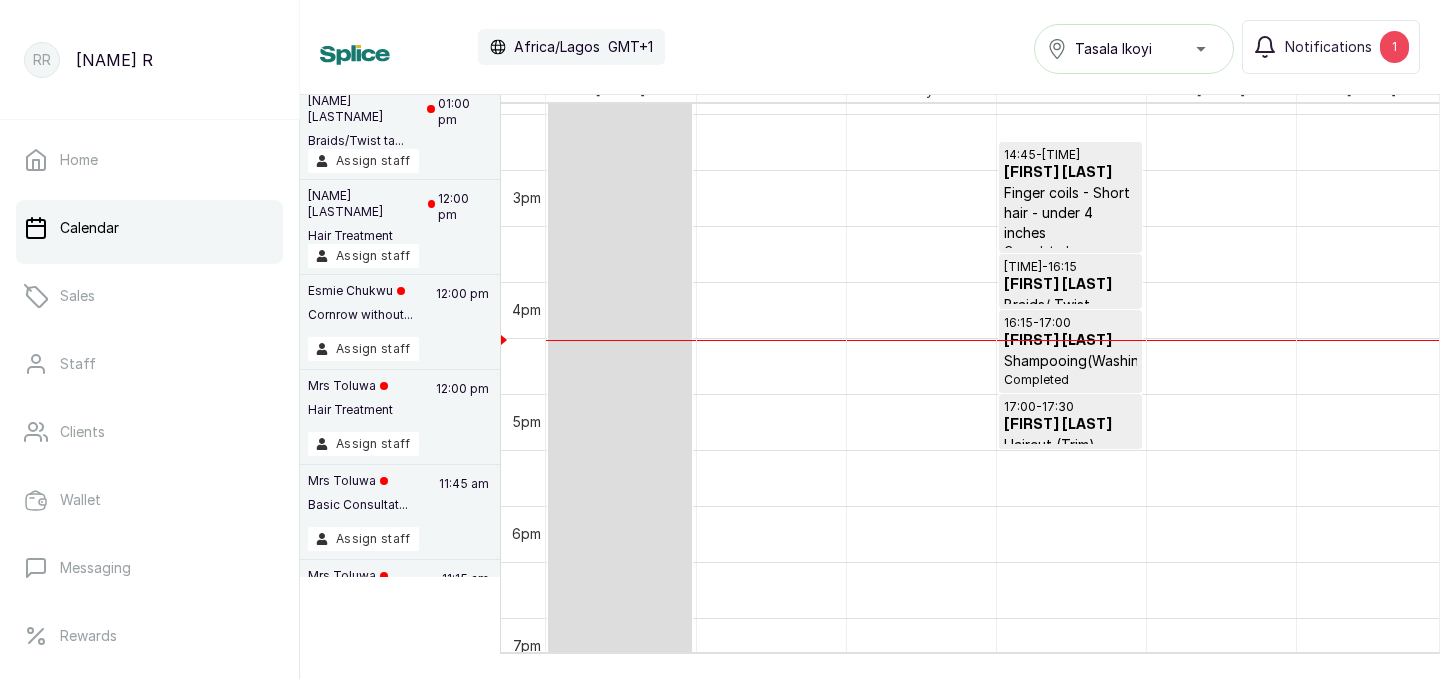type 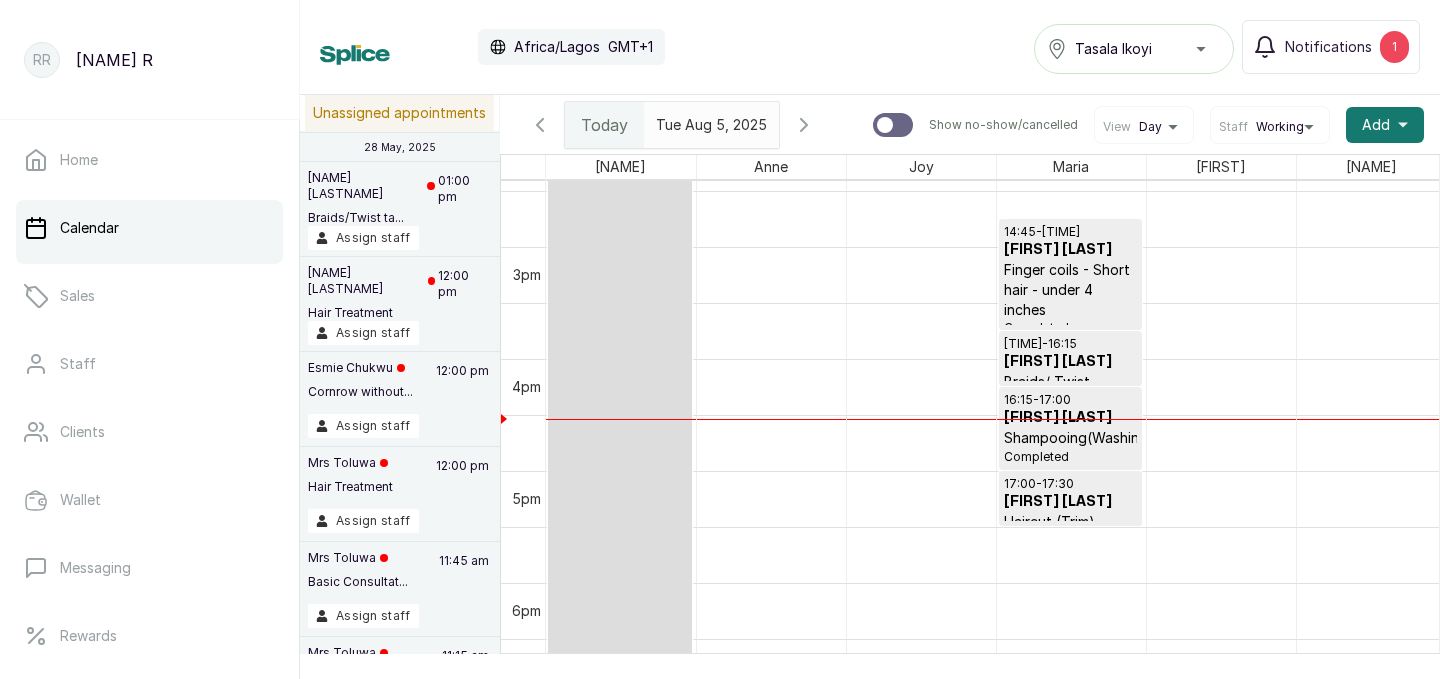 type 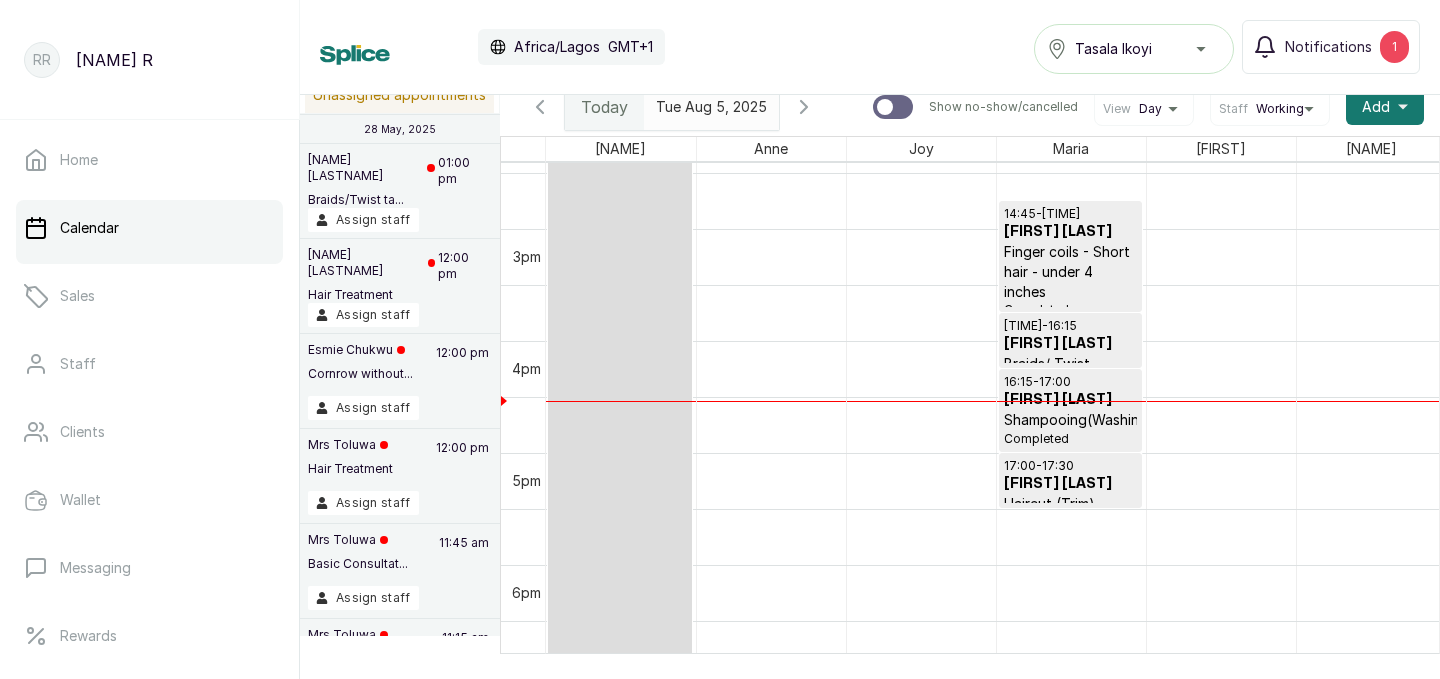 scroll, scrollTop: 873, scrollLeft: 0, axis: vertical 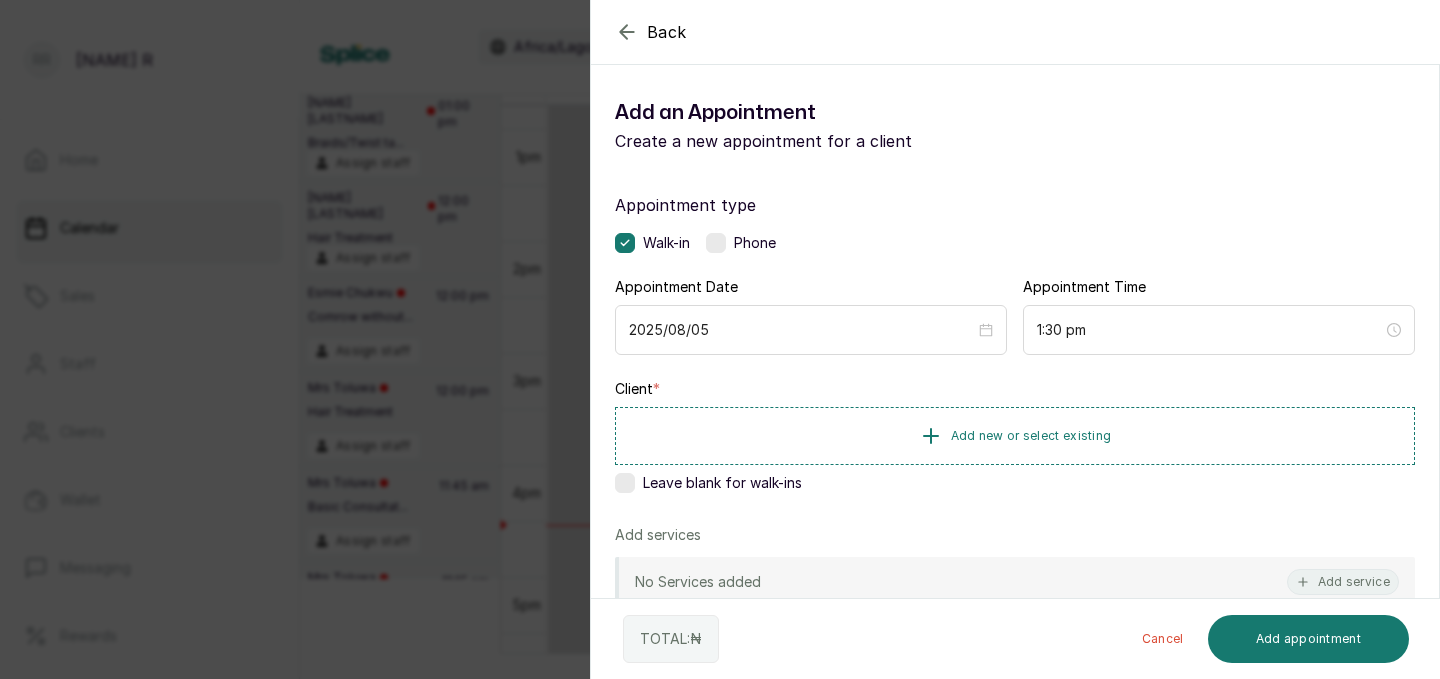 click 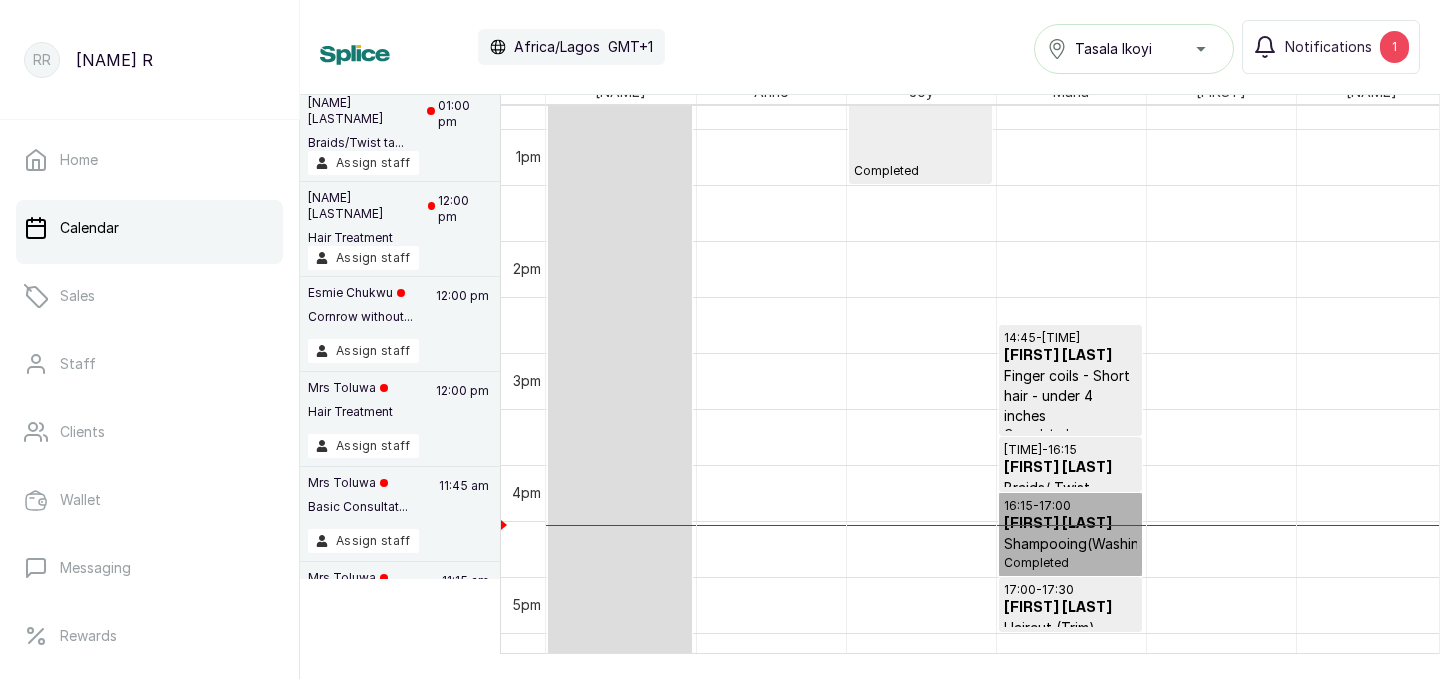 scroll, scrollTop: 1208, scrollLeft: 0, axis: vertical 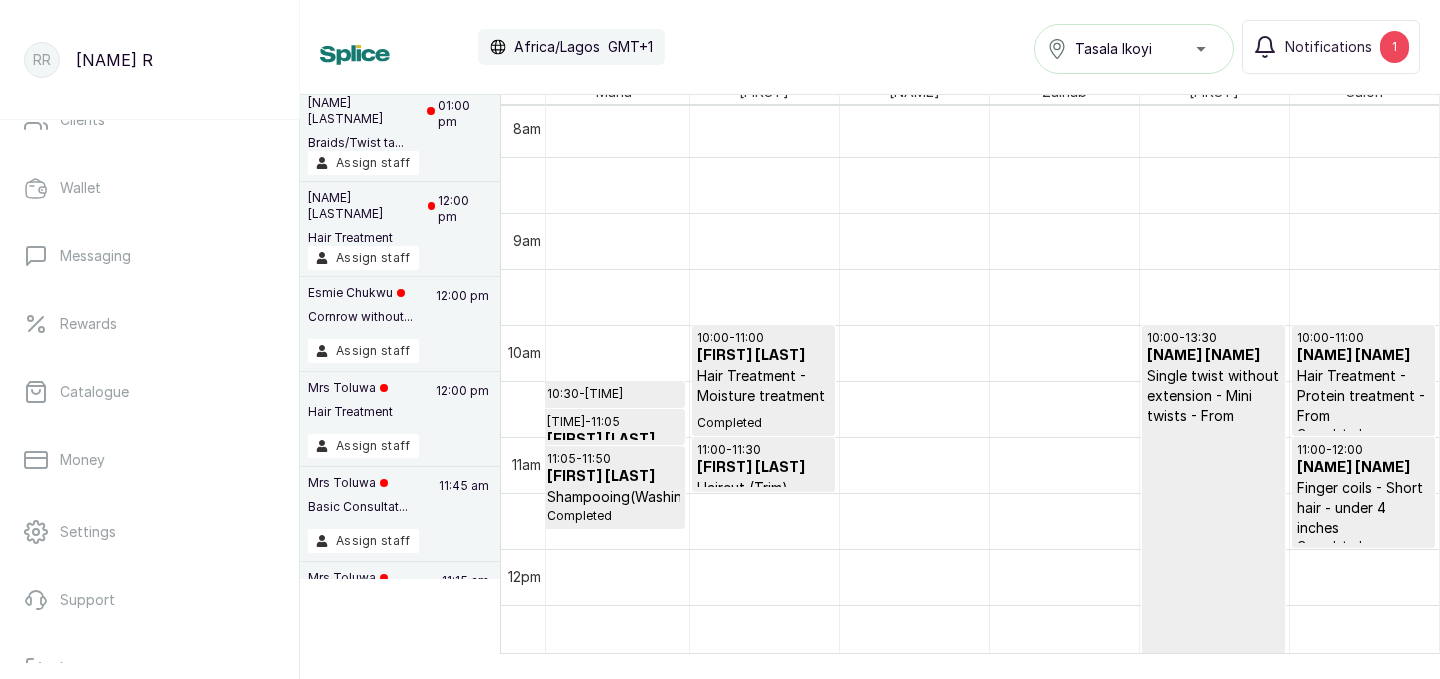type 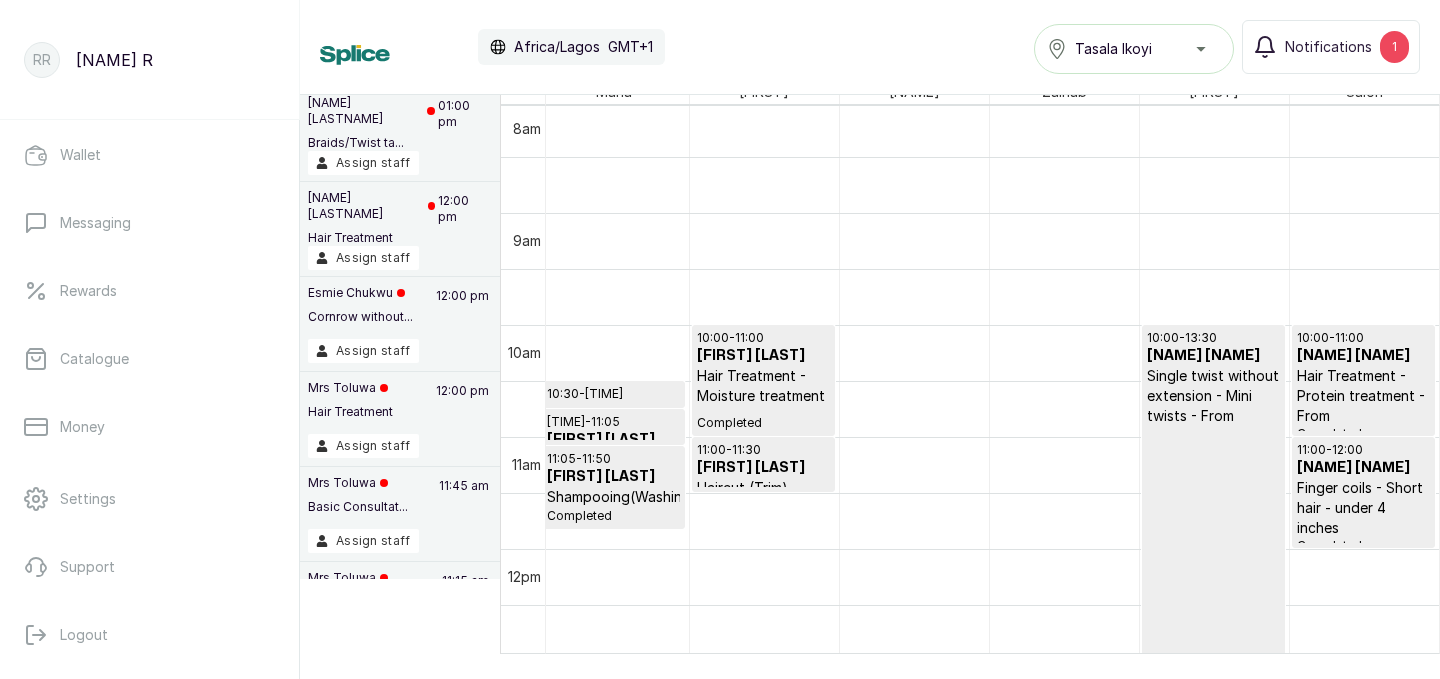 type 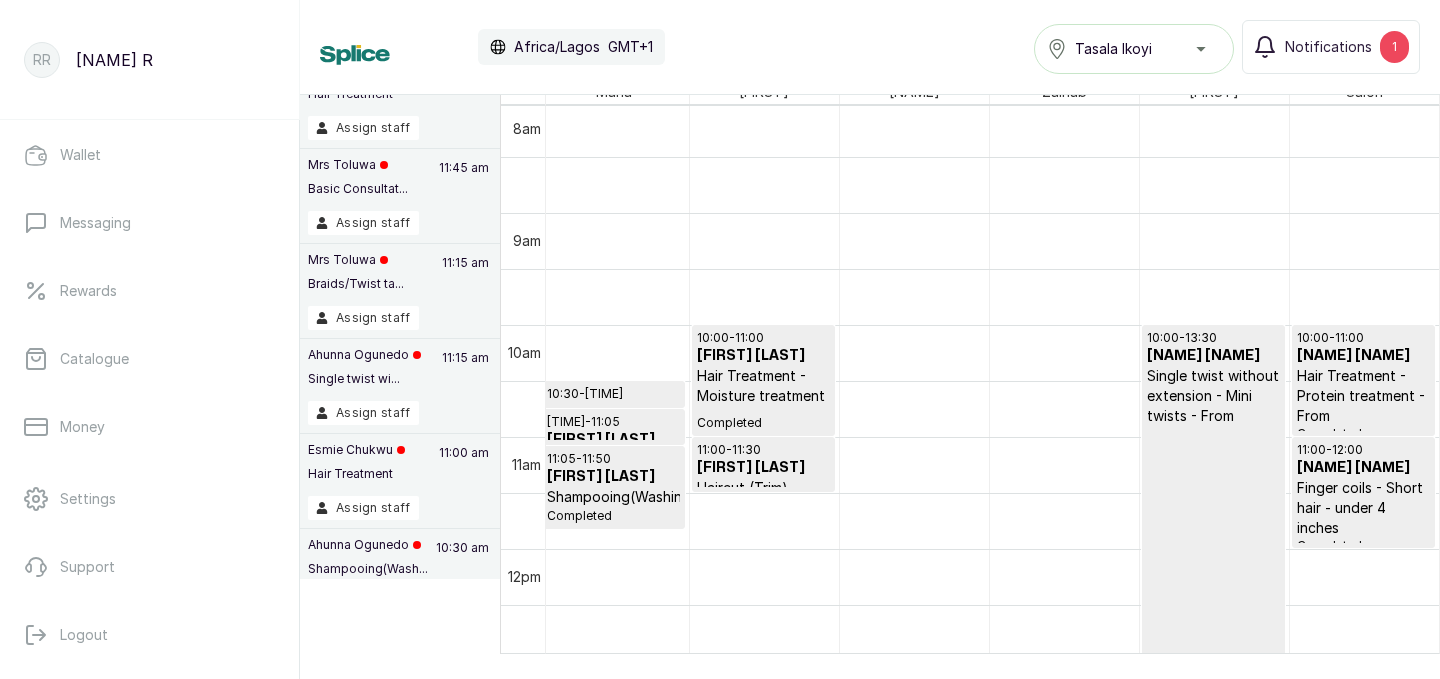 type 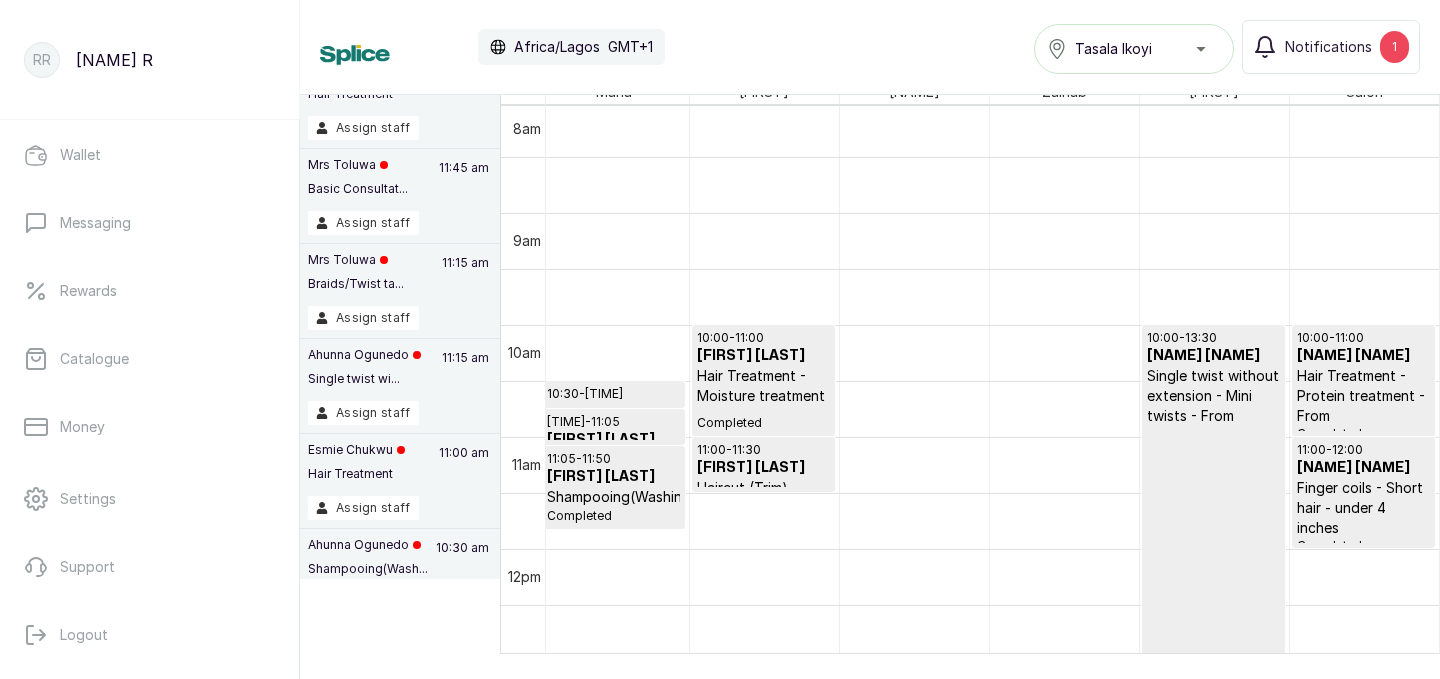 type 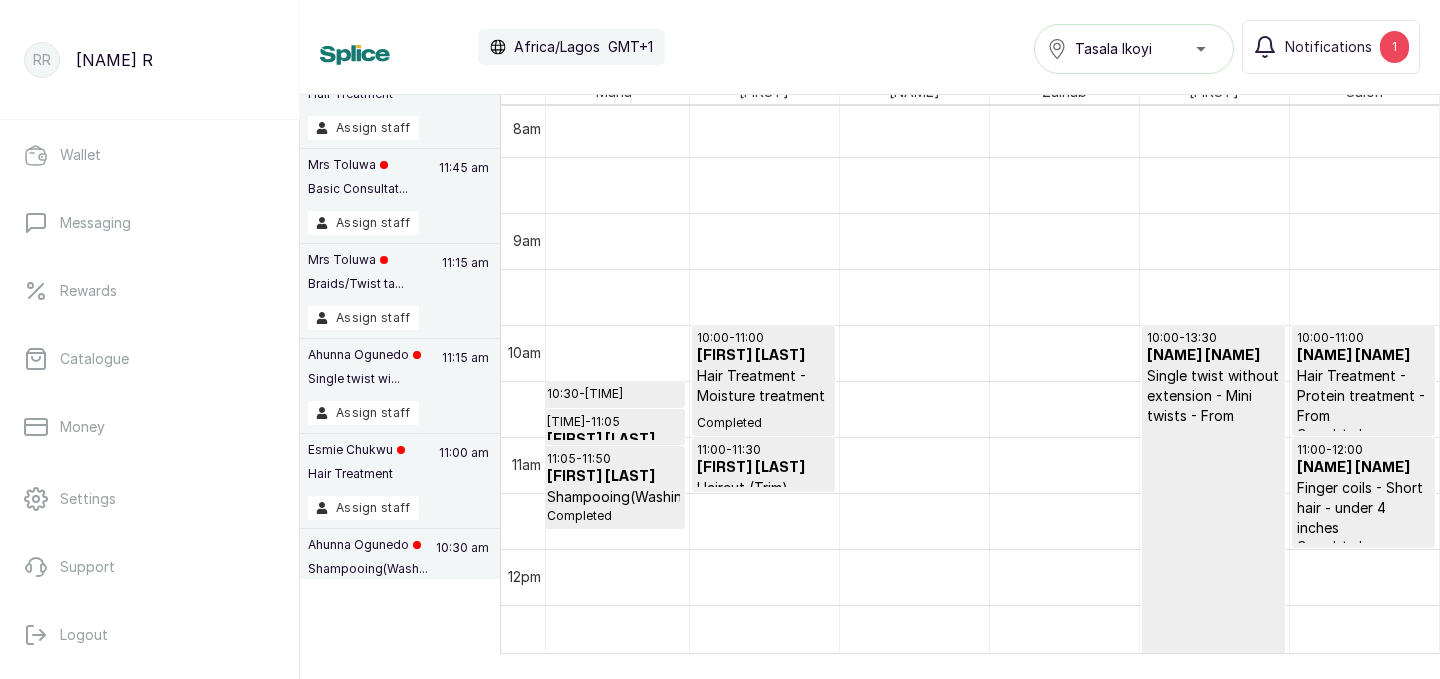 type 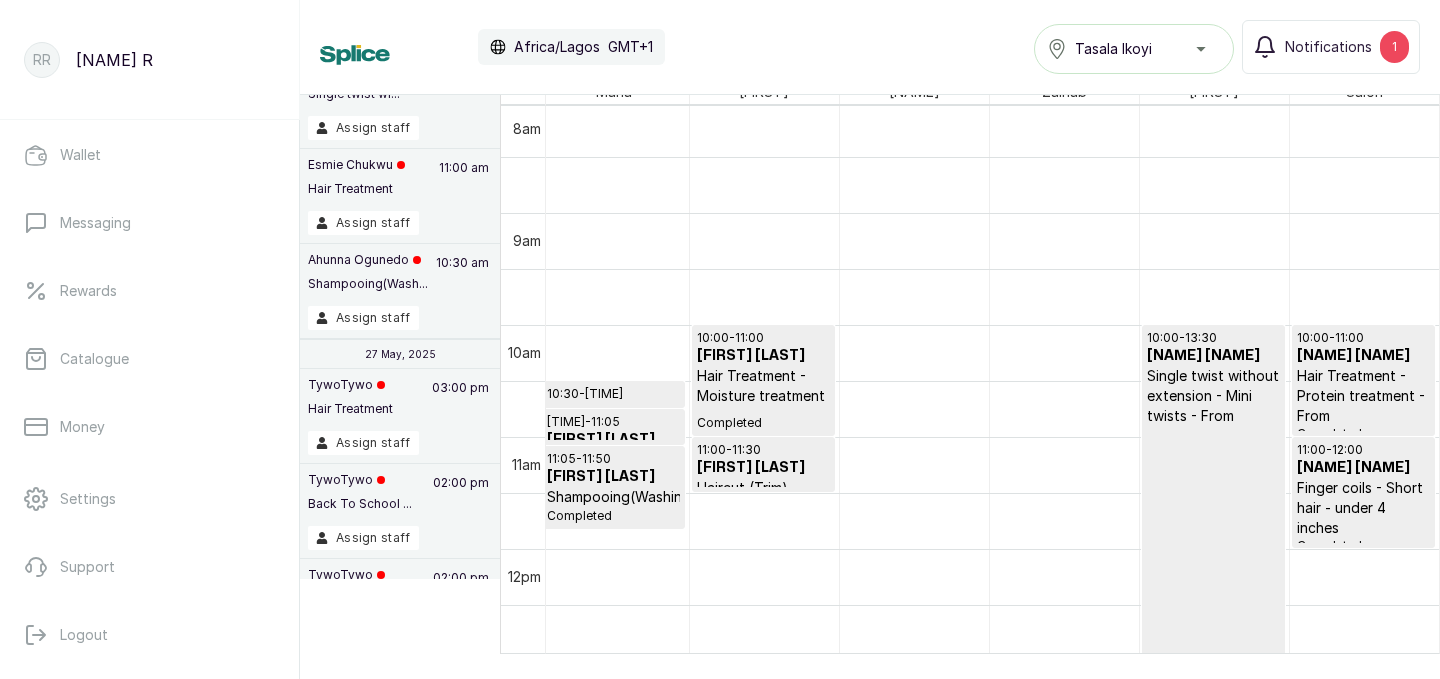 type 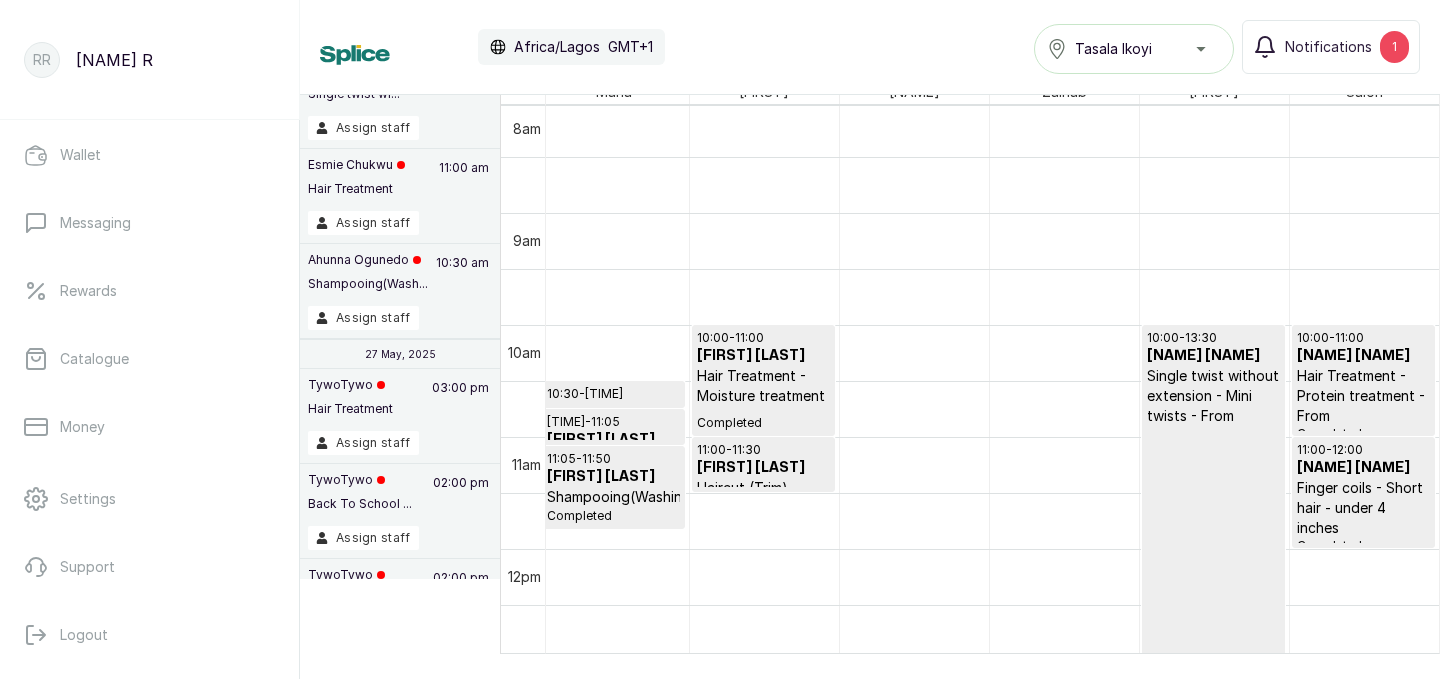 type 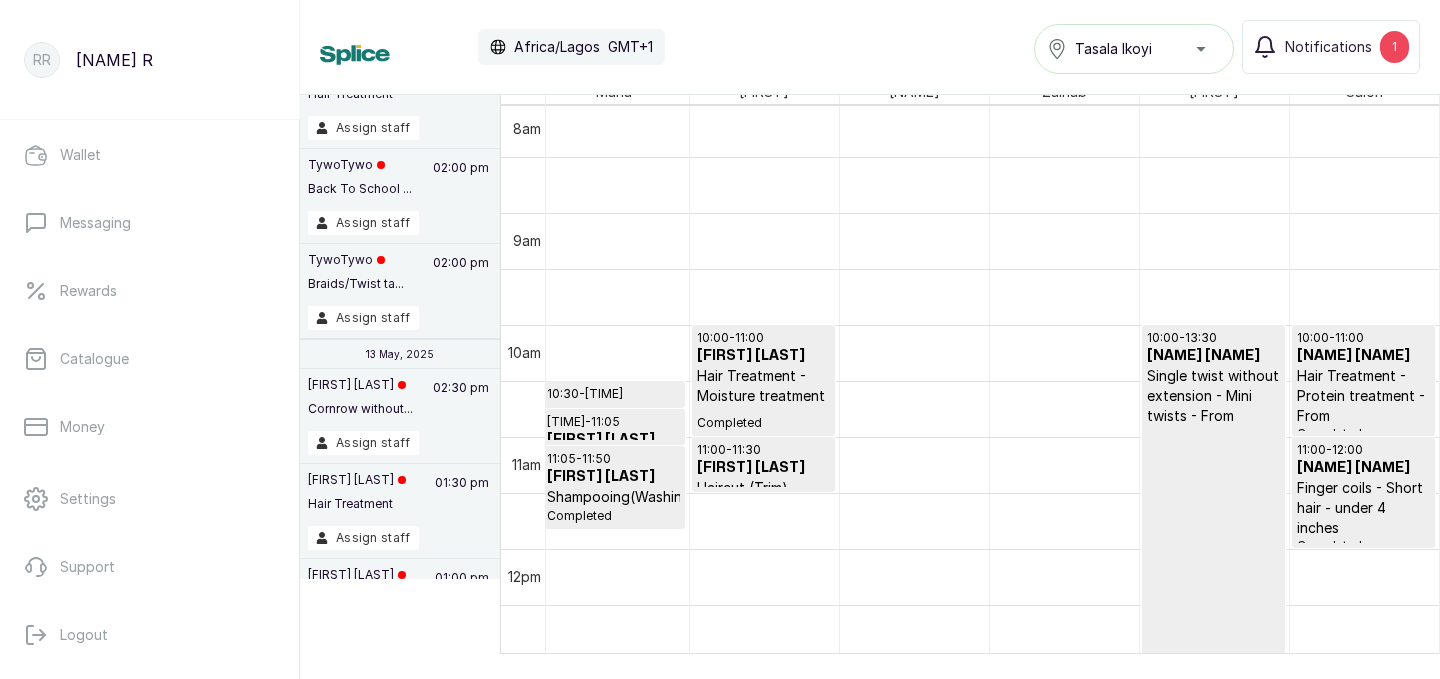 type 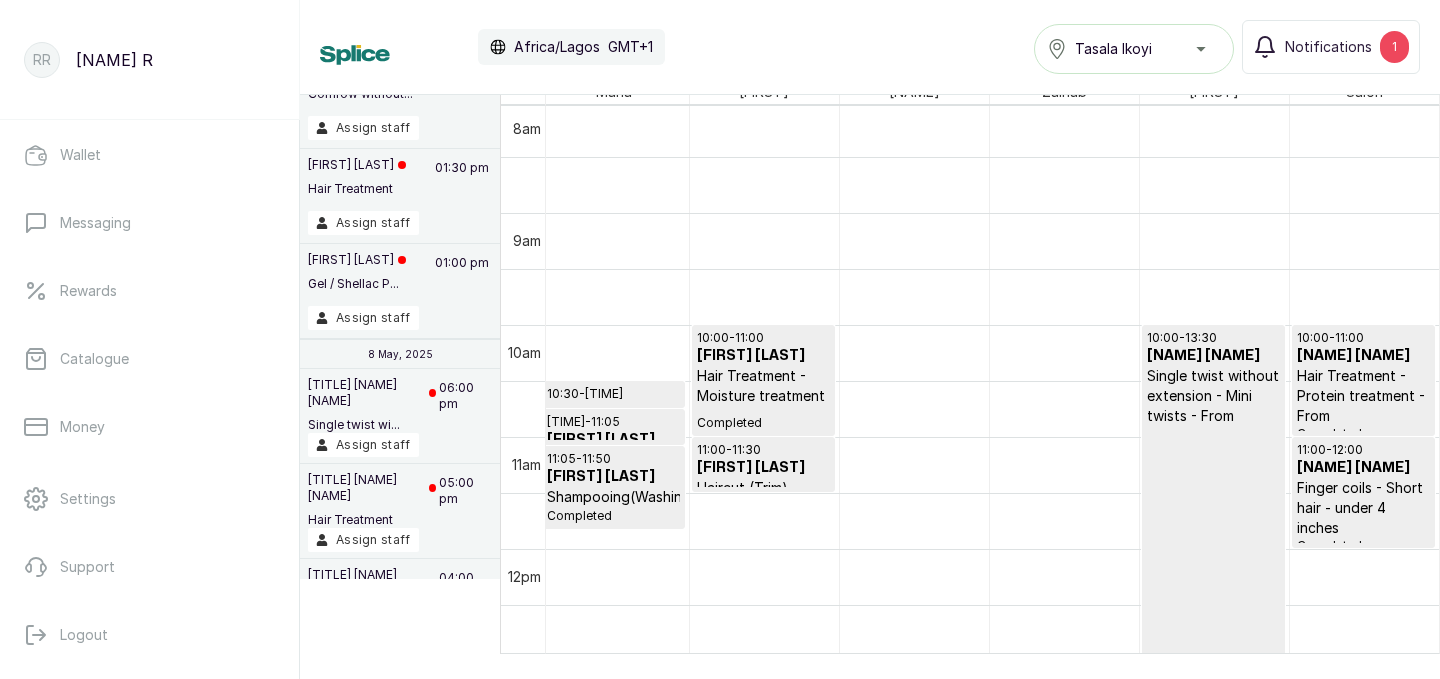 type 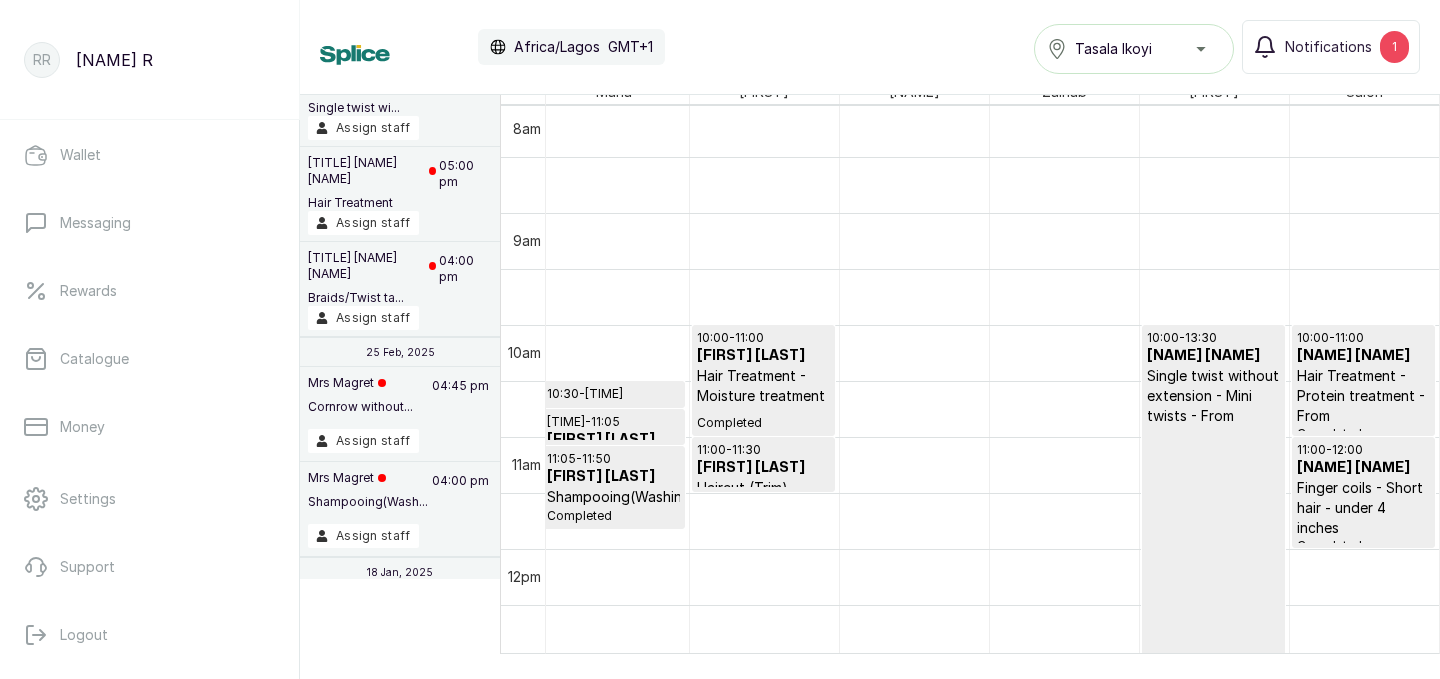 type 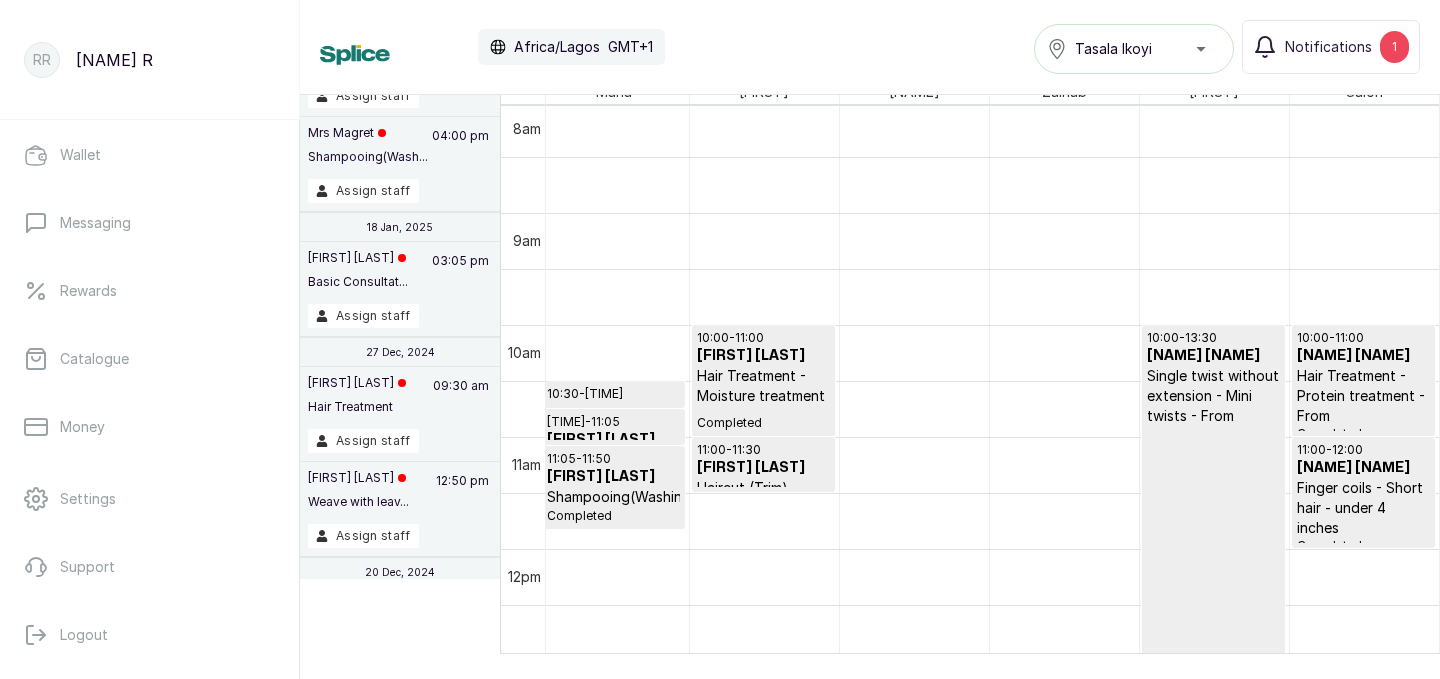 type 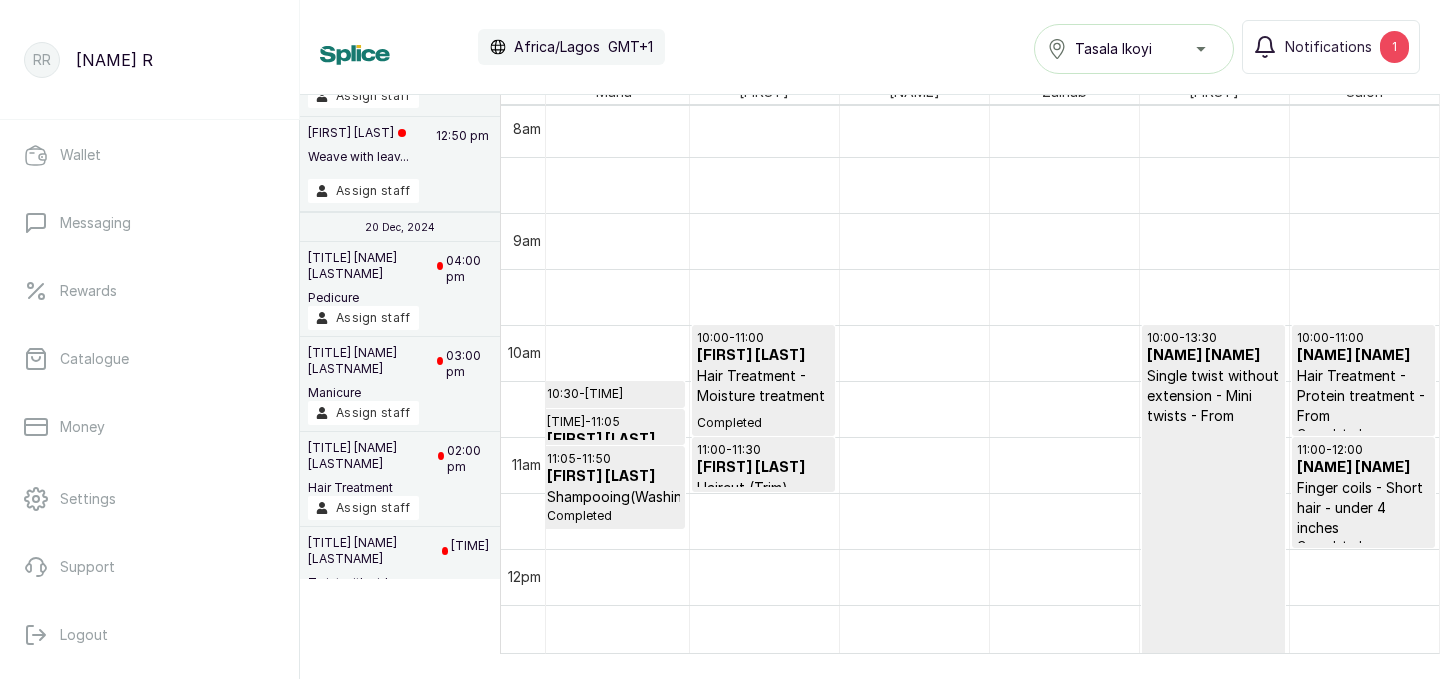 type 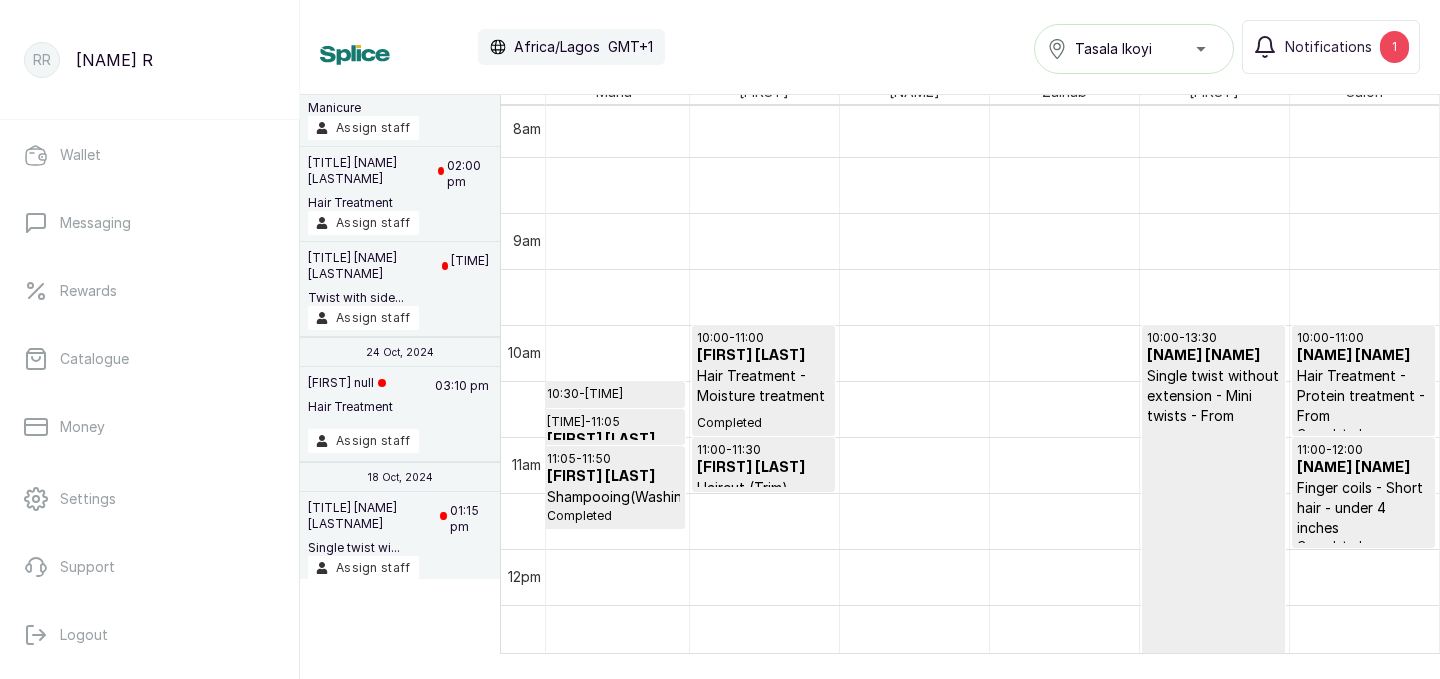 type 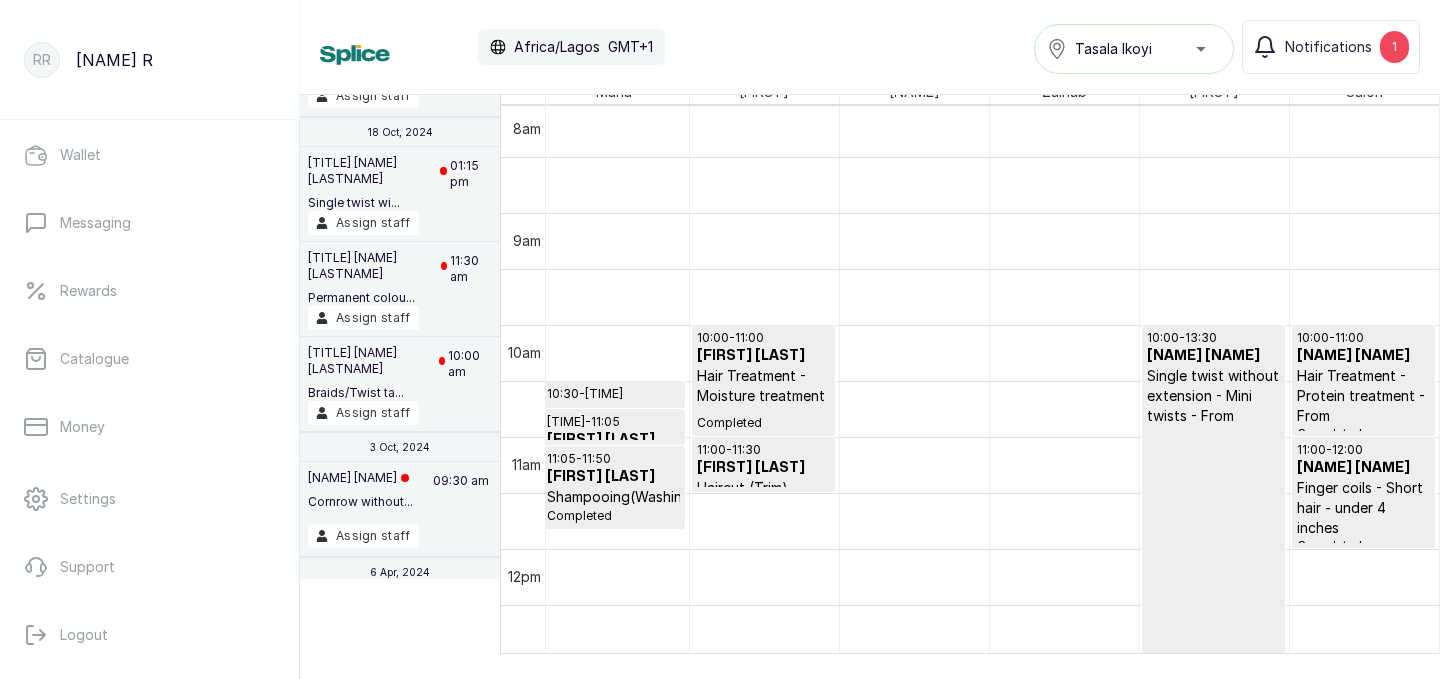 type 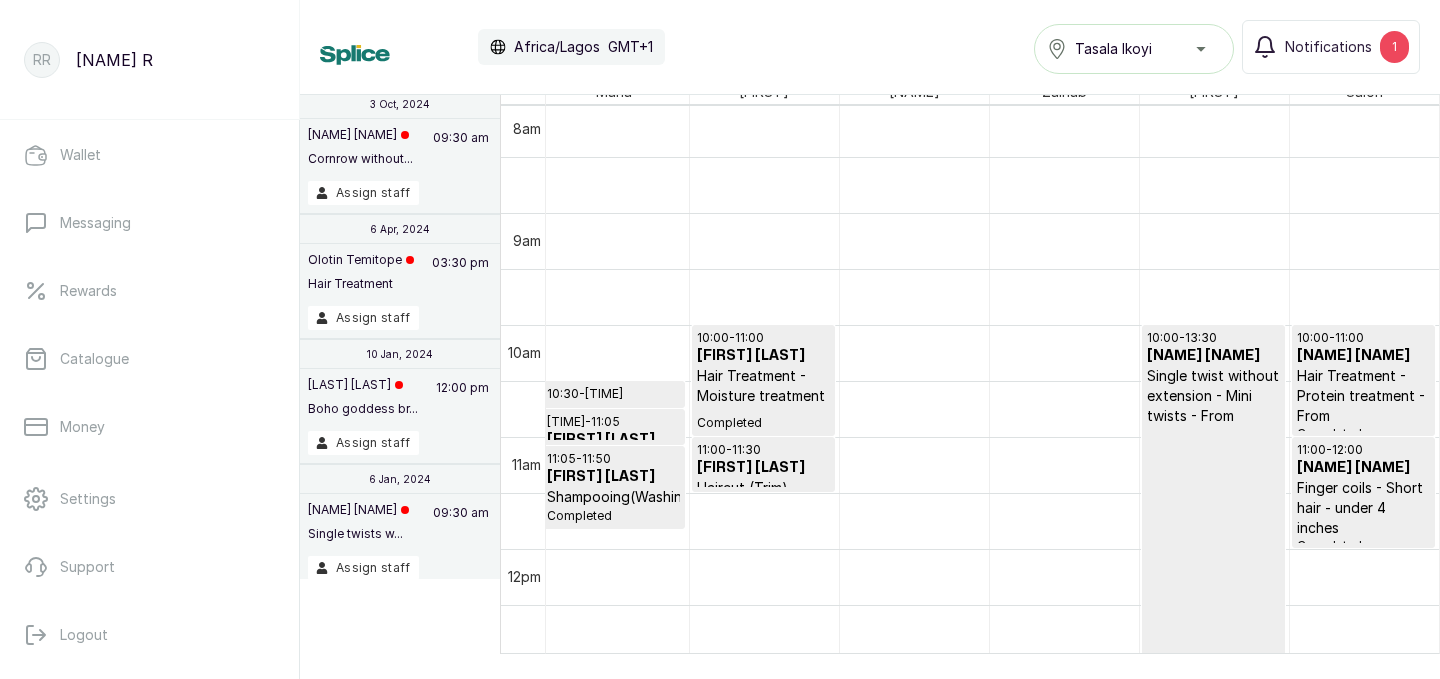 type 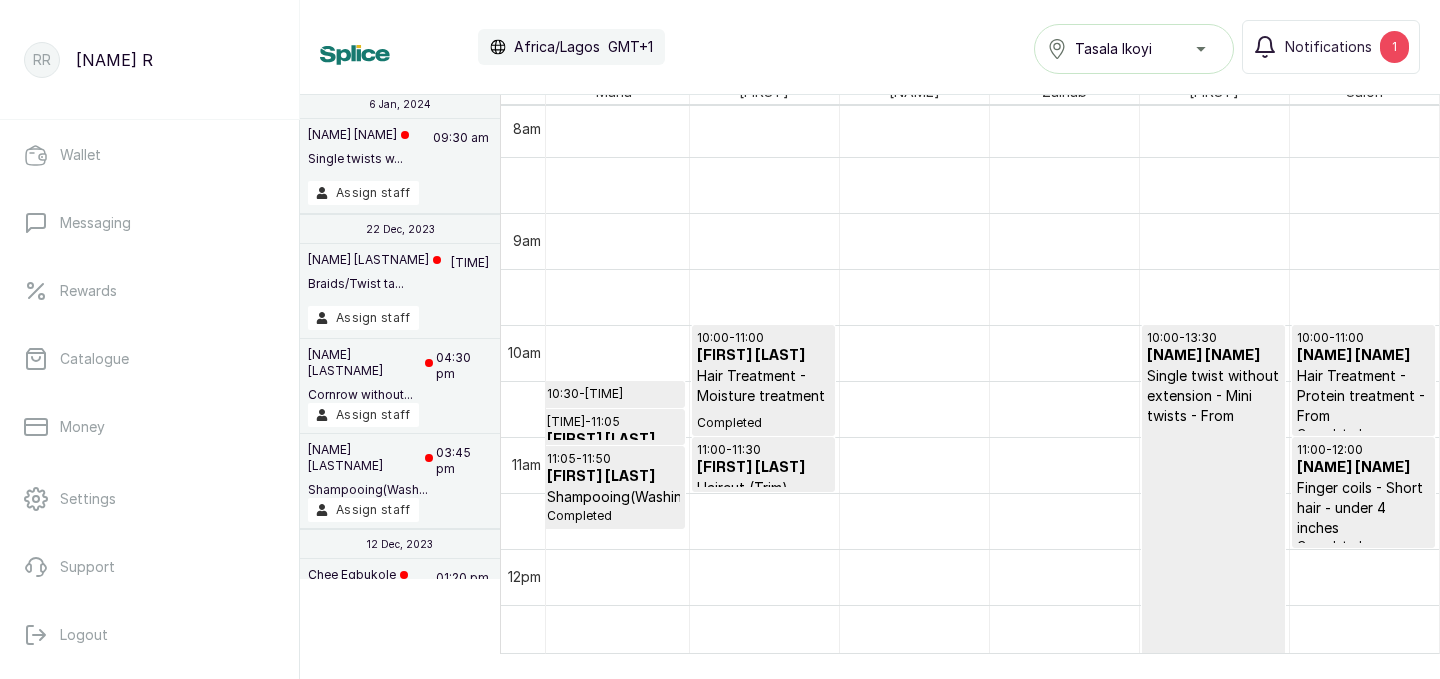 type 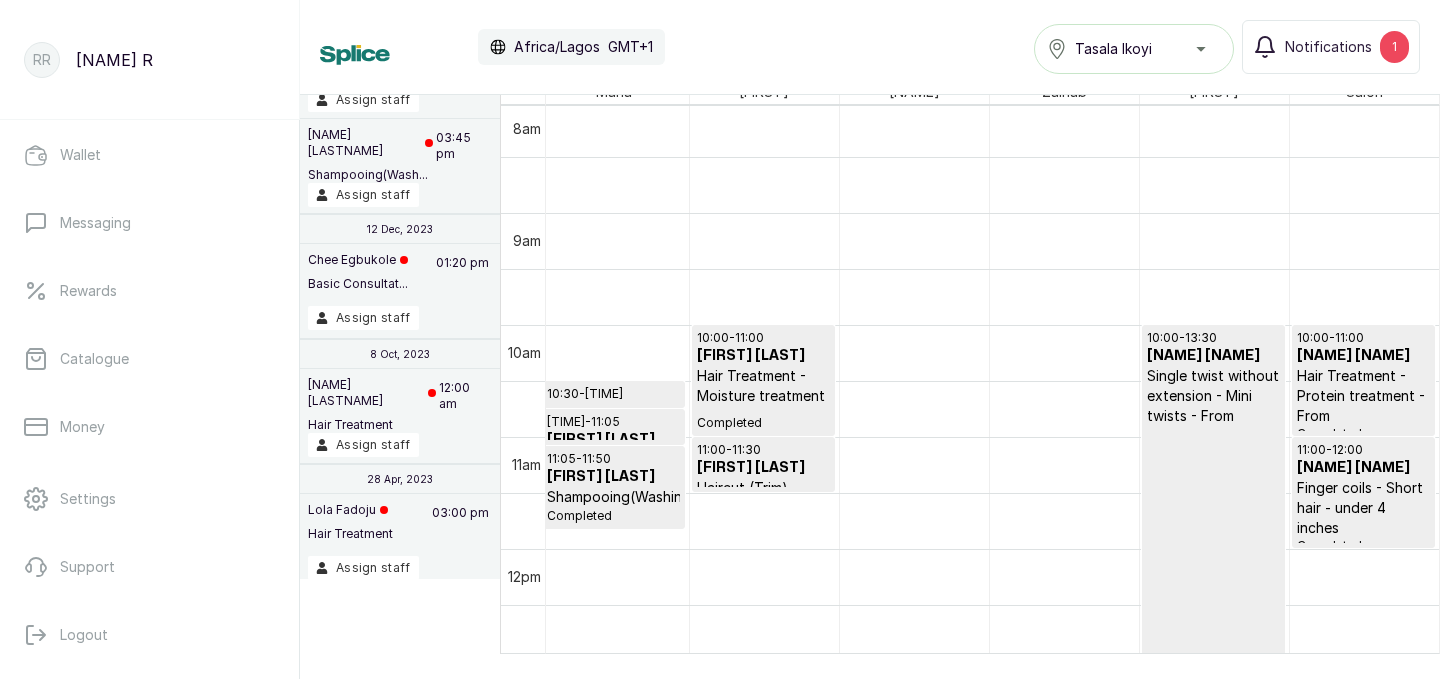 type 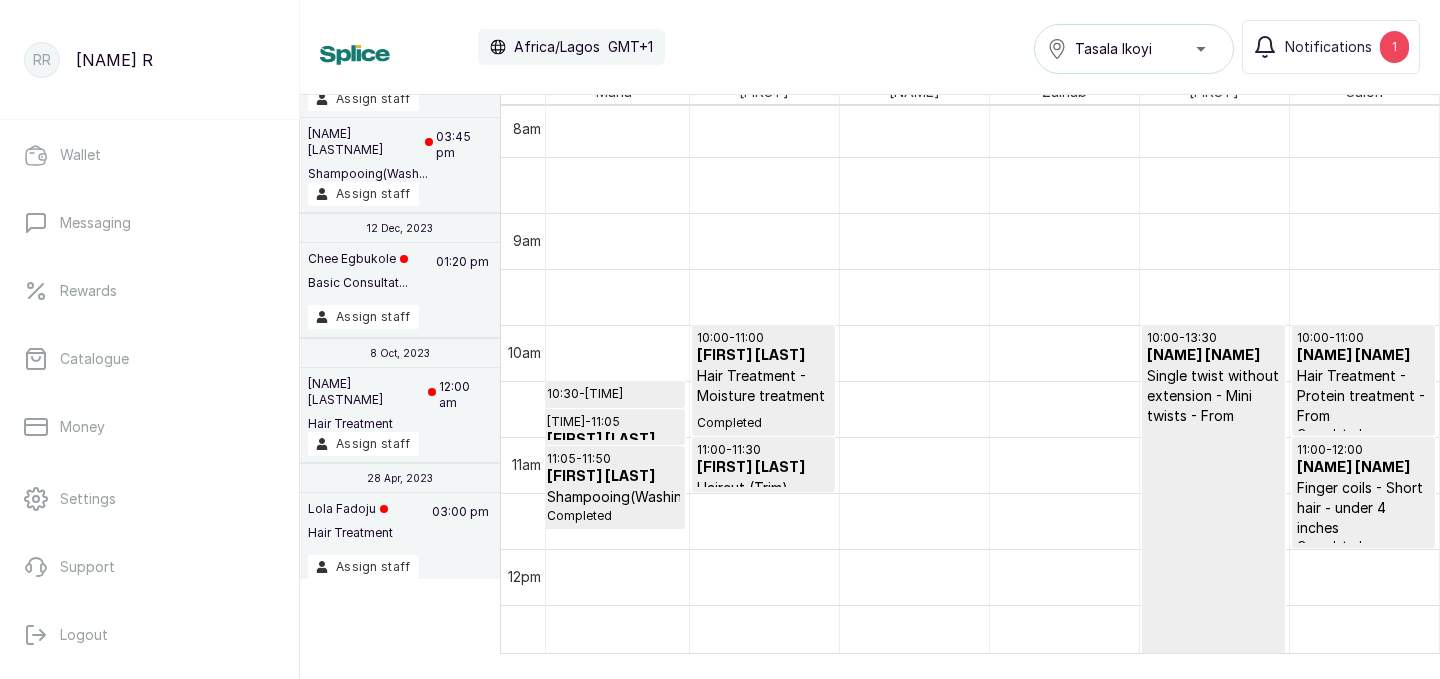 type 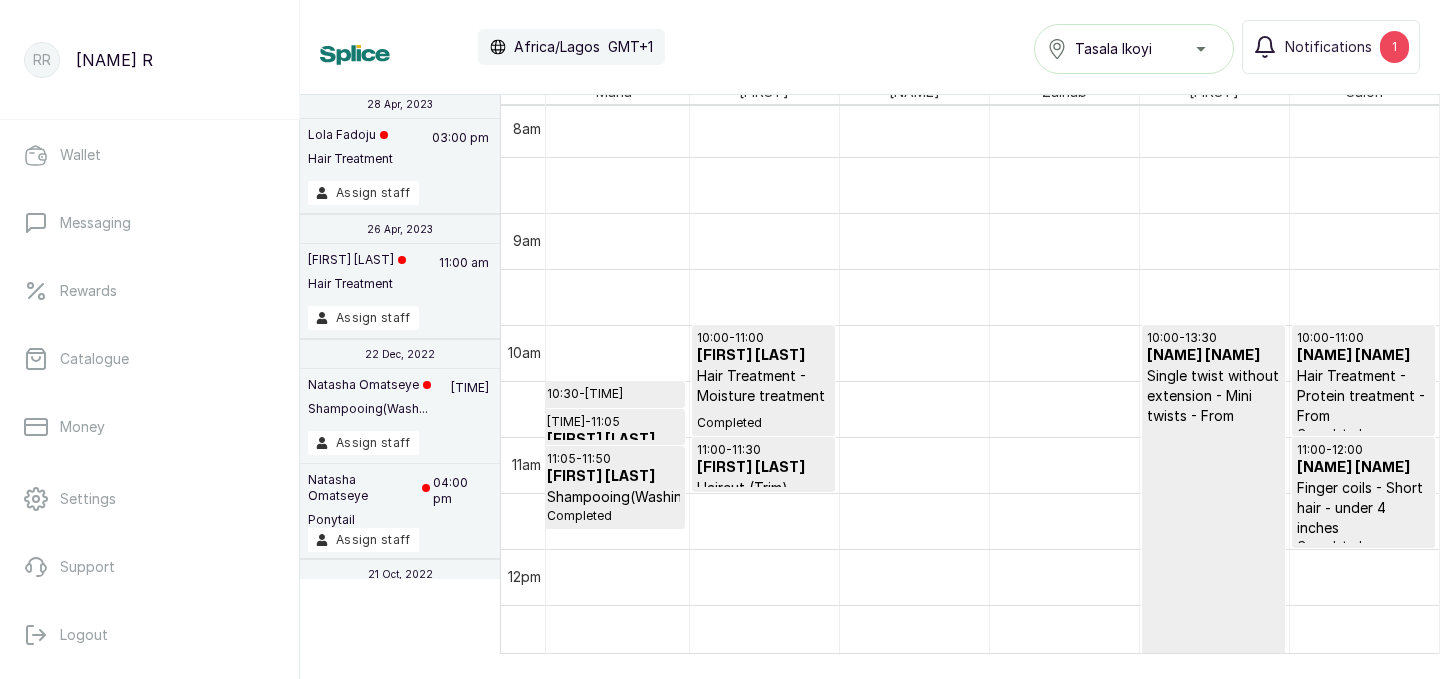 type 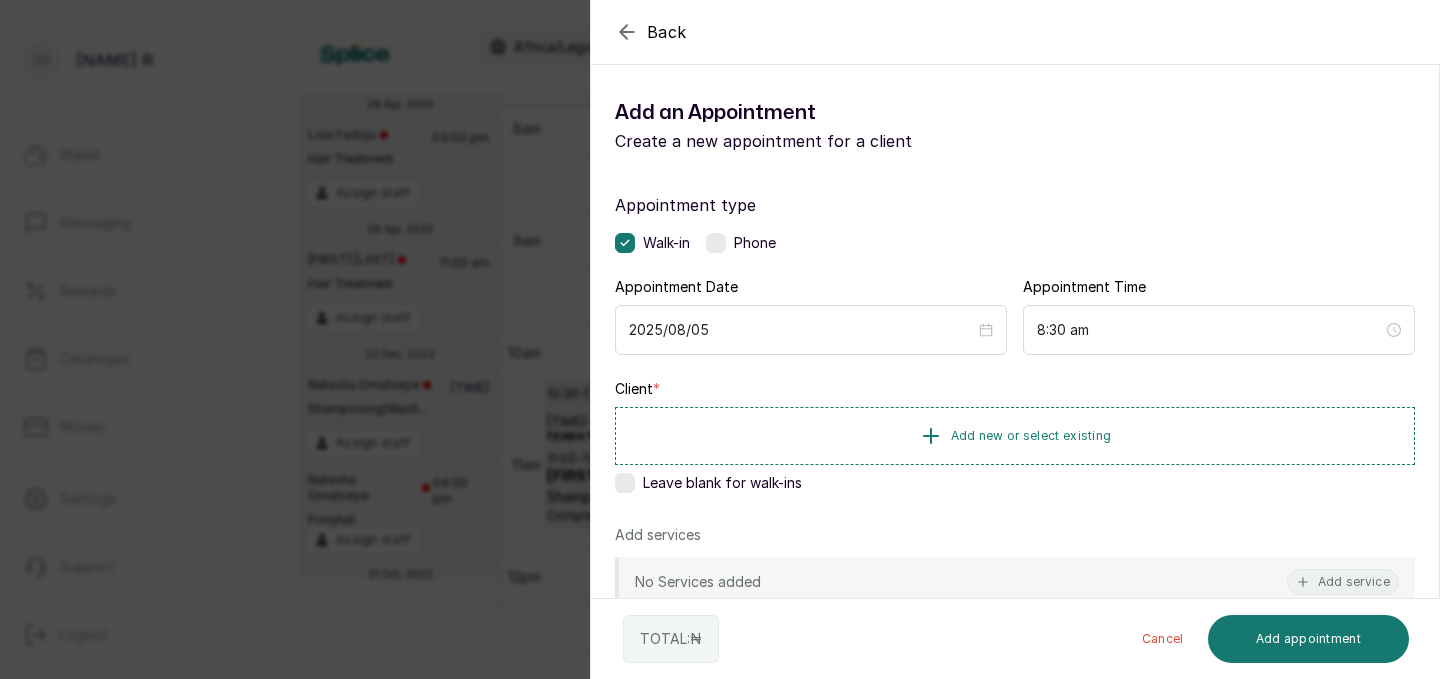 click 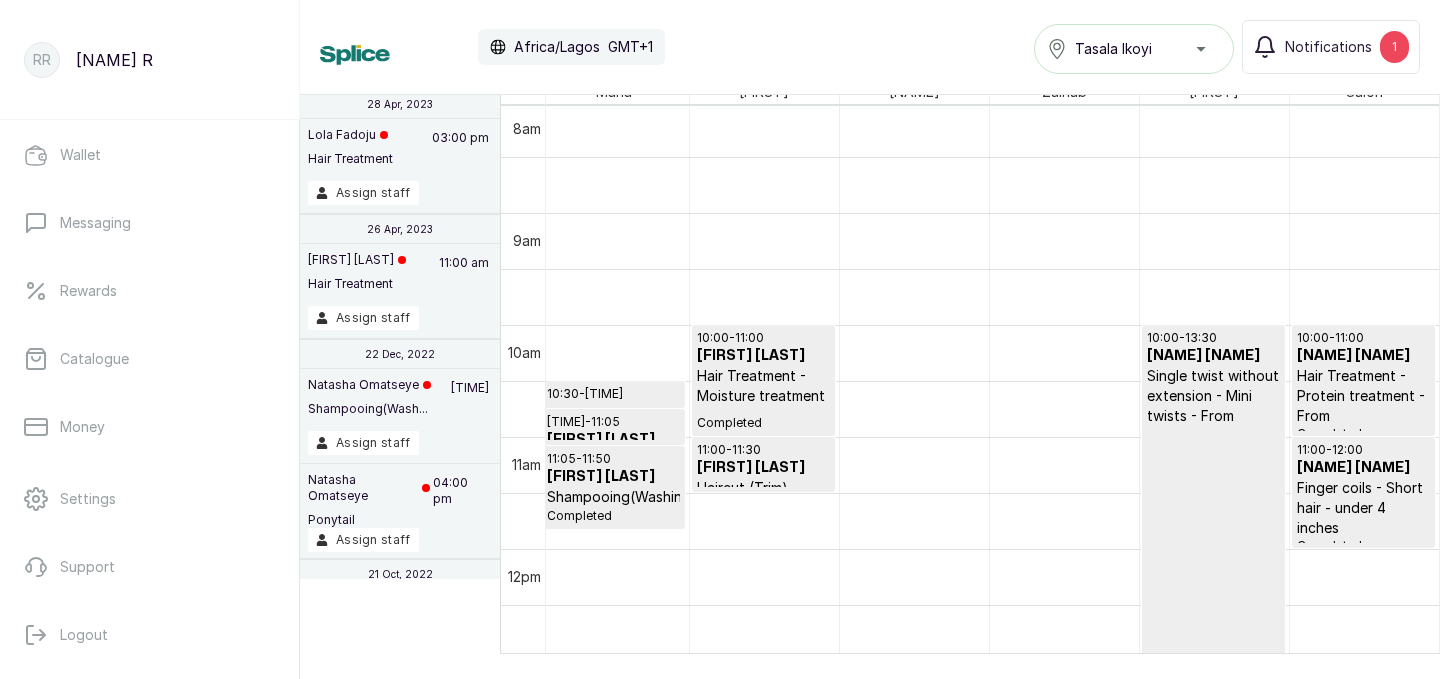 scroll, scrollTop: 1055, scrollLeft: 457, axis: both 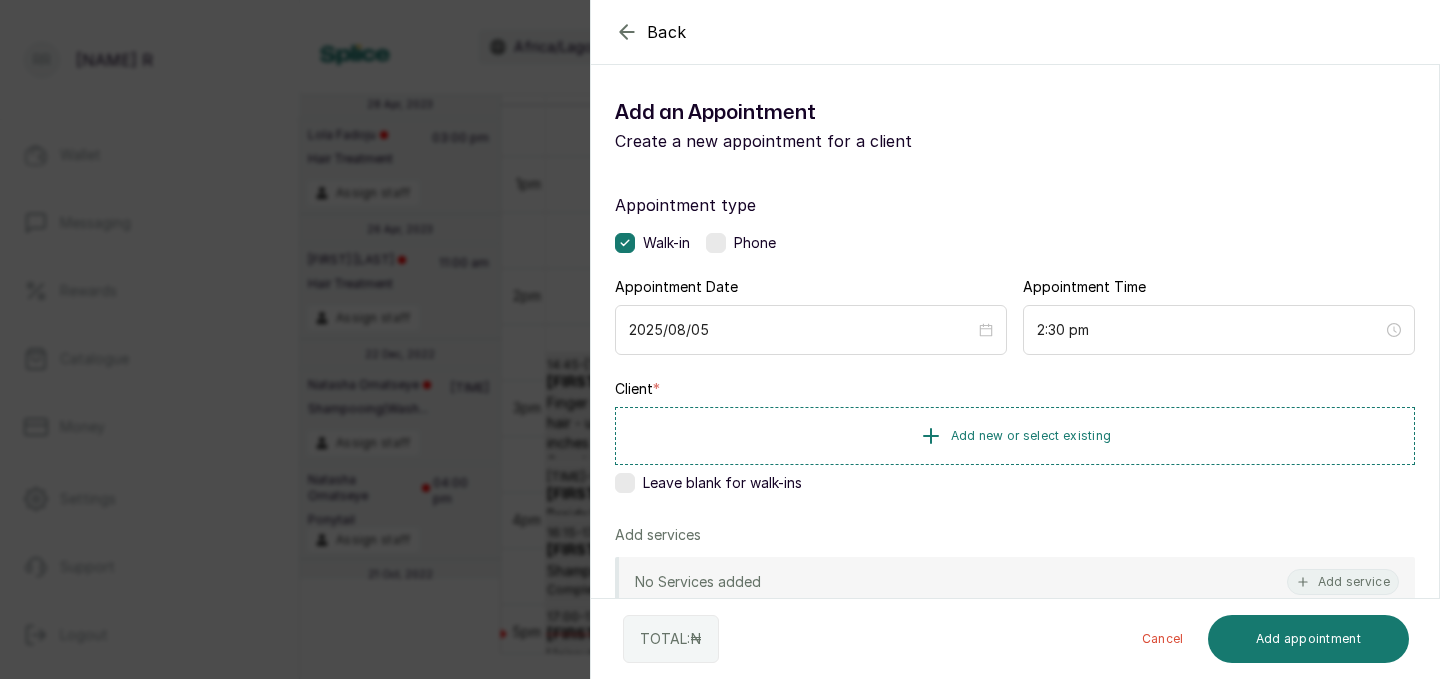 click 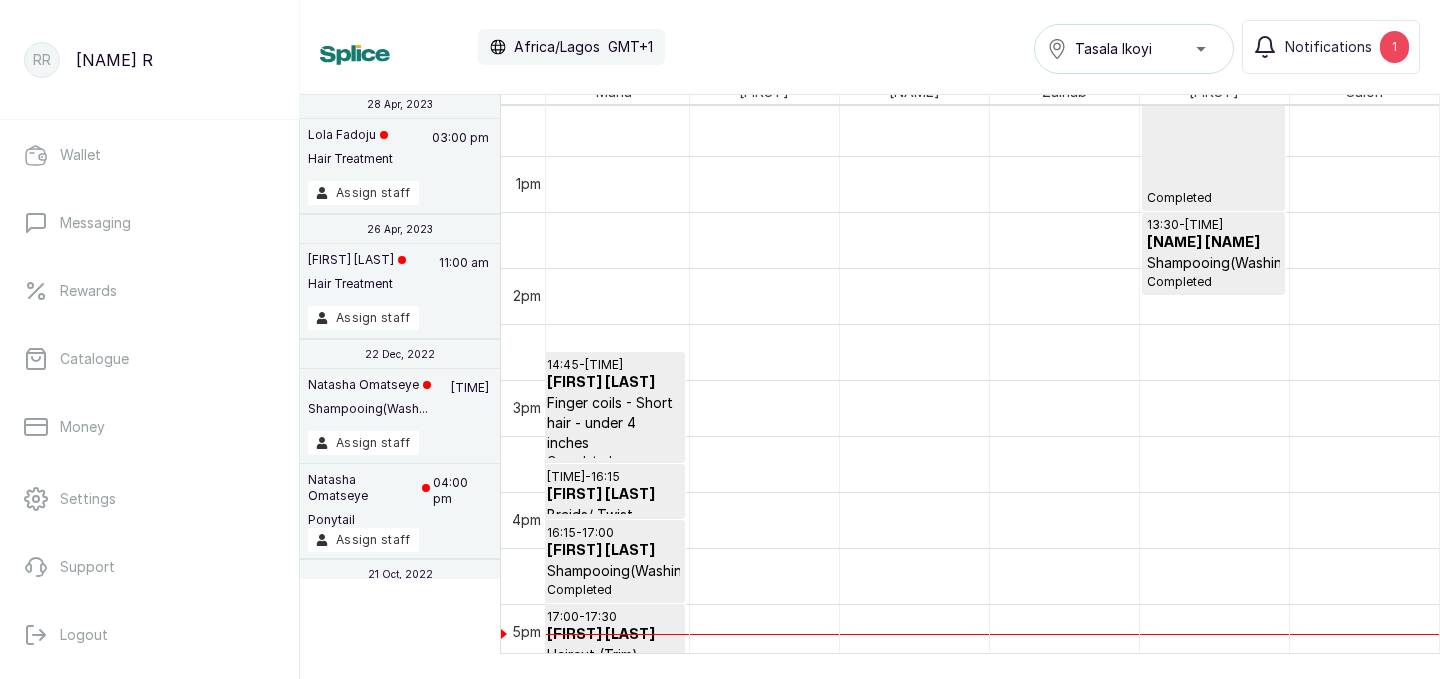 scroll, scrollTop: 1728, scrollLeft: 457, axis: both 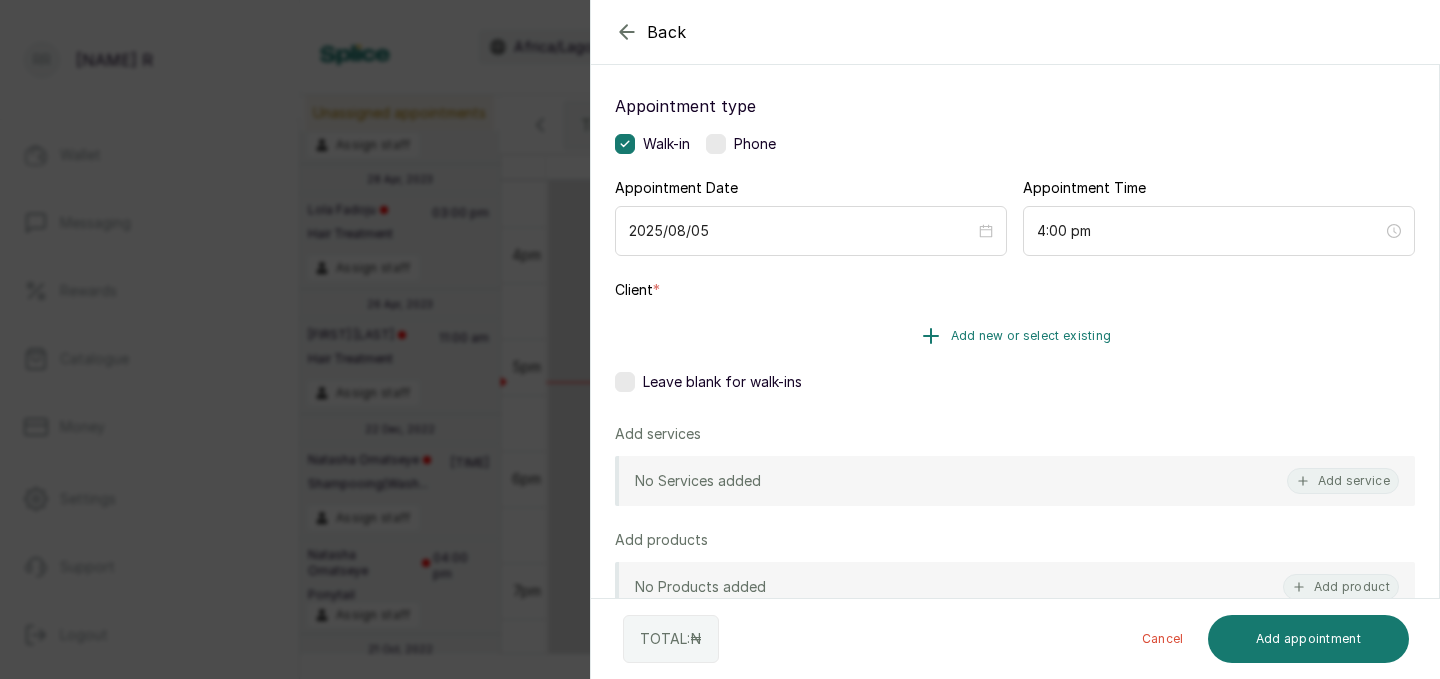 click on "Add new or select existing" at bounding box center (1015, 336) 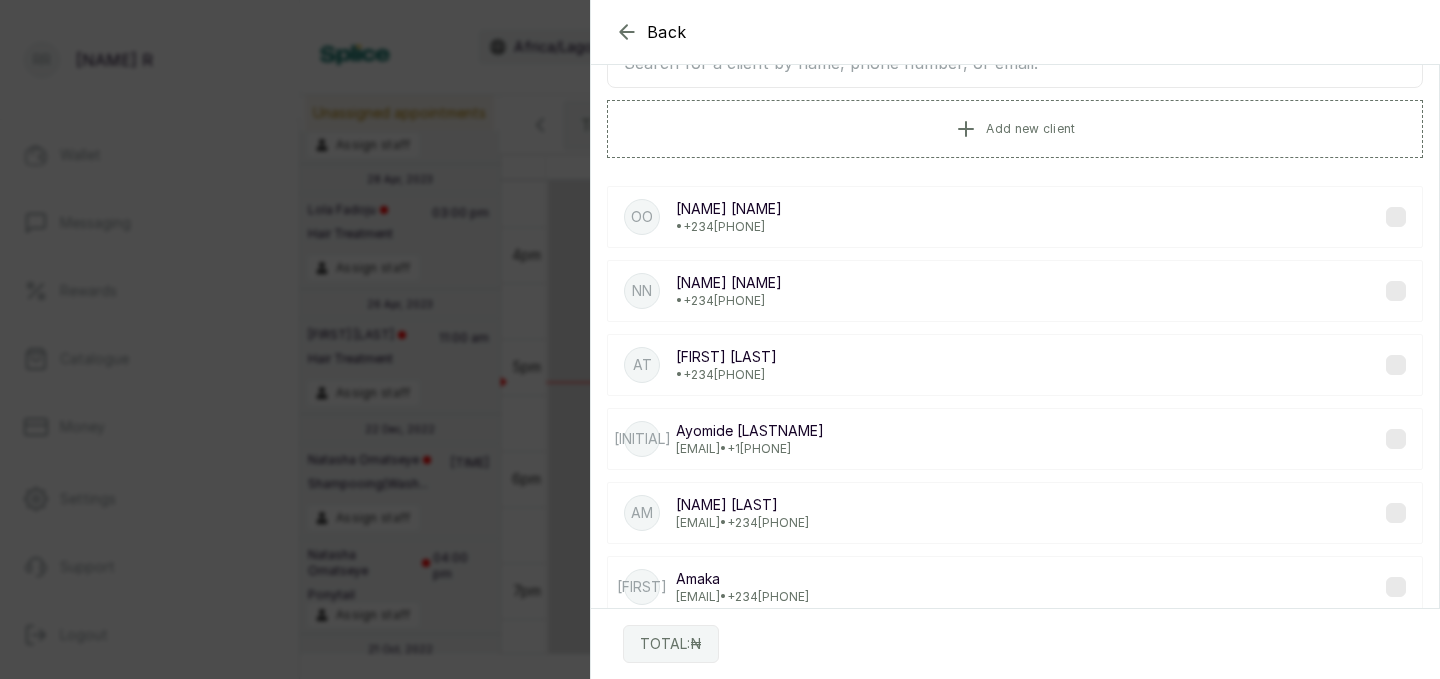 scroll, scrollTop: 0, scrollLeft: 0, axis: both 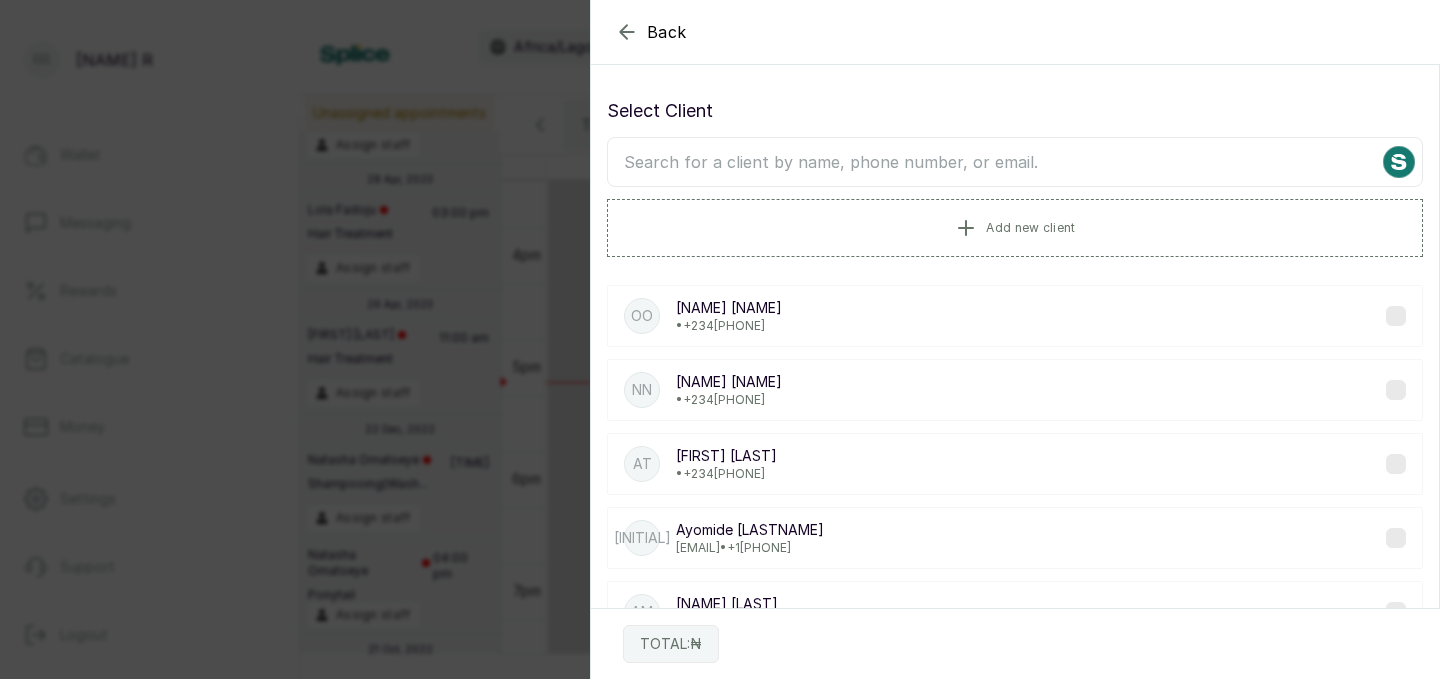 click at bounding box center (1015, 162) 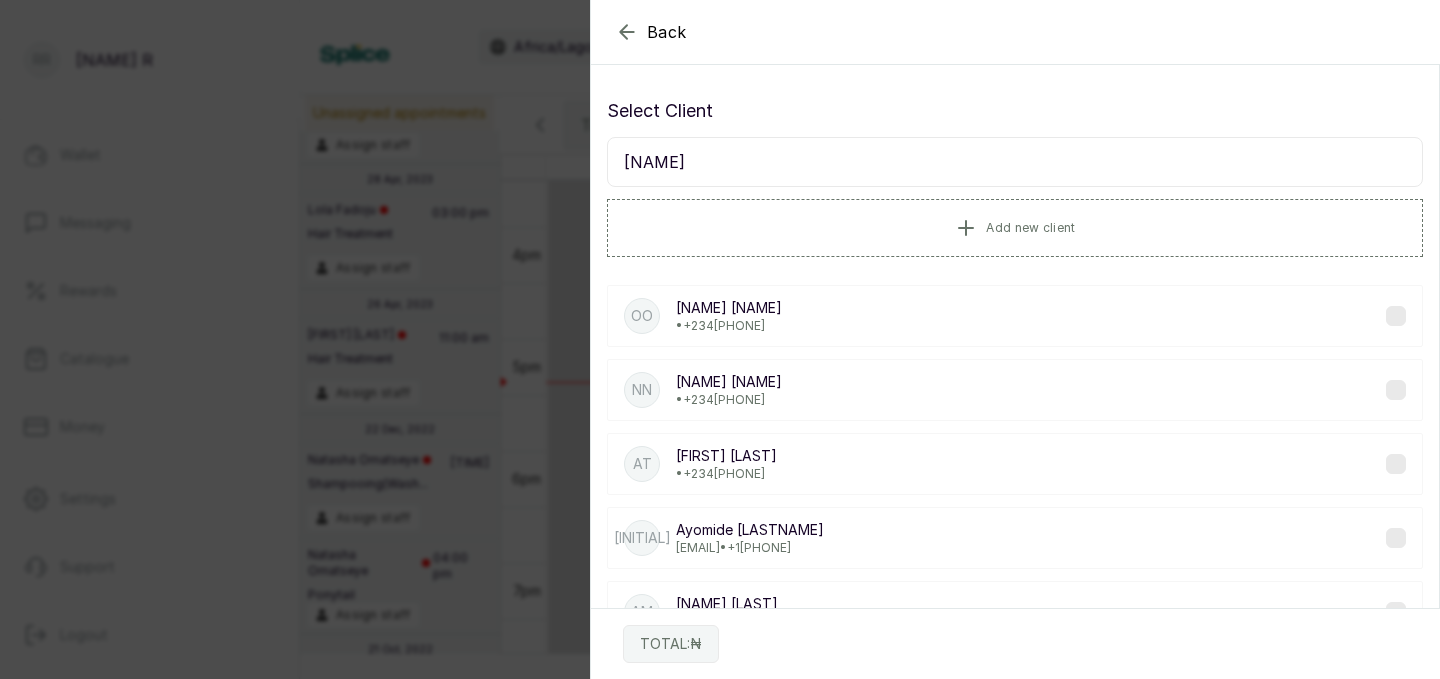 type on "[FIRST]" 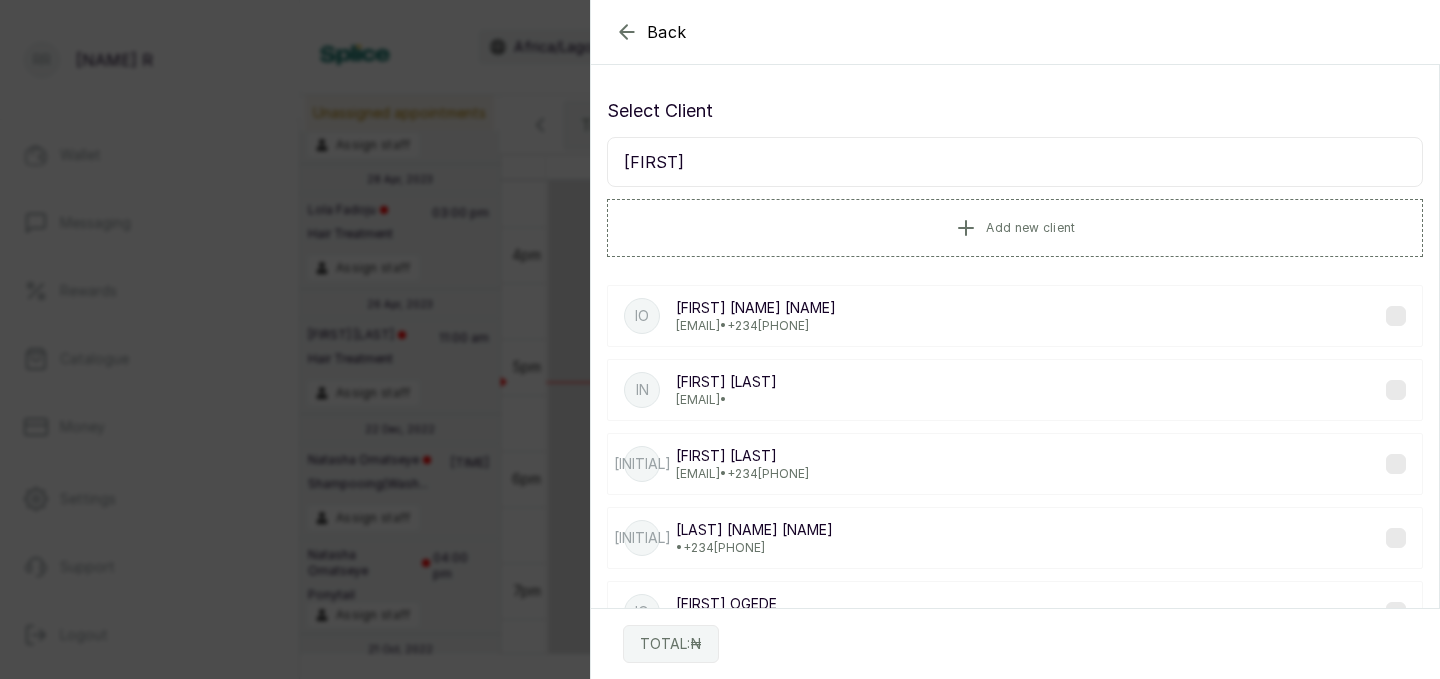 click on "[FIRST] [LAST] [LAST]" at bounding box center (756, 308) 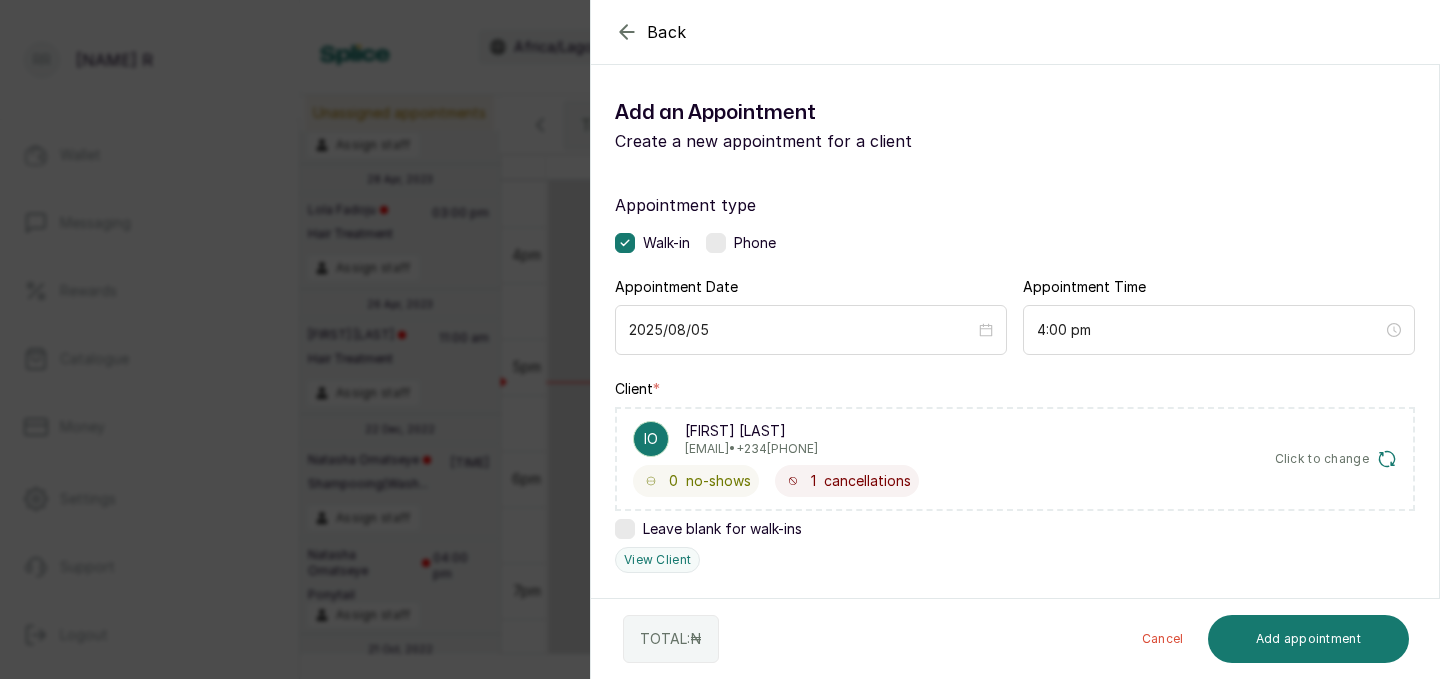 scroll, scrollTop: 300, scrollLeft: 0, axis: vertical 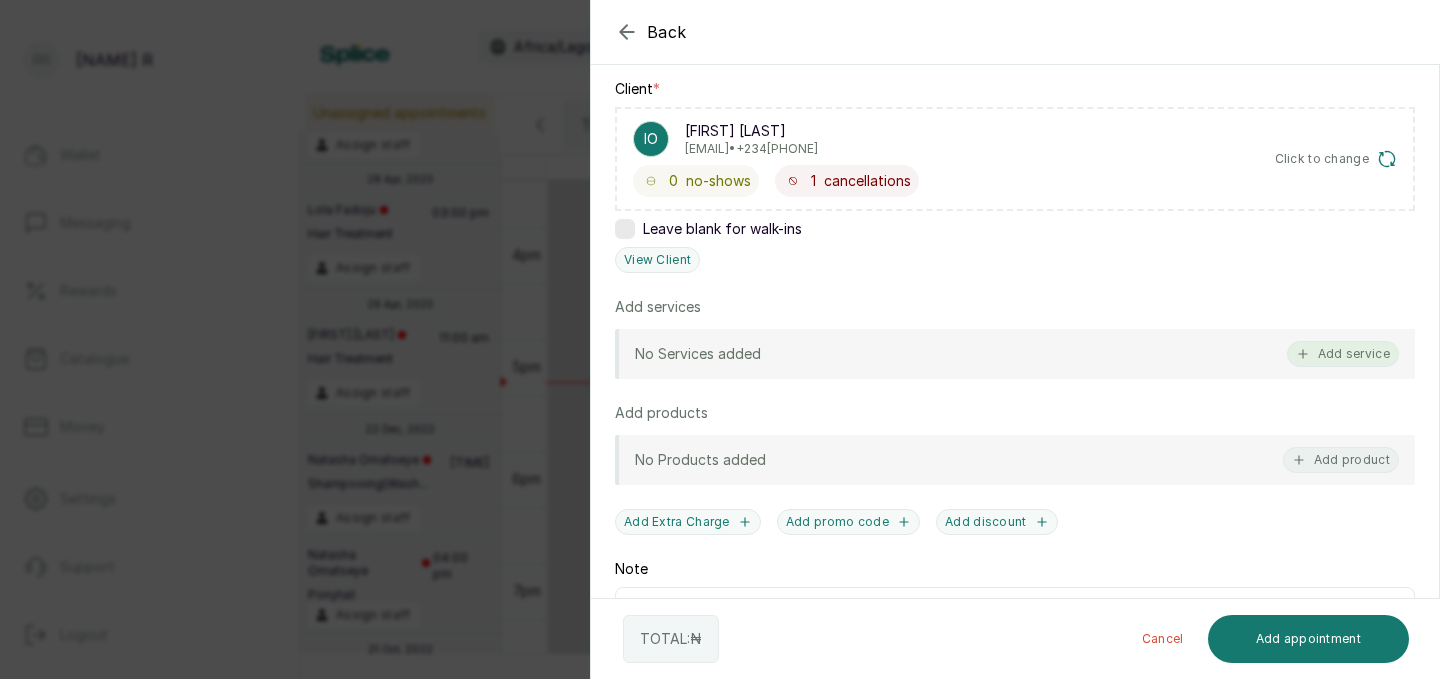 click on "Add service" at bounding box center [1343, 354] 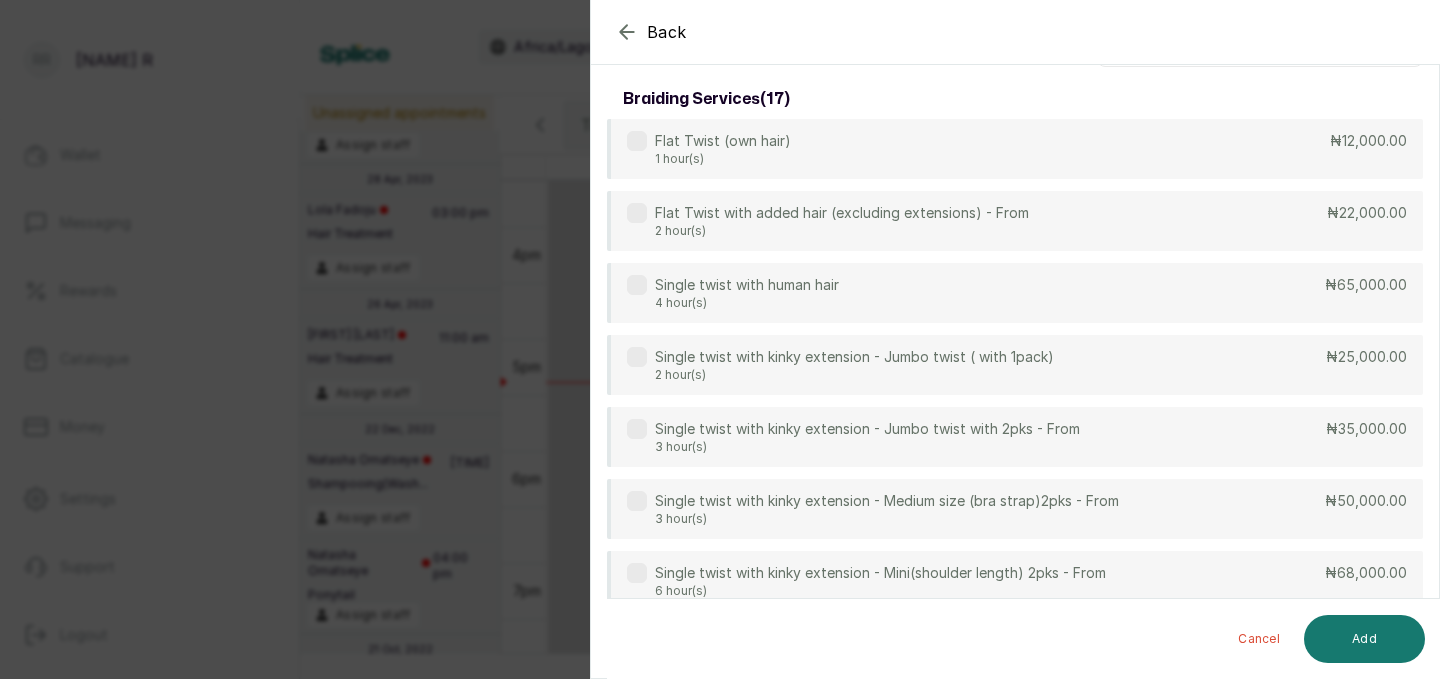 scroll, scrollTop: 0, scrollLeft: 0, axis: both 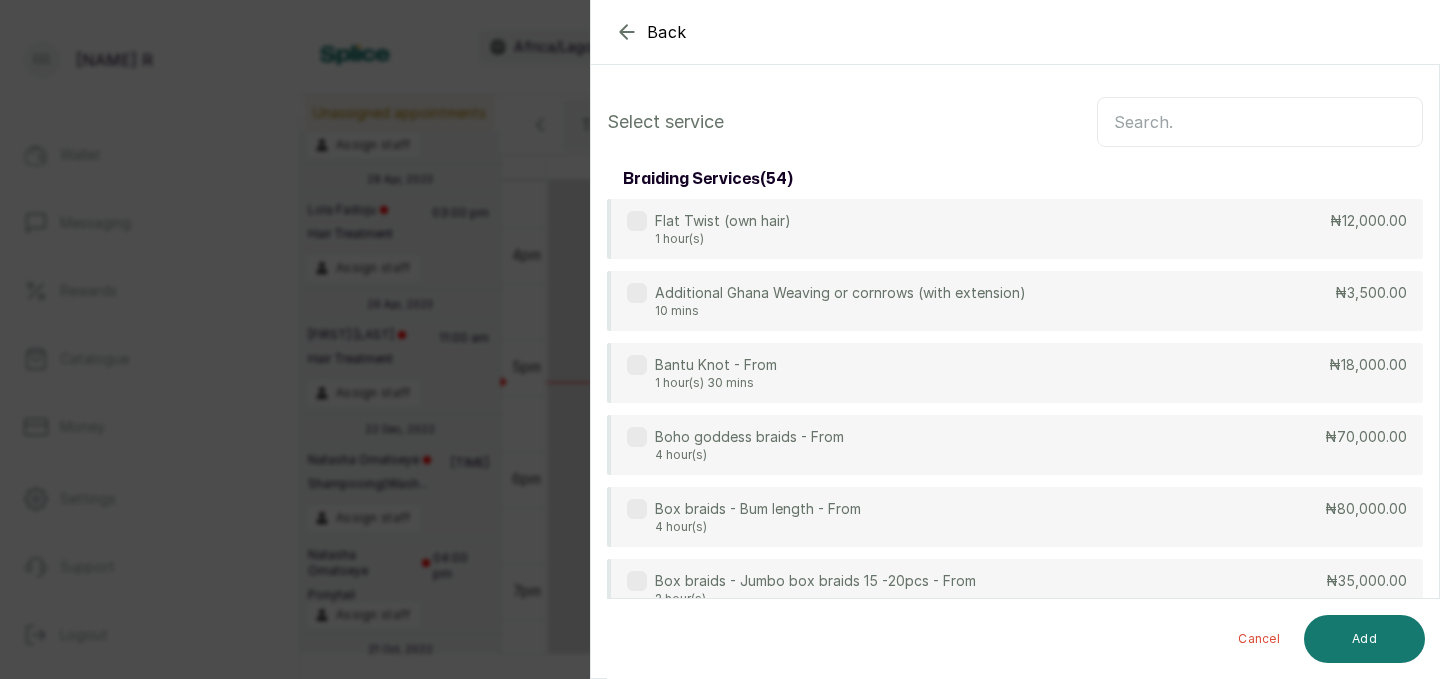 click at bounding box center [1260, 122] 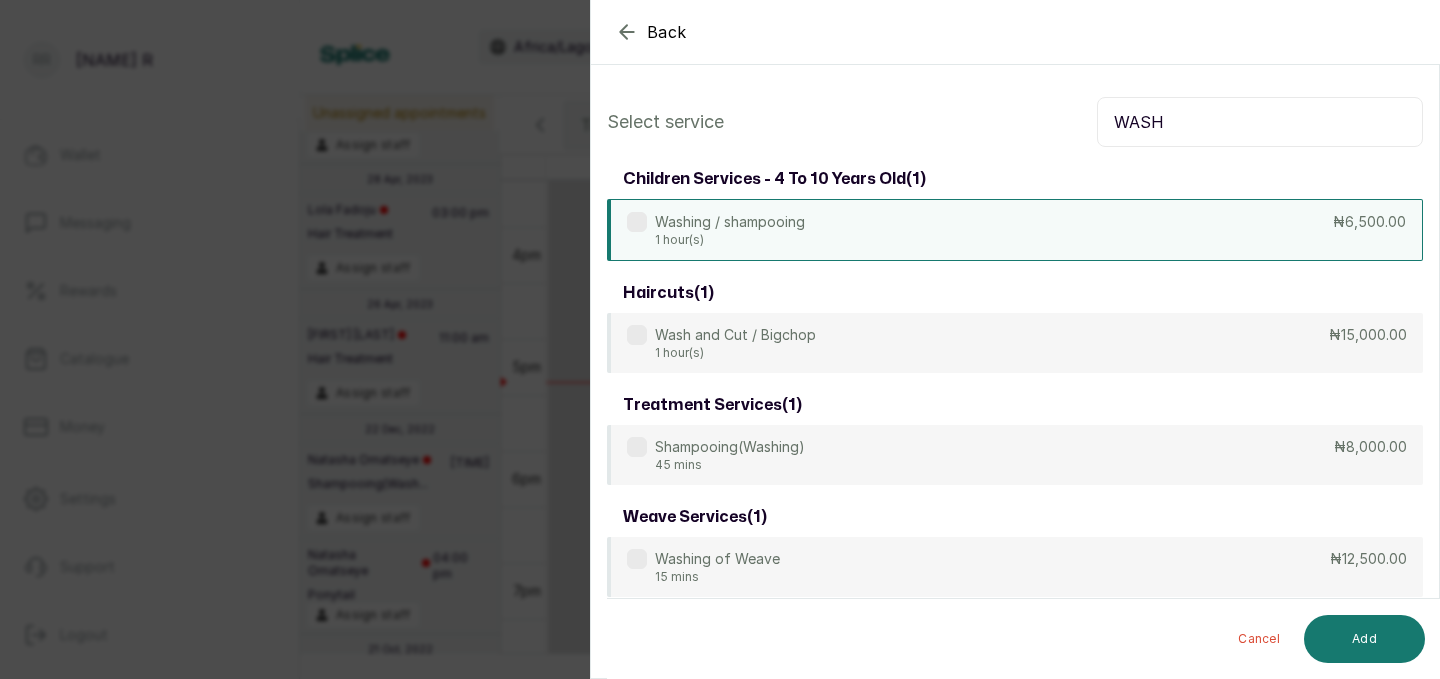 type on "WASH" 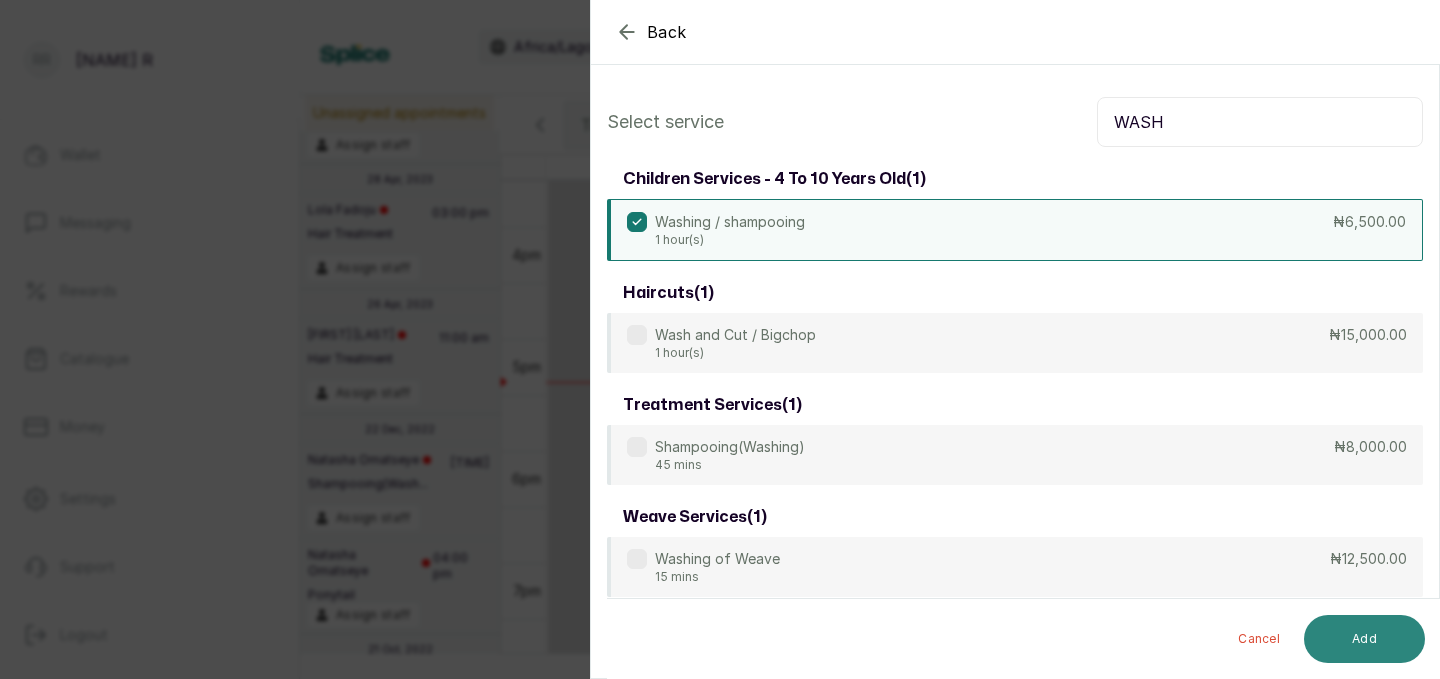 click on "Add" at bounding box center (1364, 639) 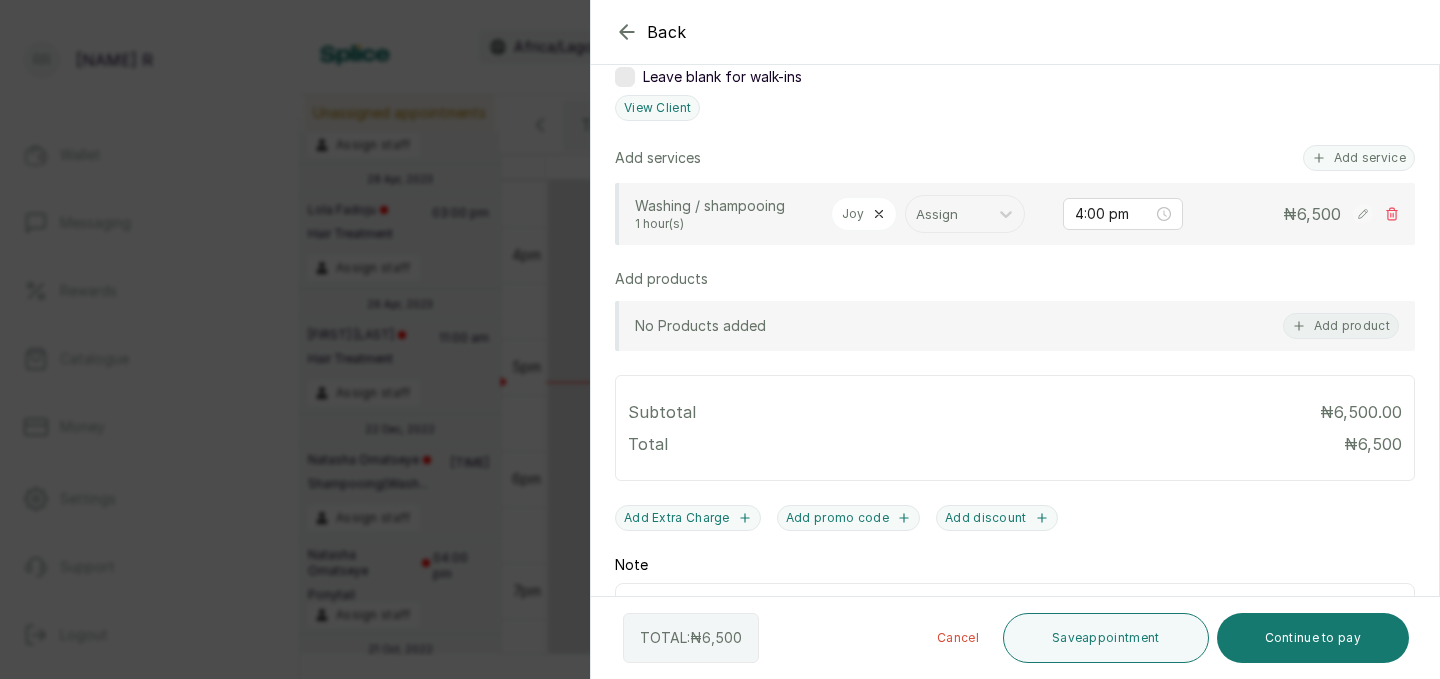 scroll, scrollTop: 447, scrollLeft: 0, axis: vertical 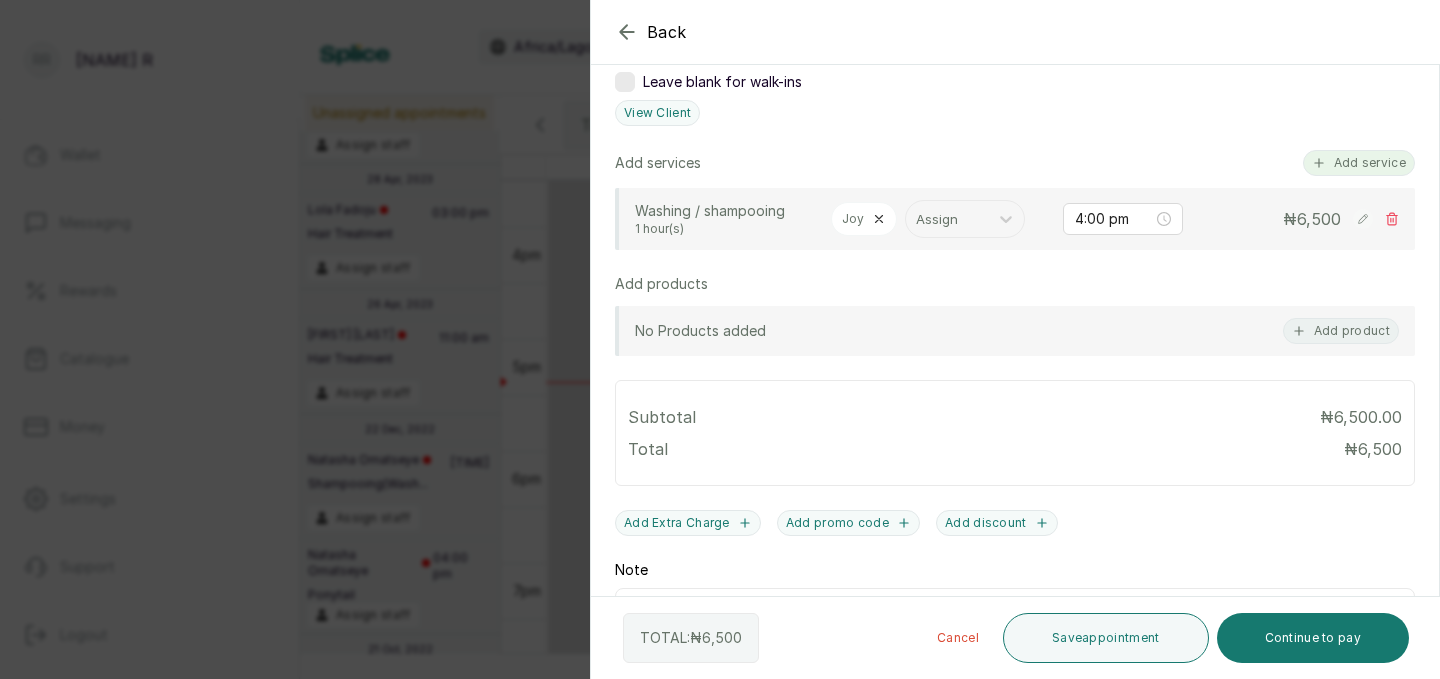 click on "Add service" at bounding box center (1359, 163) 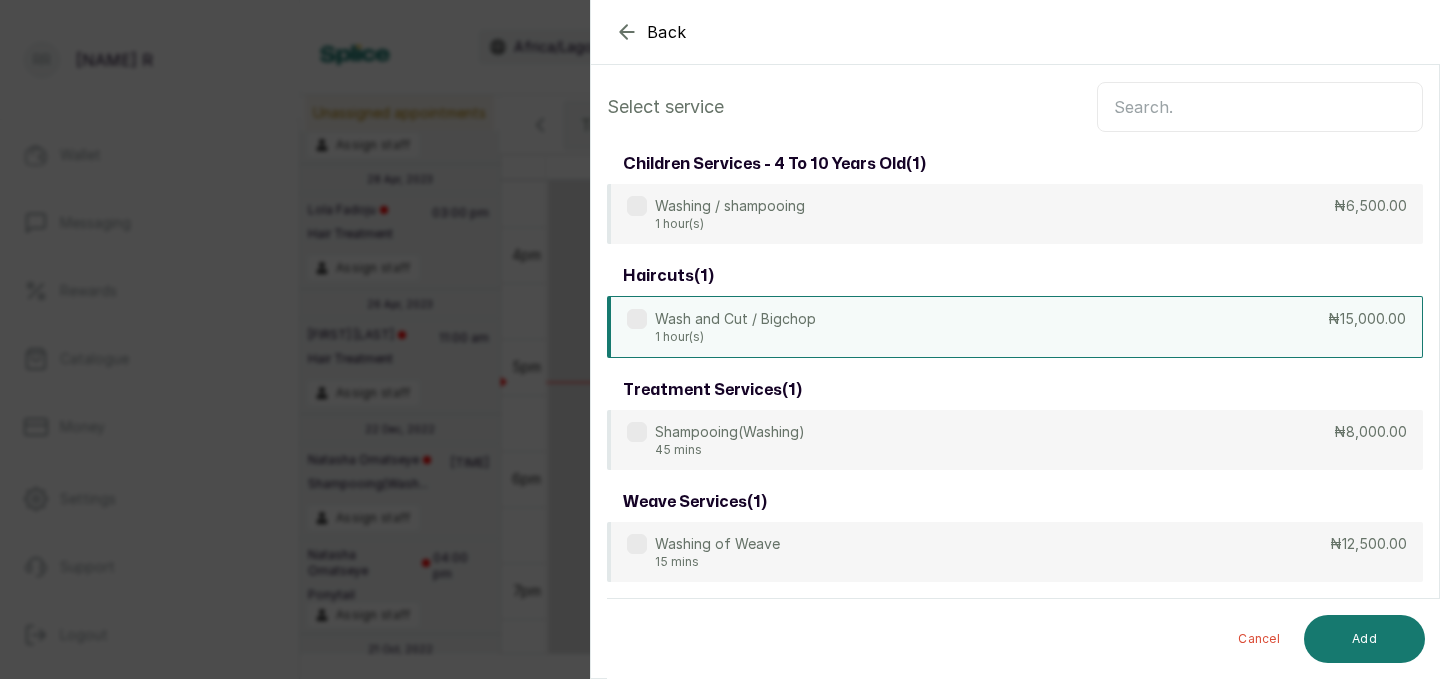 scroll, scrollTop: 0, scrollLeft: 0, axis: both 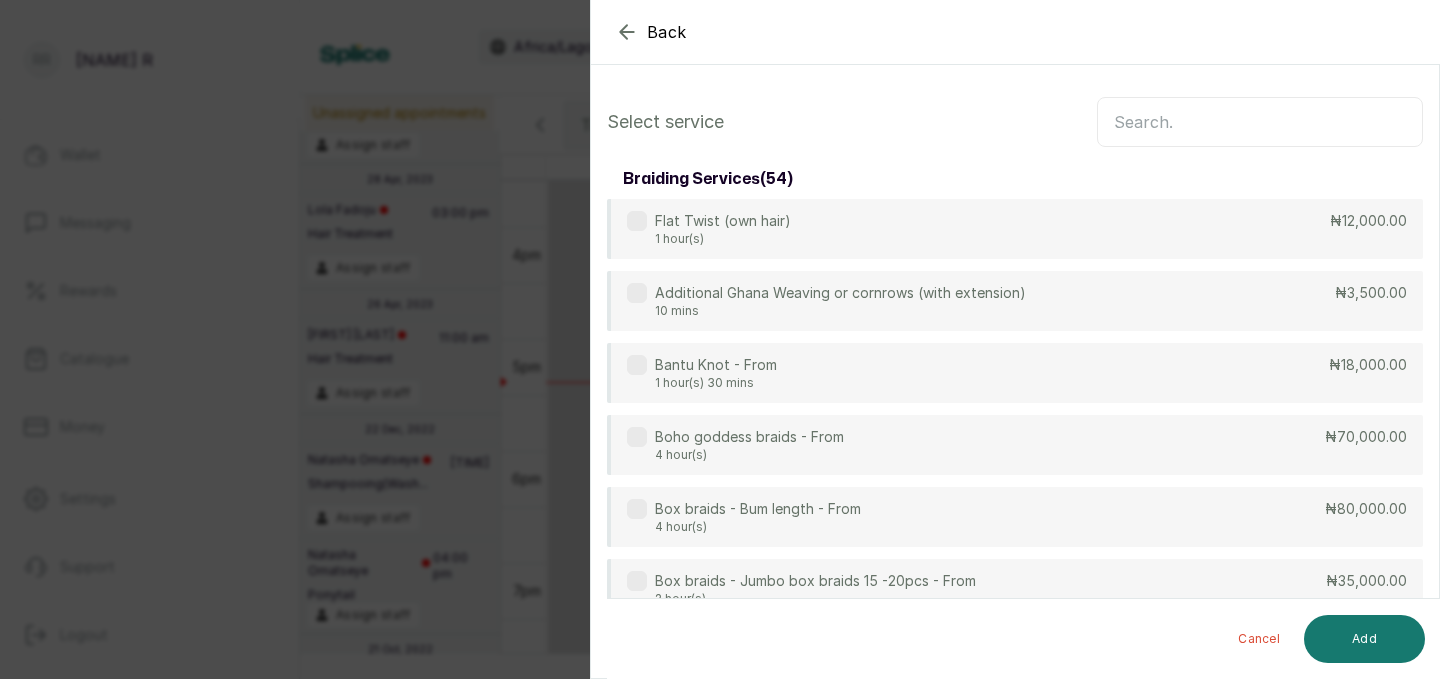 click at bounding box center [1260, 122] 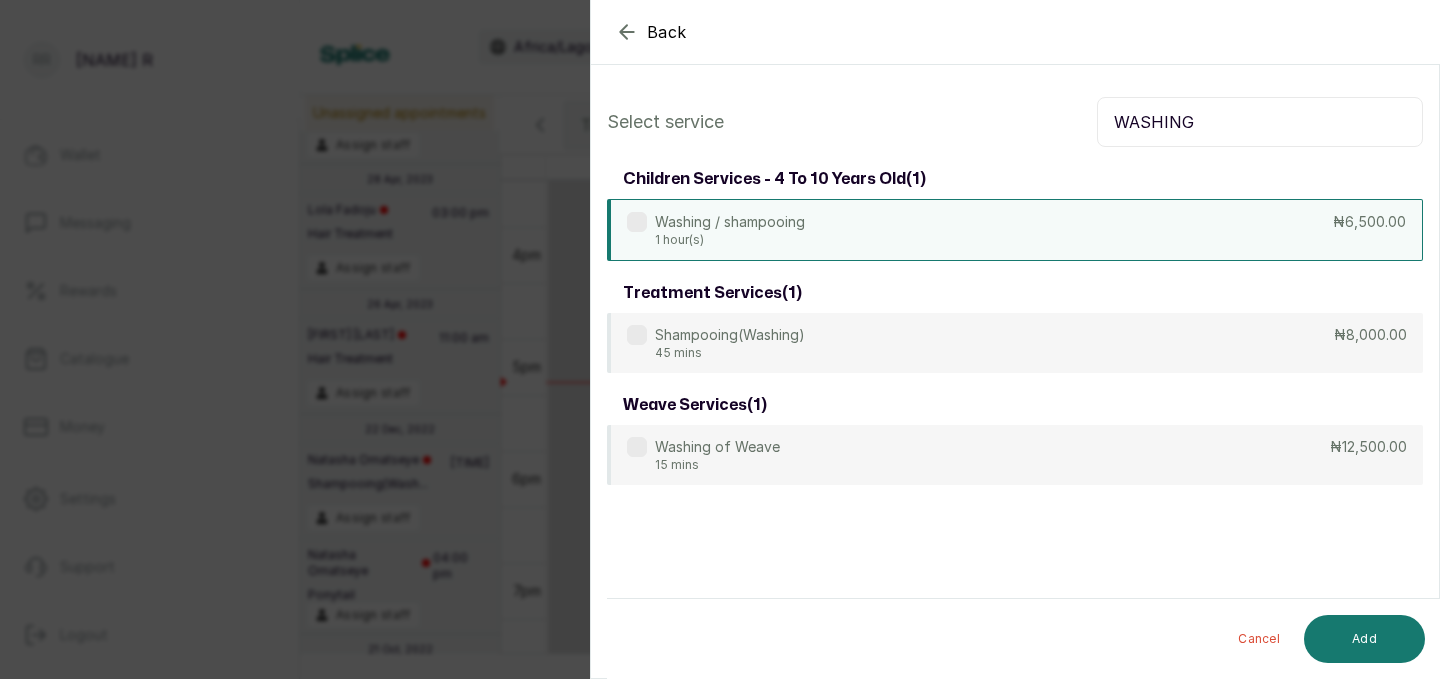 type on "WASHING" 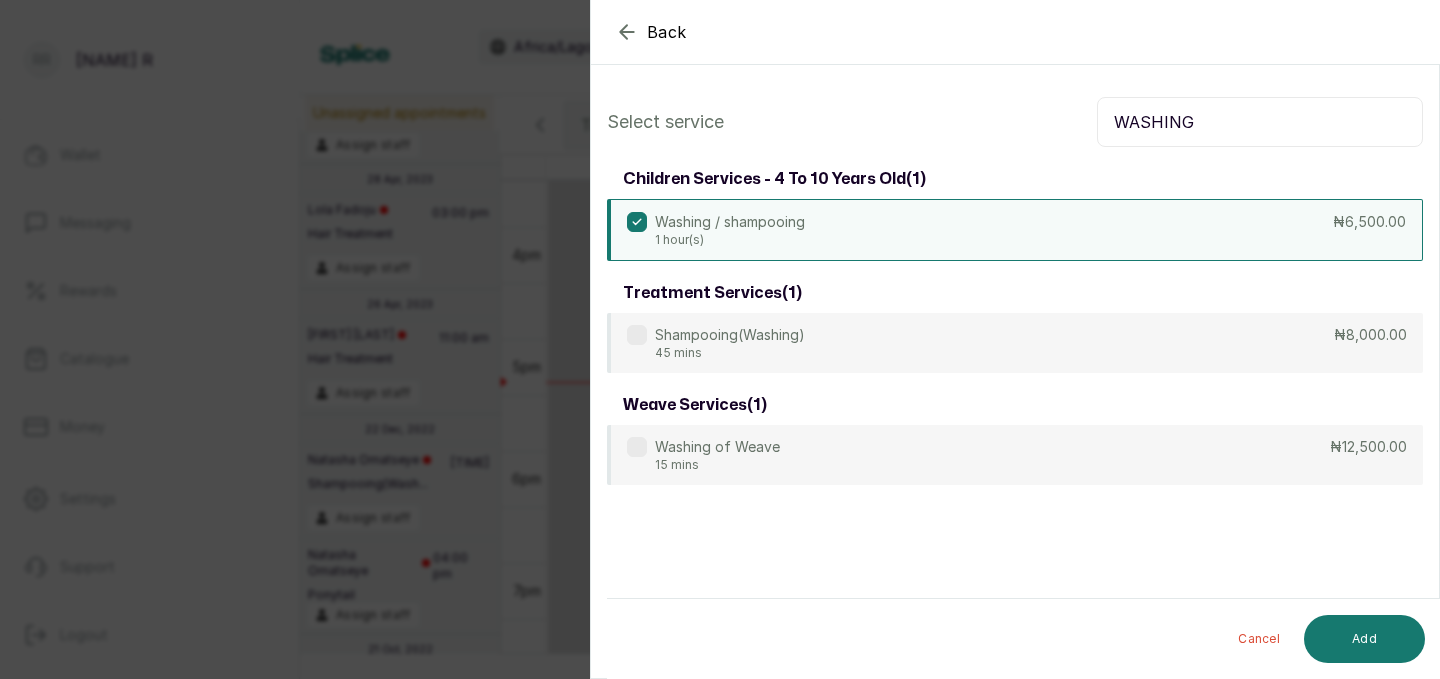 click on "Cancel Add" at bounding box center (1032, 639) 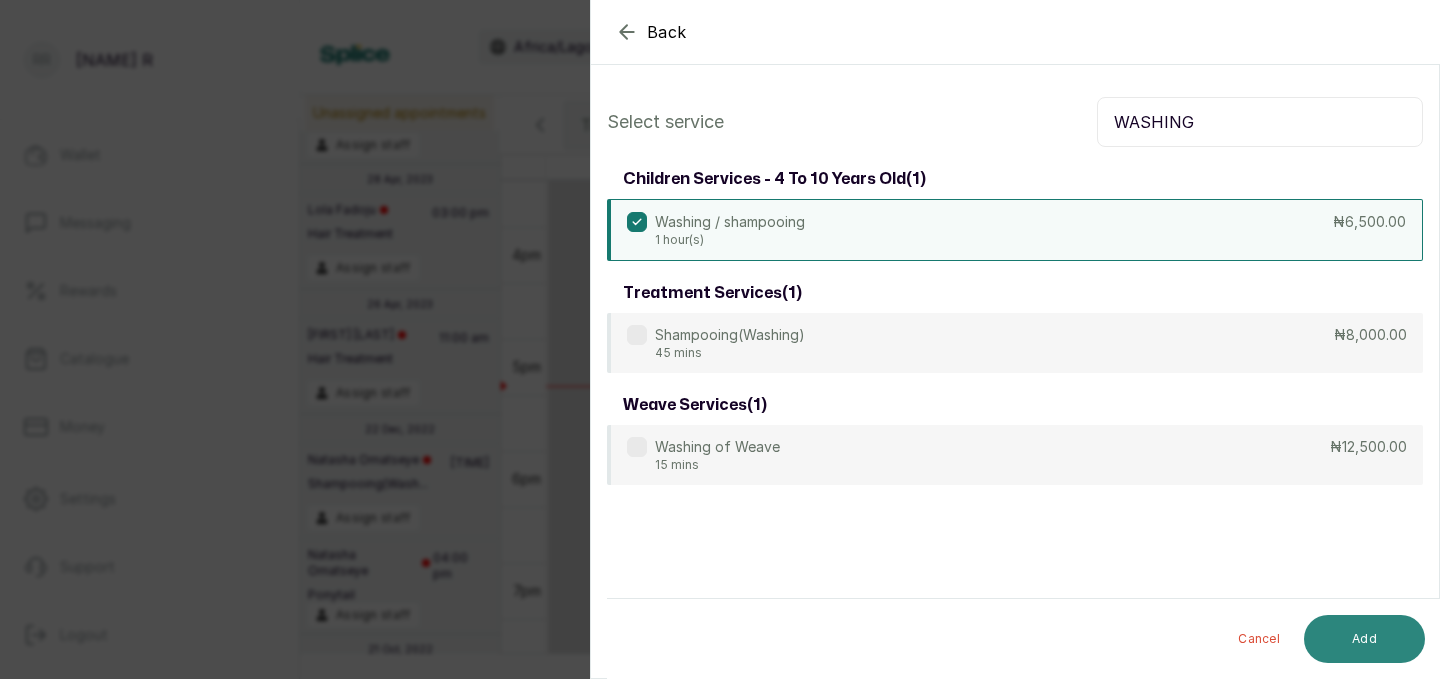 click on "Add" at bounding box center [1364, 639] 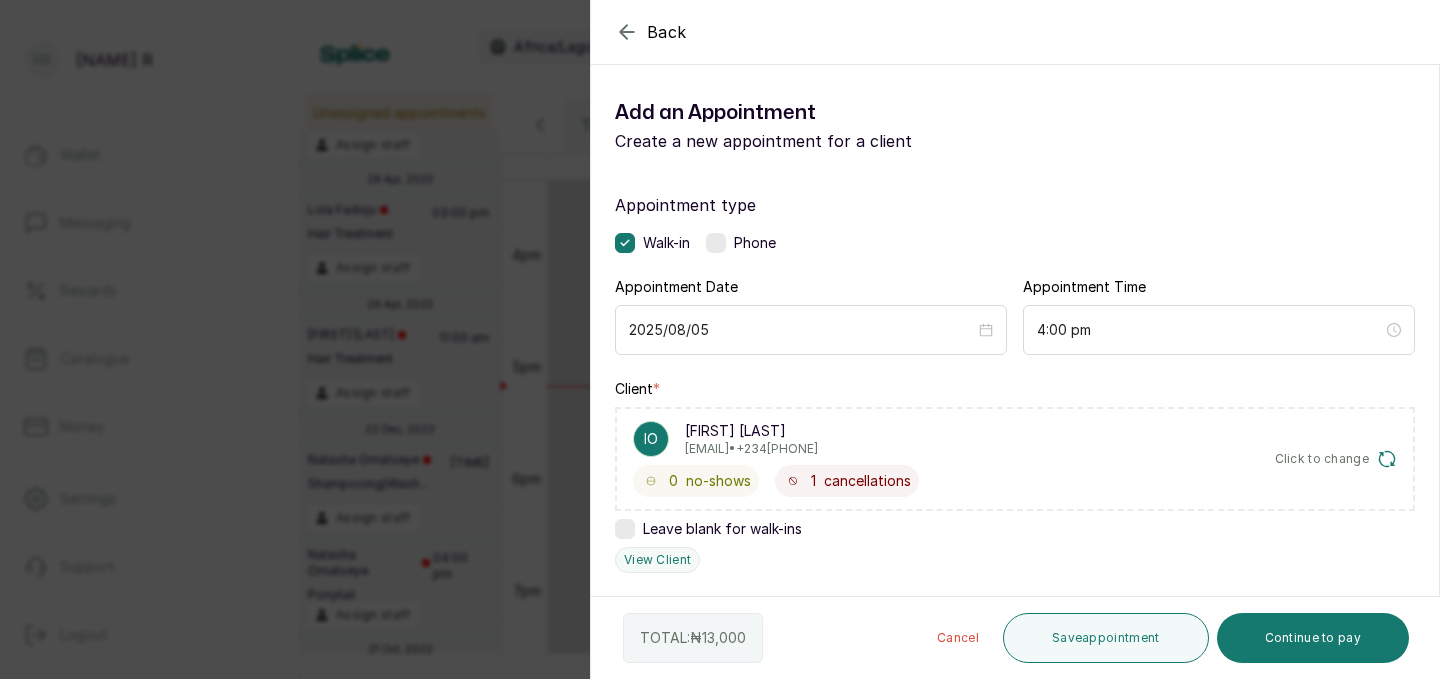scroll, scrollTop: 375, scrollLeft: 0, axis: vertical 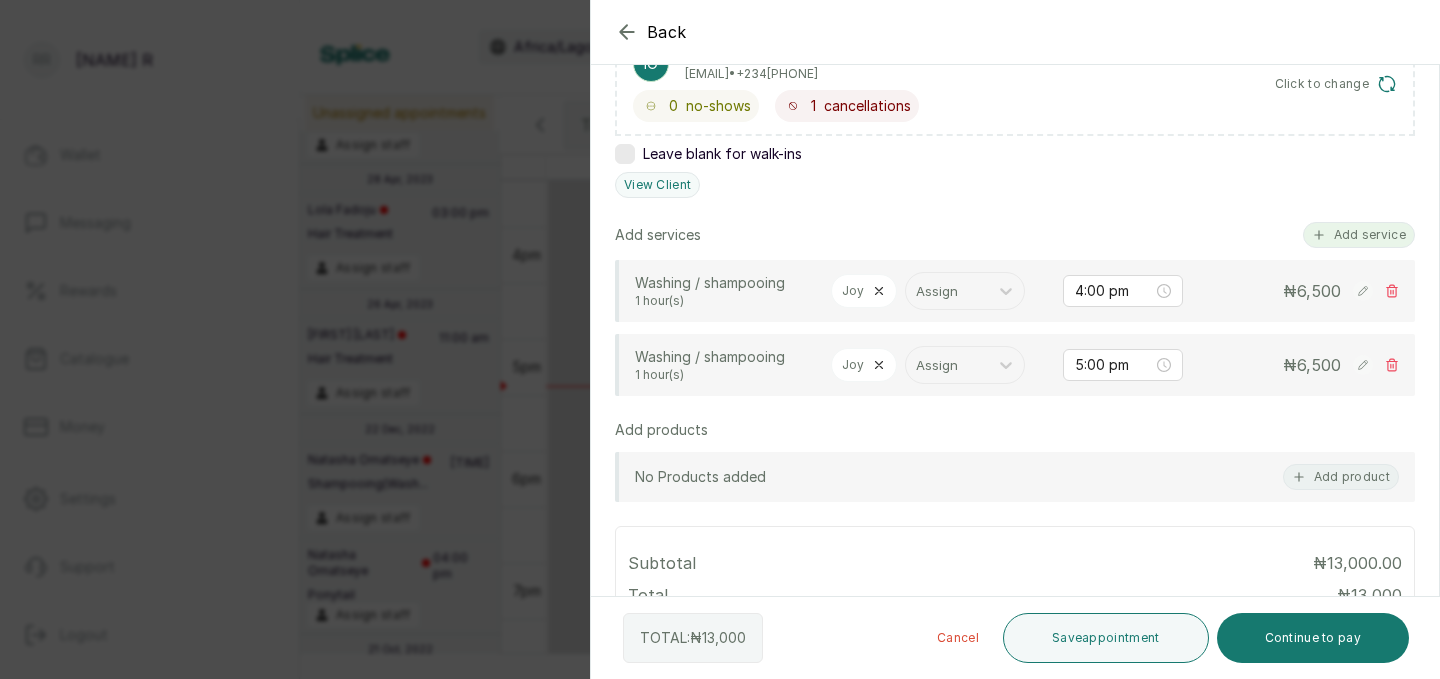 click on "Add service" at bounding box center (1359, 235) 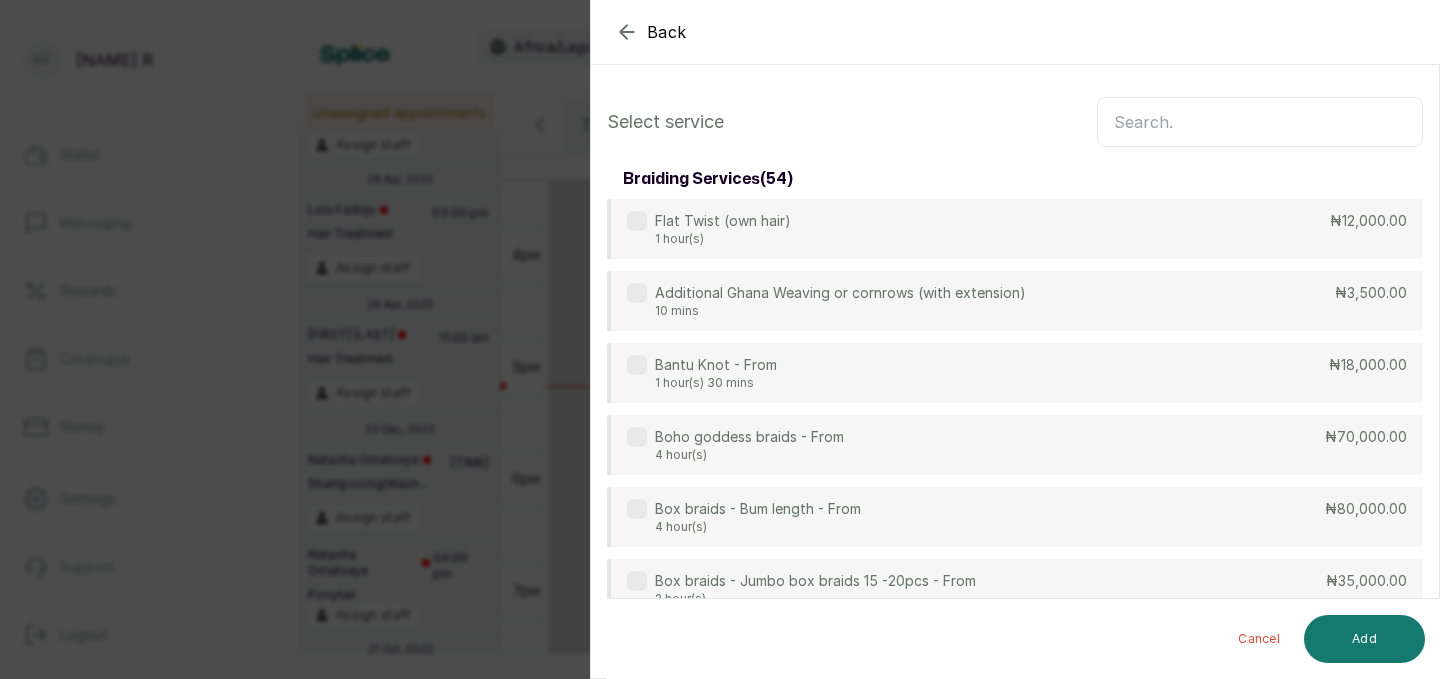 click at bounding box center (1260, 122) 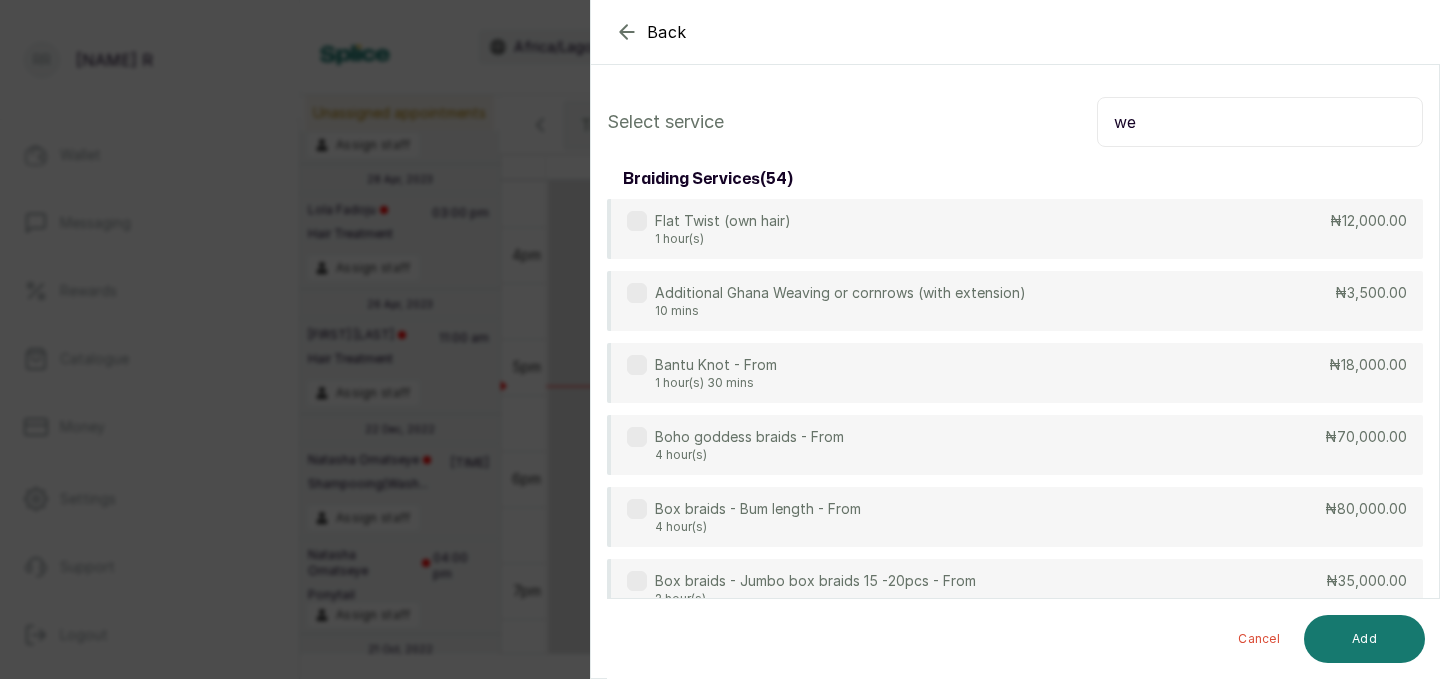 type on "w" 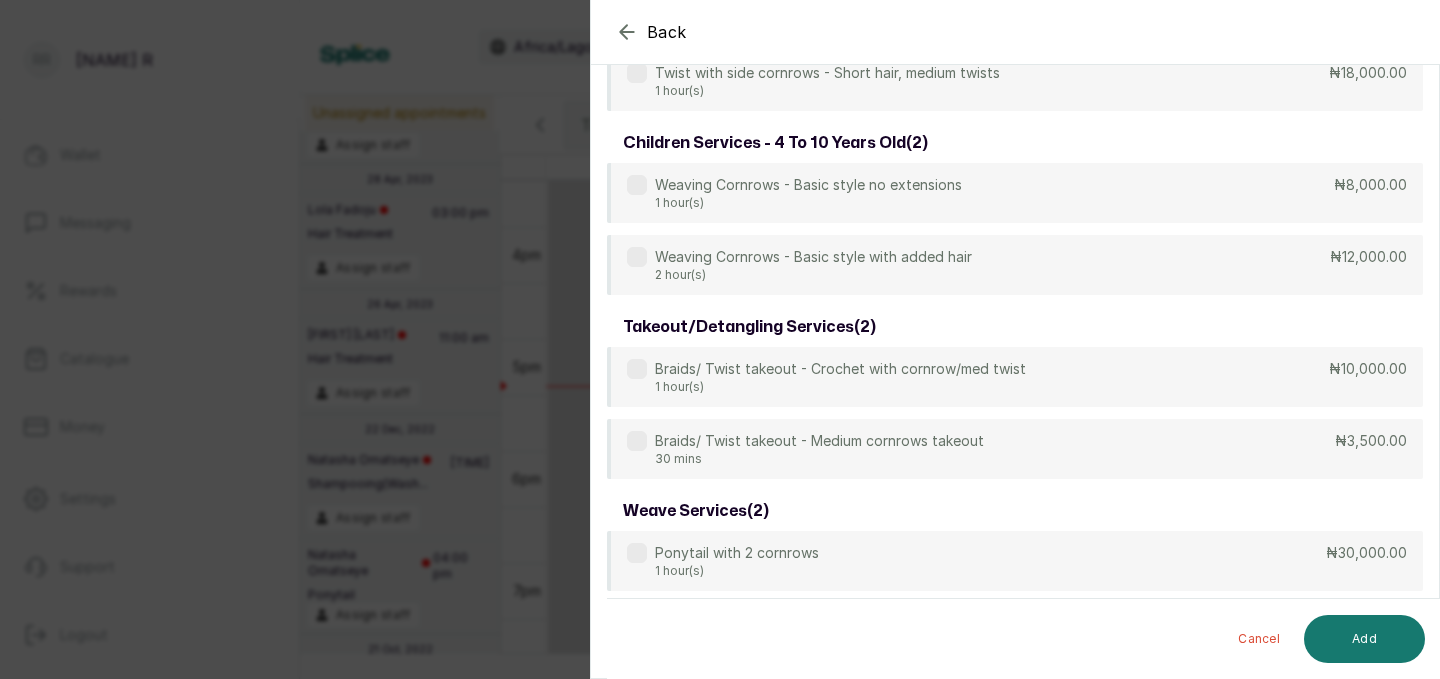 scroll, scrollTop: 938, scrollLeft: 0, axis: vertical 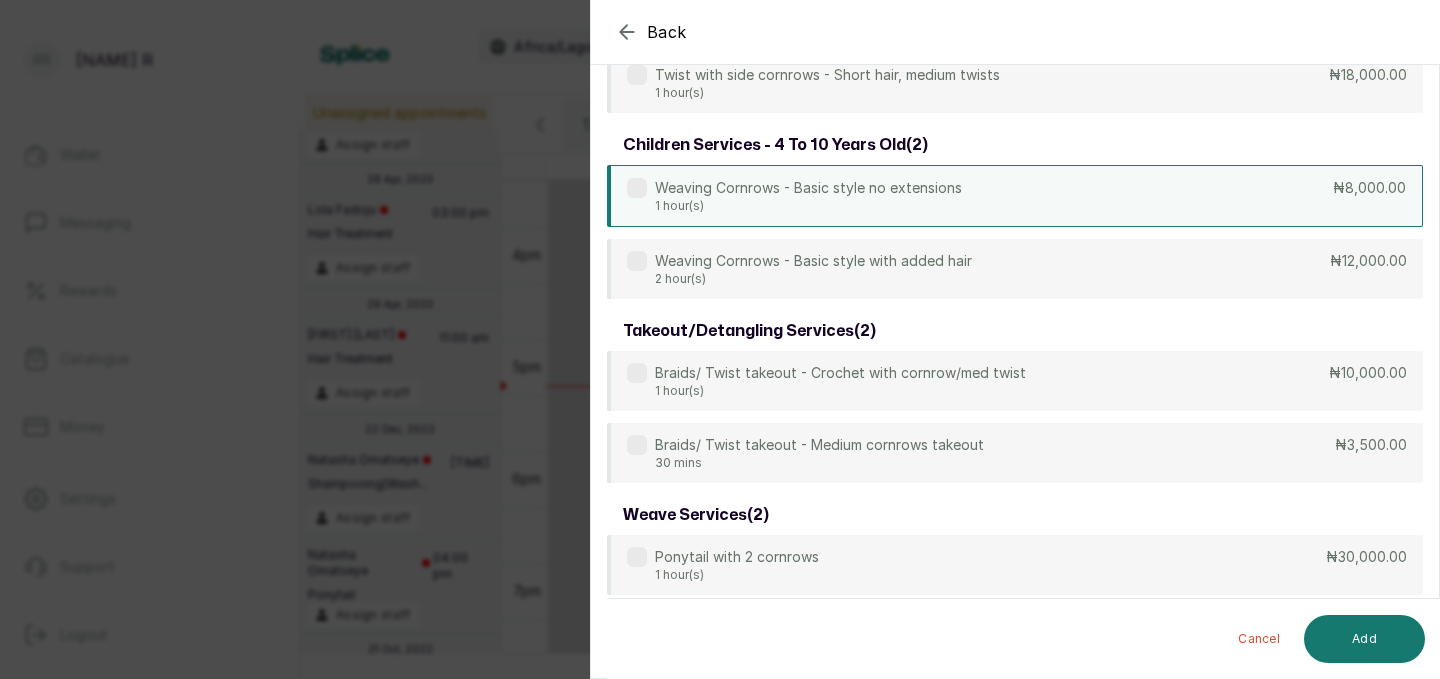 type on "cornrow" 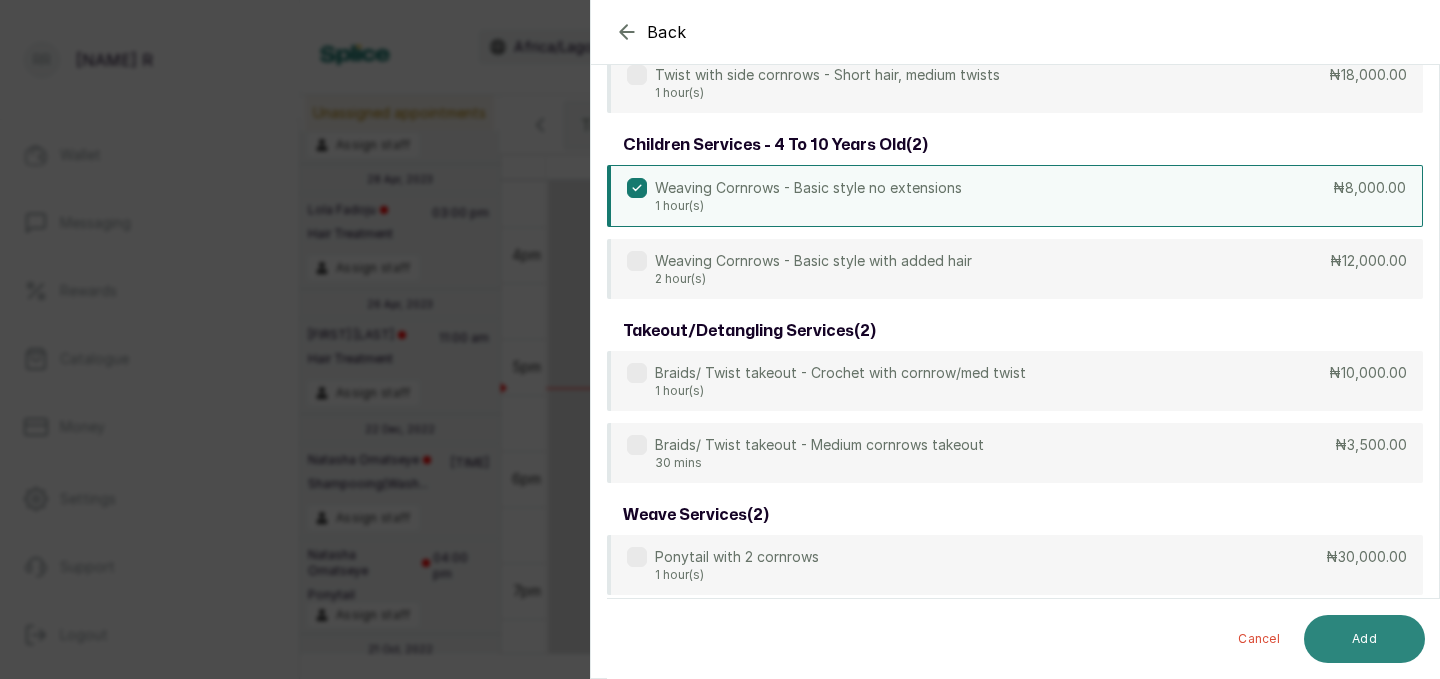 click on "Add" at bounding box center (1364, 639) 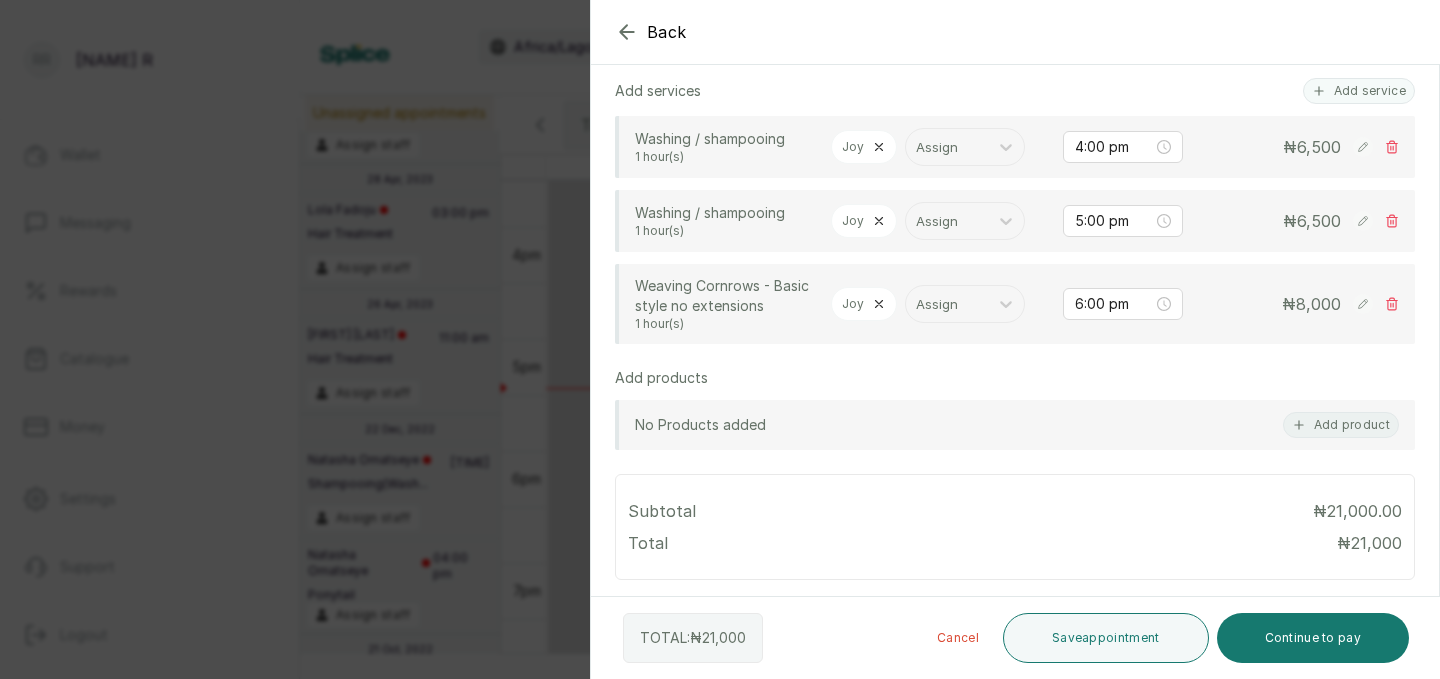 scroll, scrollTop: 522, scrollLeft: 0, axis: vertical 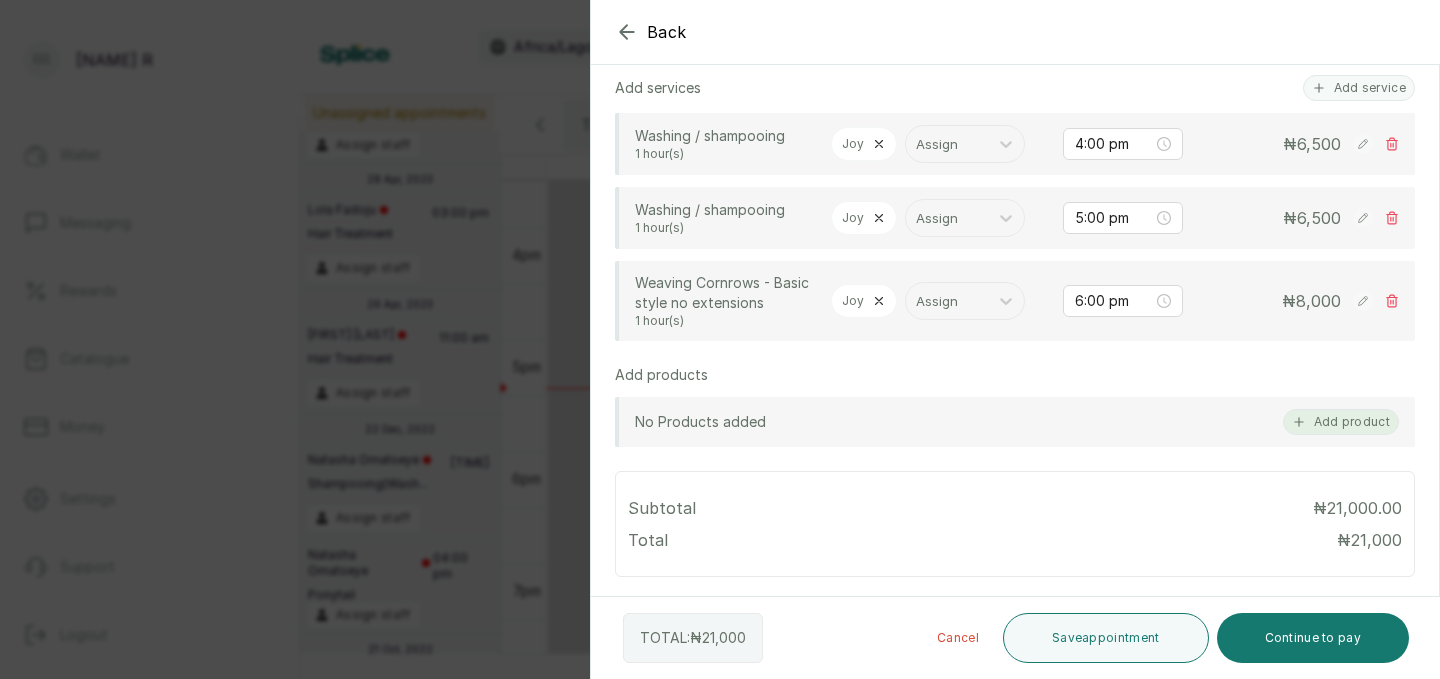 click on "Add product" at bounding box center (1341, 422) 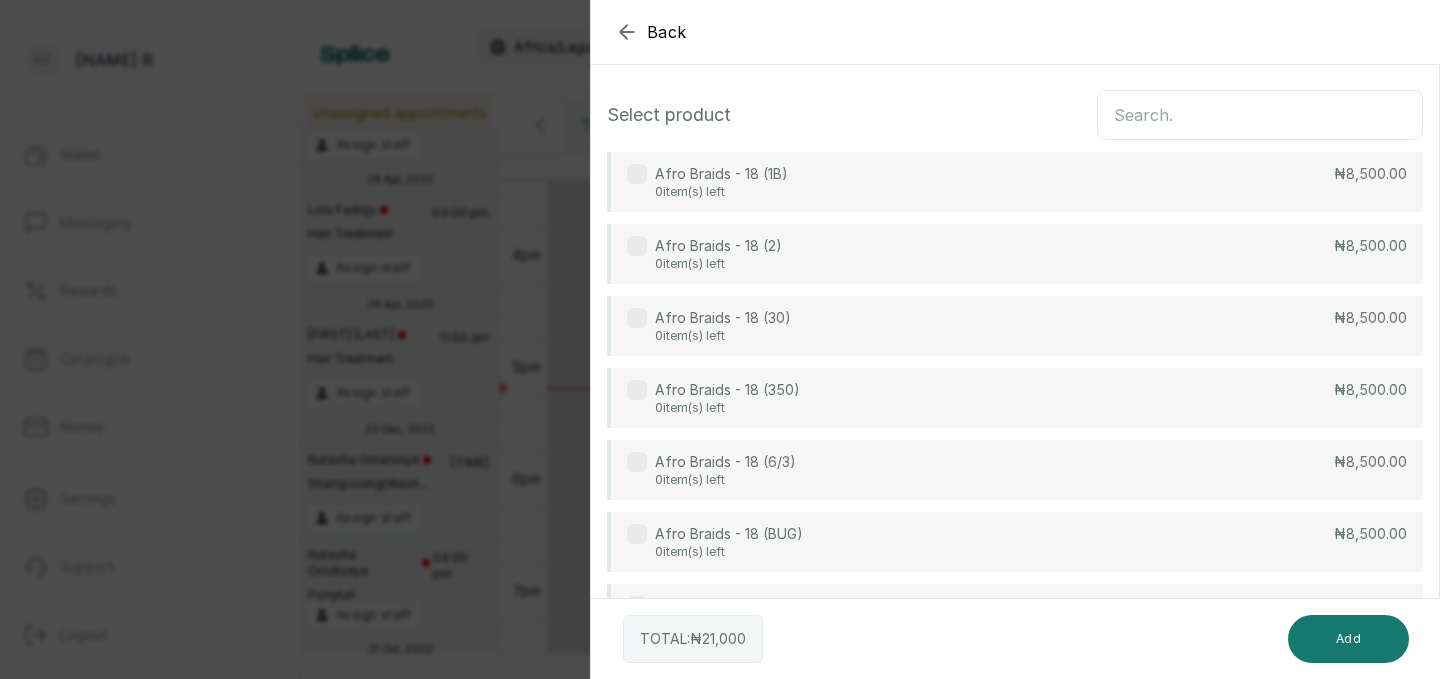 scroll, scrollTop: 0, scrollLeft: 0, axis: both 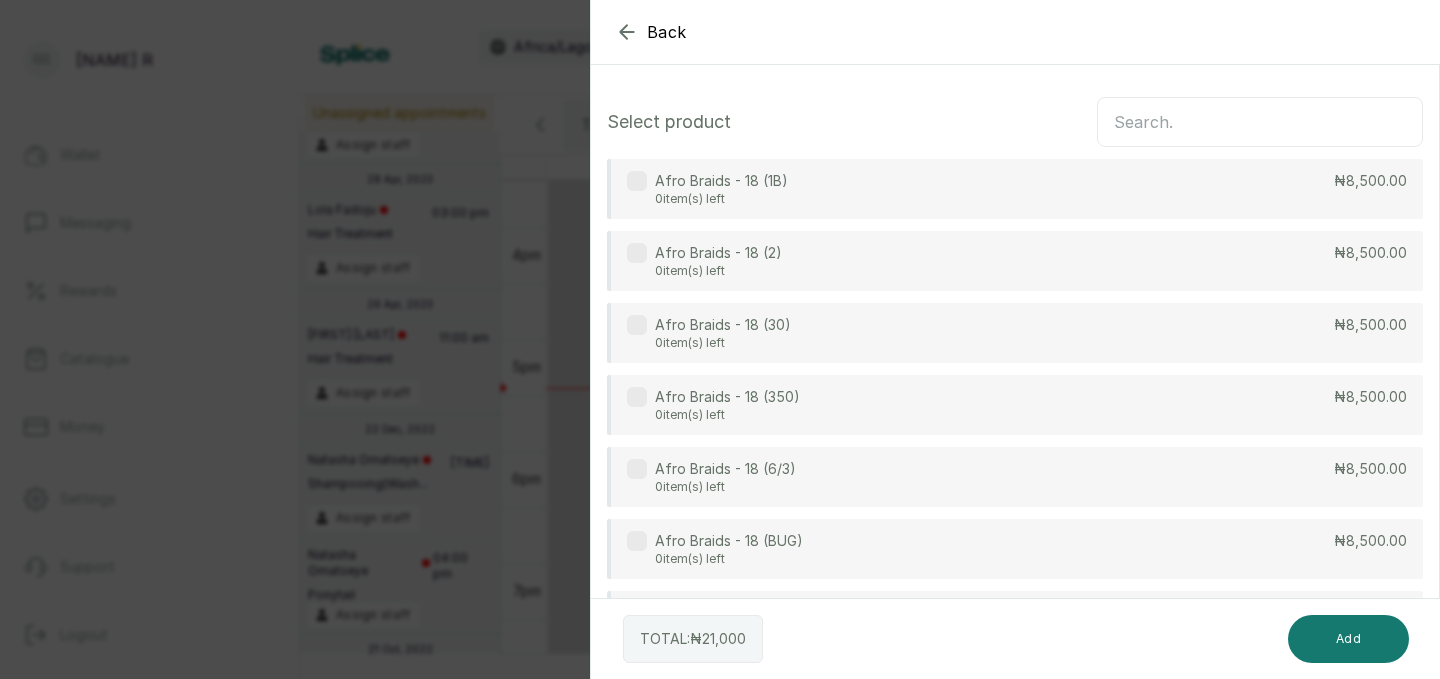 click at bounding box center [1260, 122] 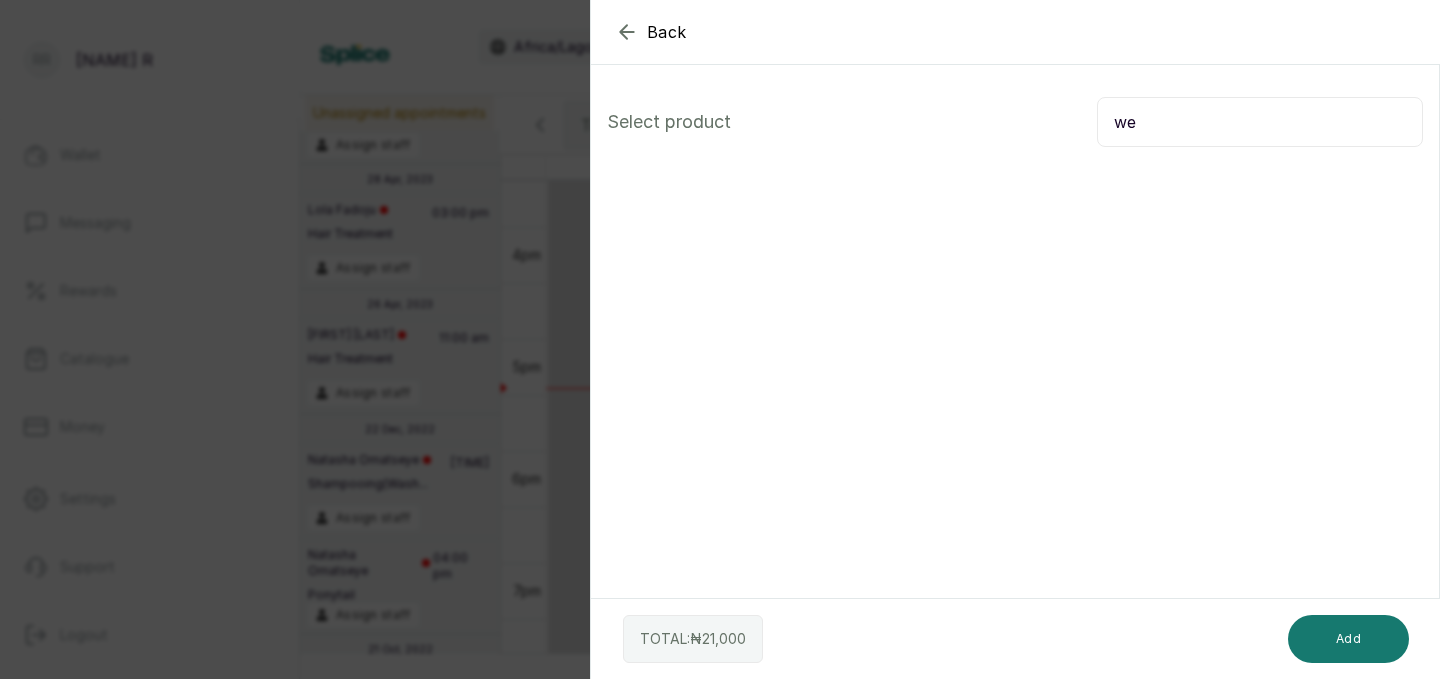 type on "w" 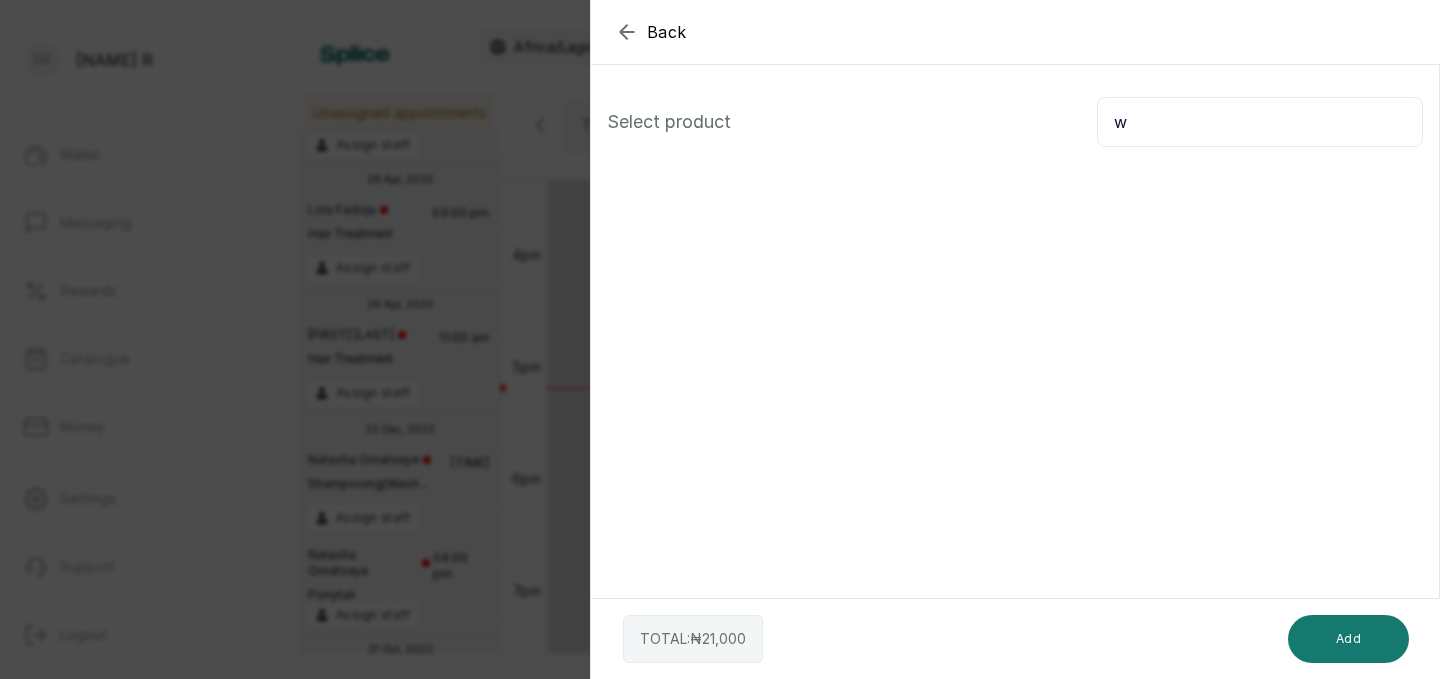 type 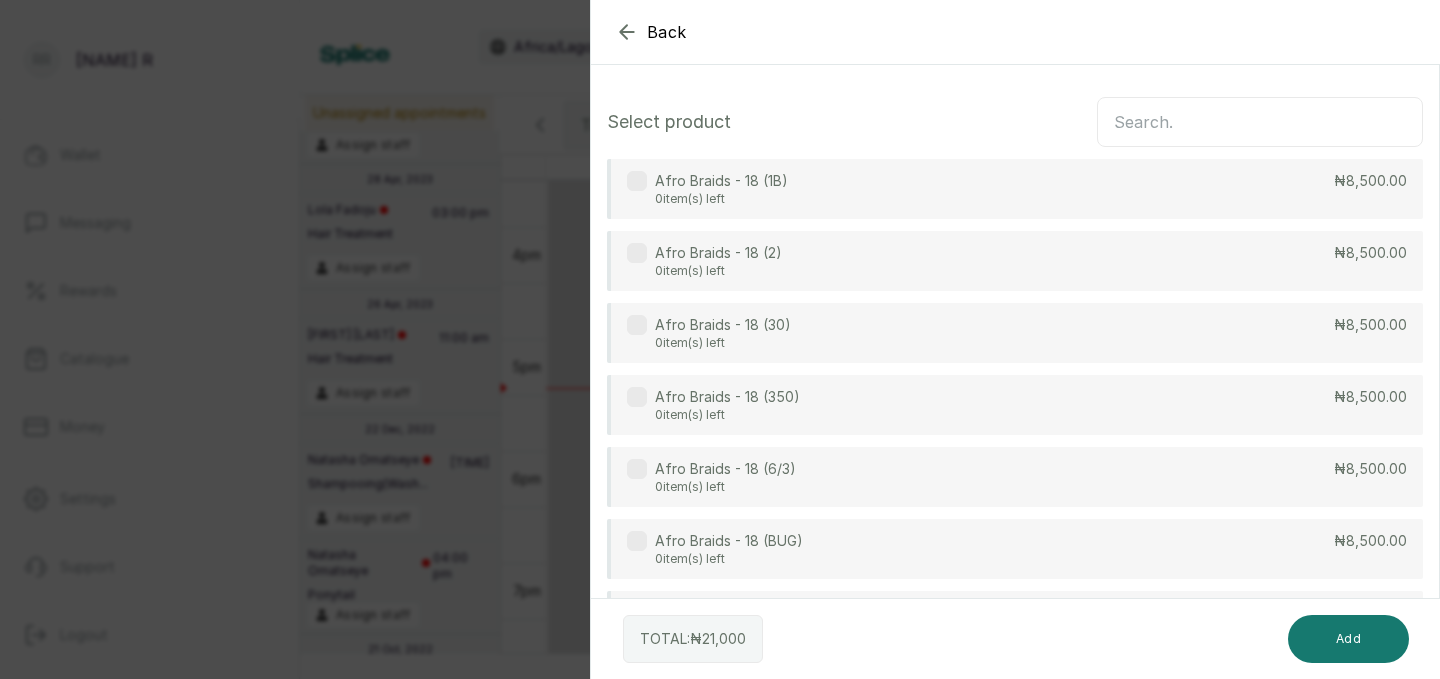 click 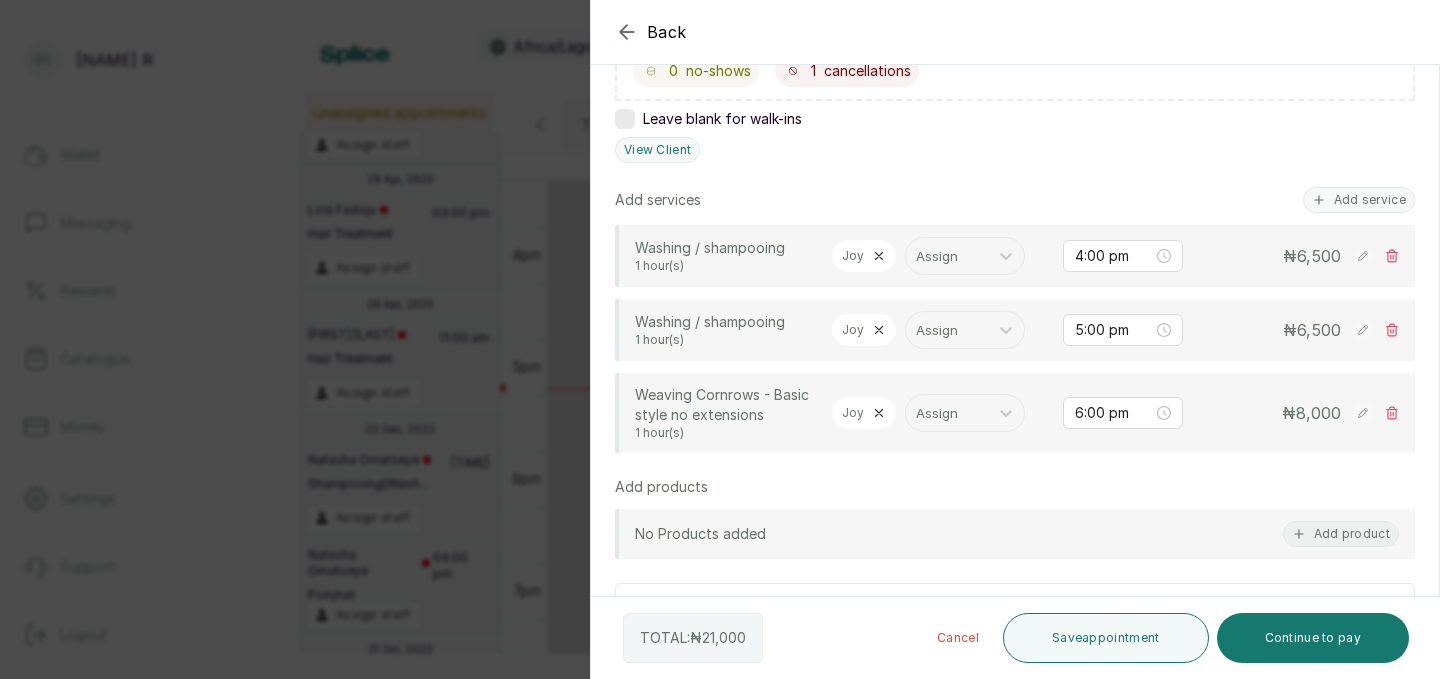 scroll, scrollTop: 415, scrollLeft: 0, axis: vertical 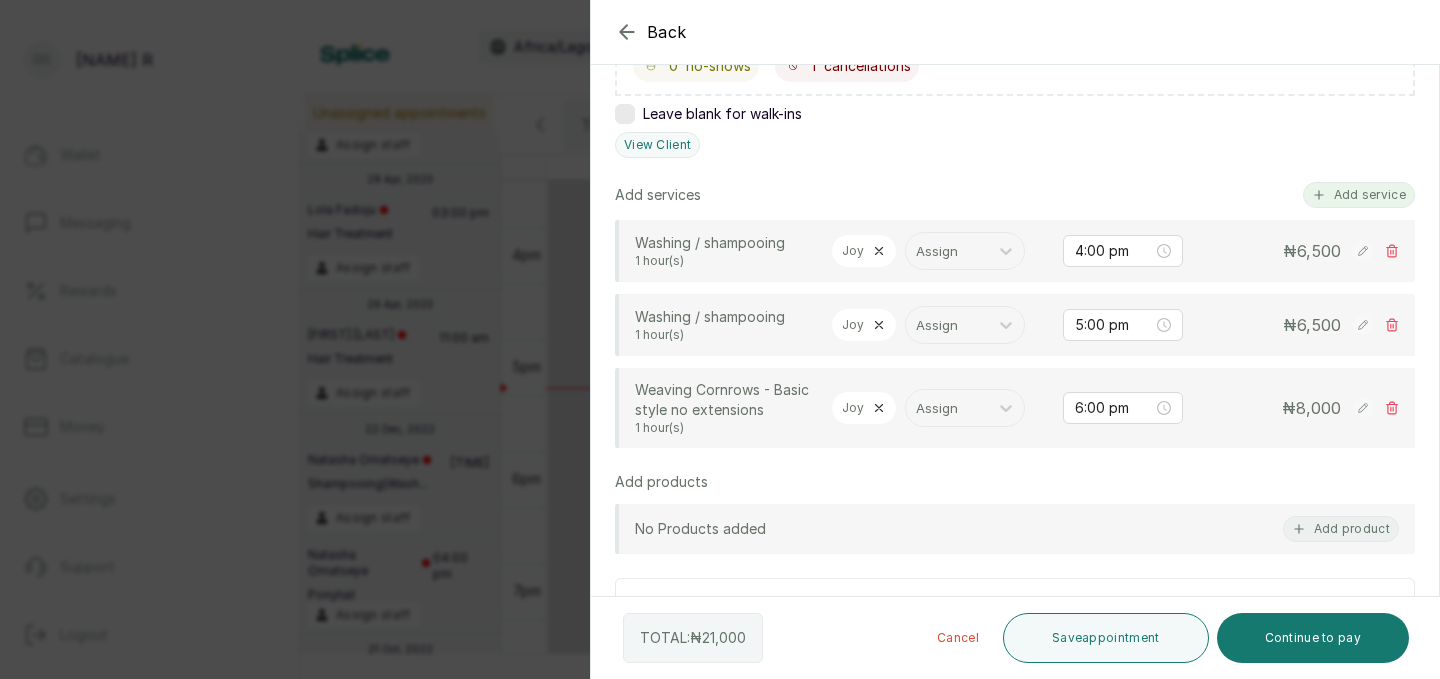 click on "Add service" at bounding box center [1359, 195] 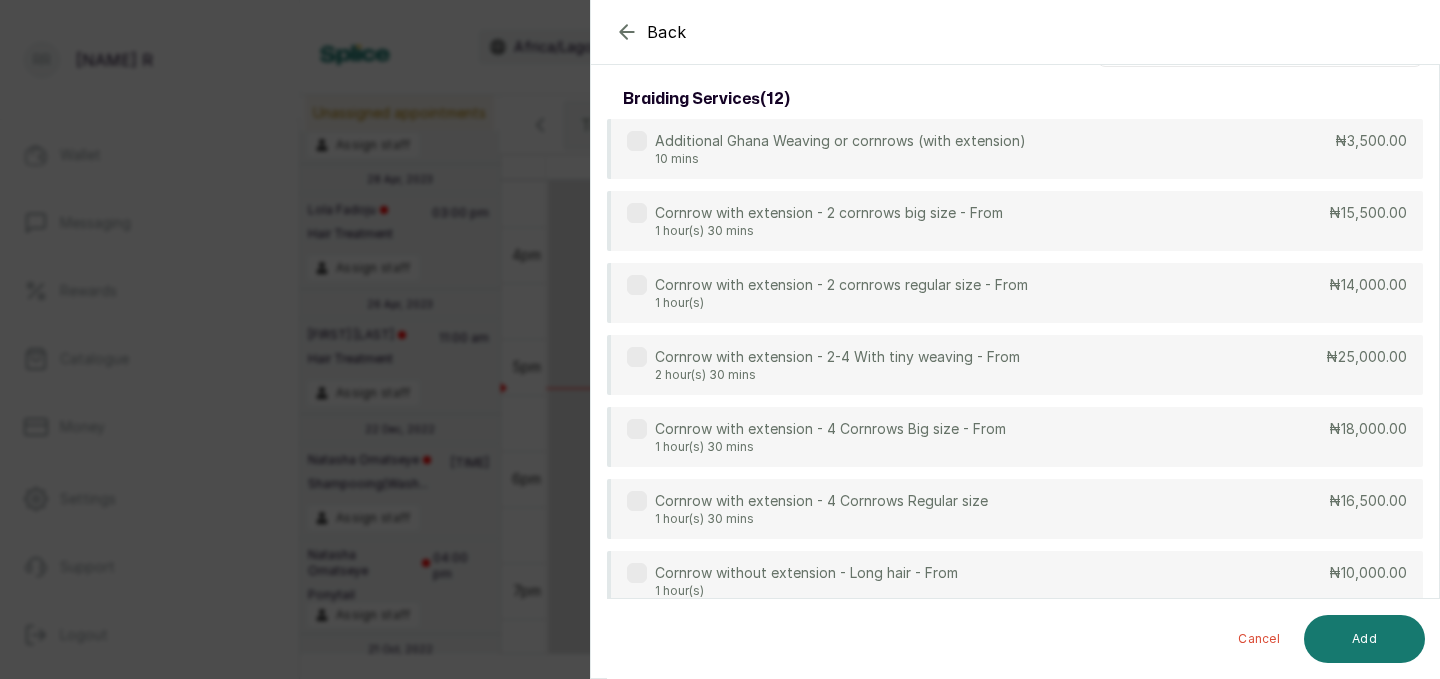 scroll, scrollTop: 0, scrollLeft: 0, axis: both 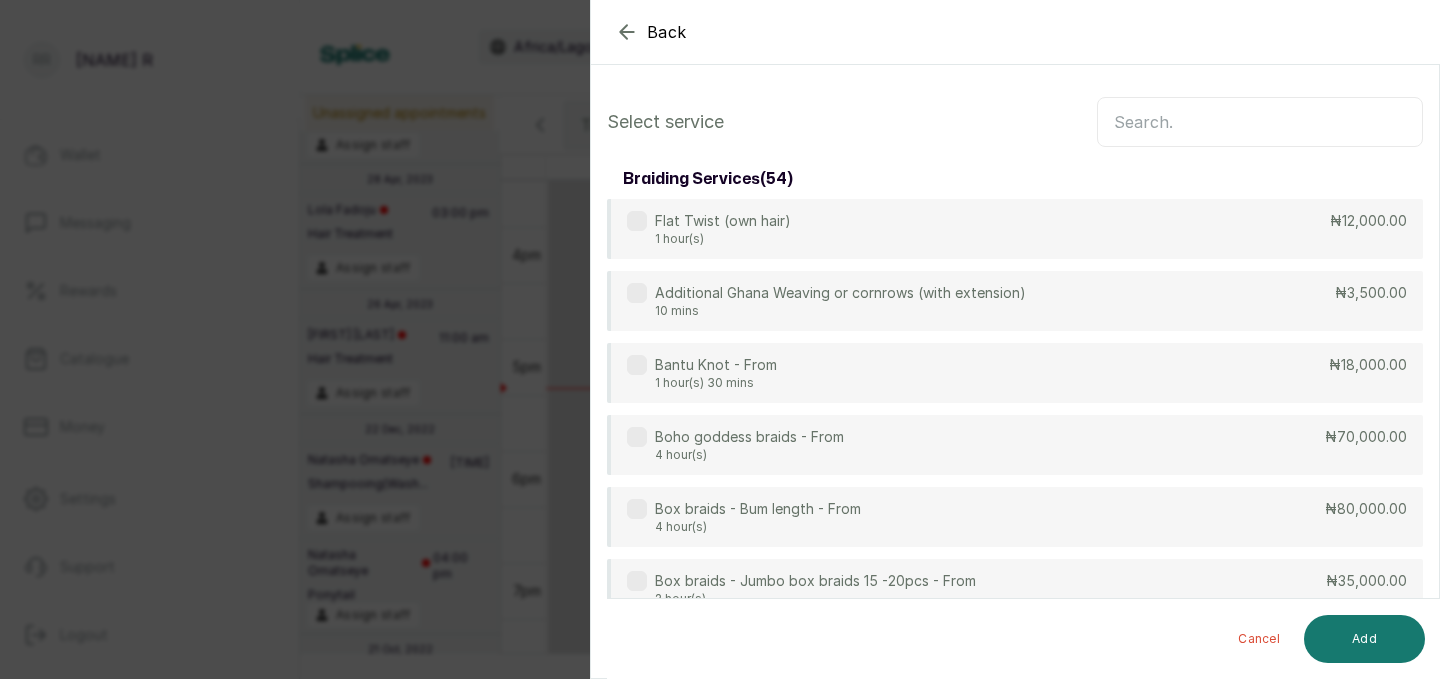 click at bounding box center (1260, 122) 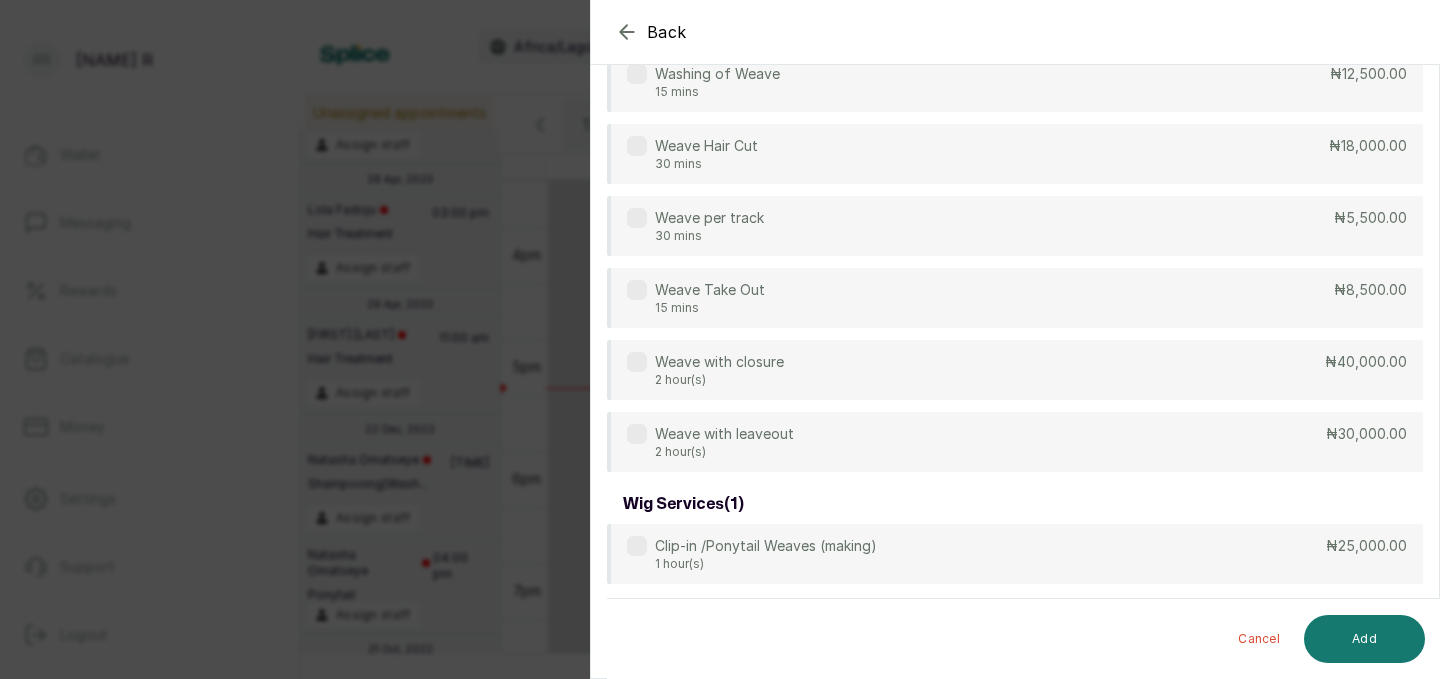 scroll, scrollTop: 0, scrollLeft: 0, axis: both 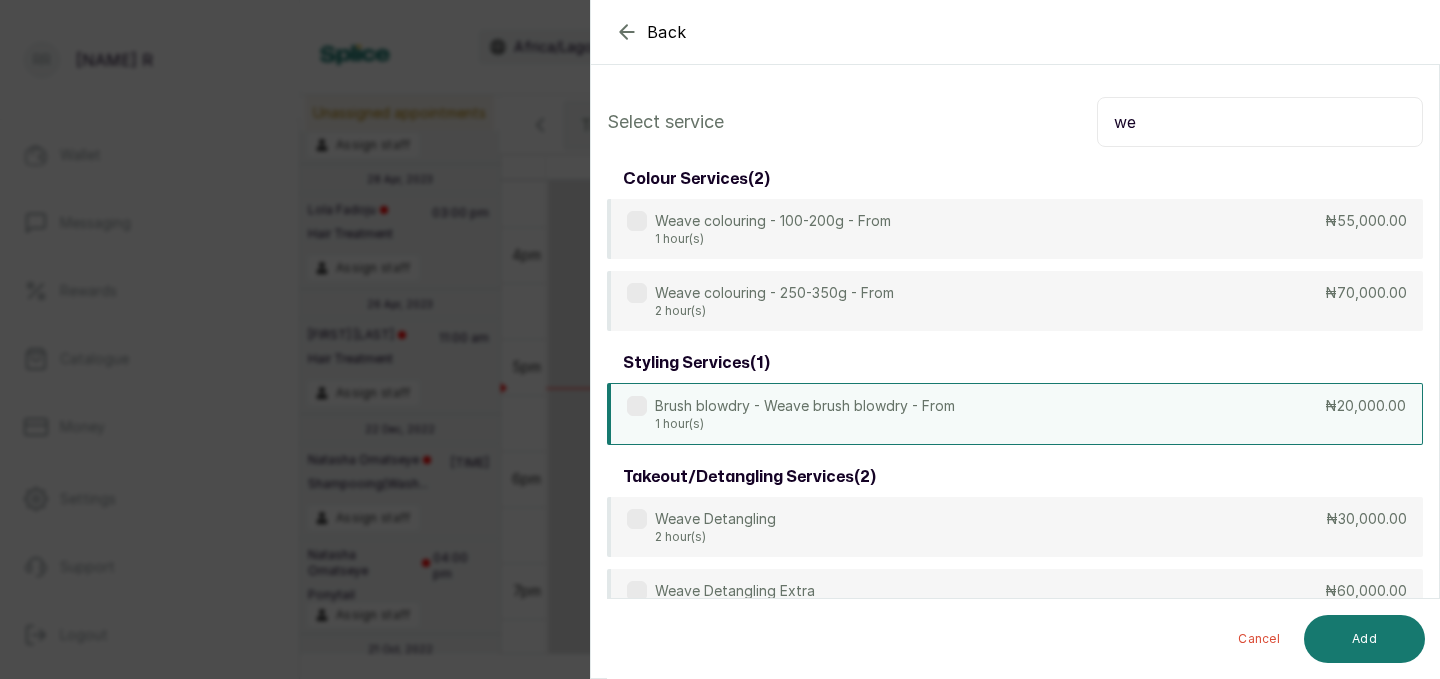 type on "w" 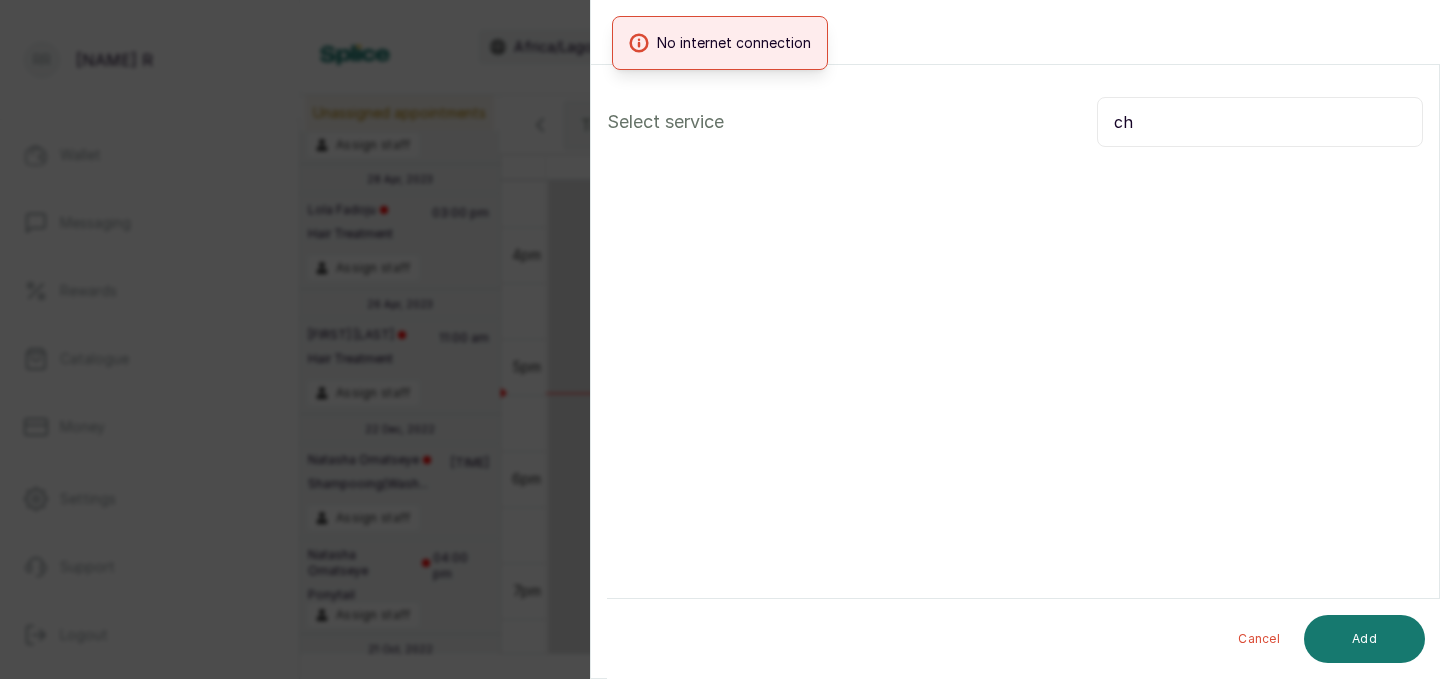 type on "c" 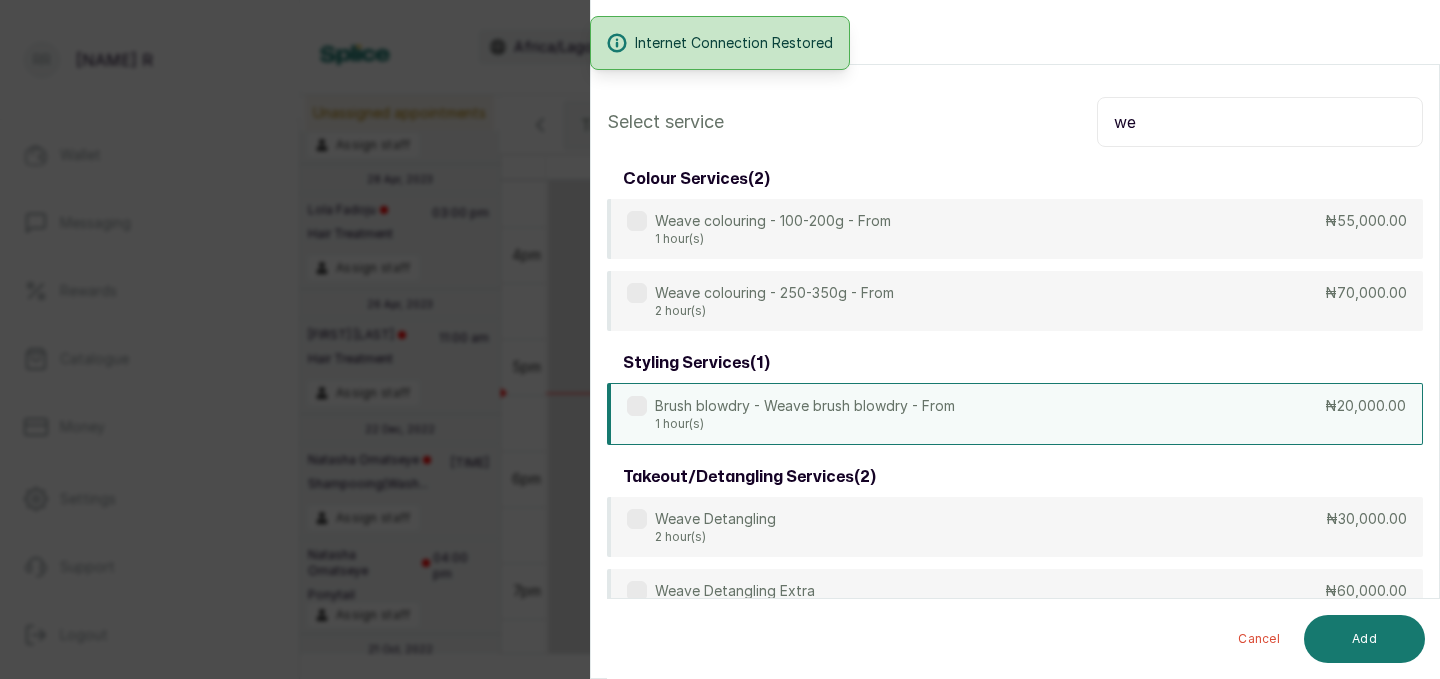 type on "w" 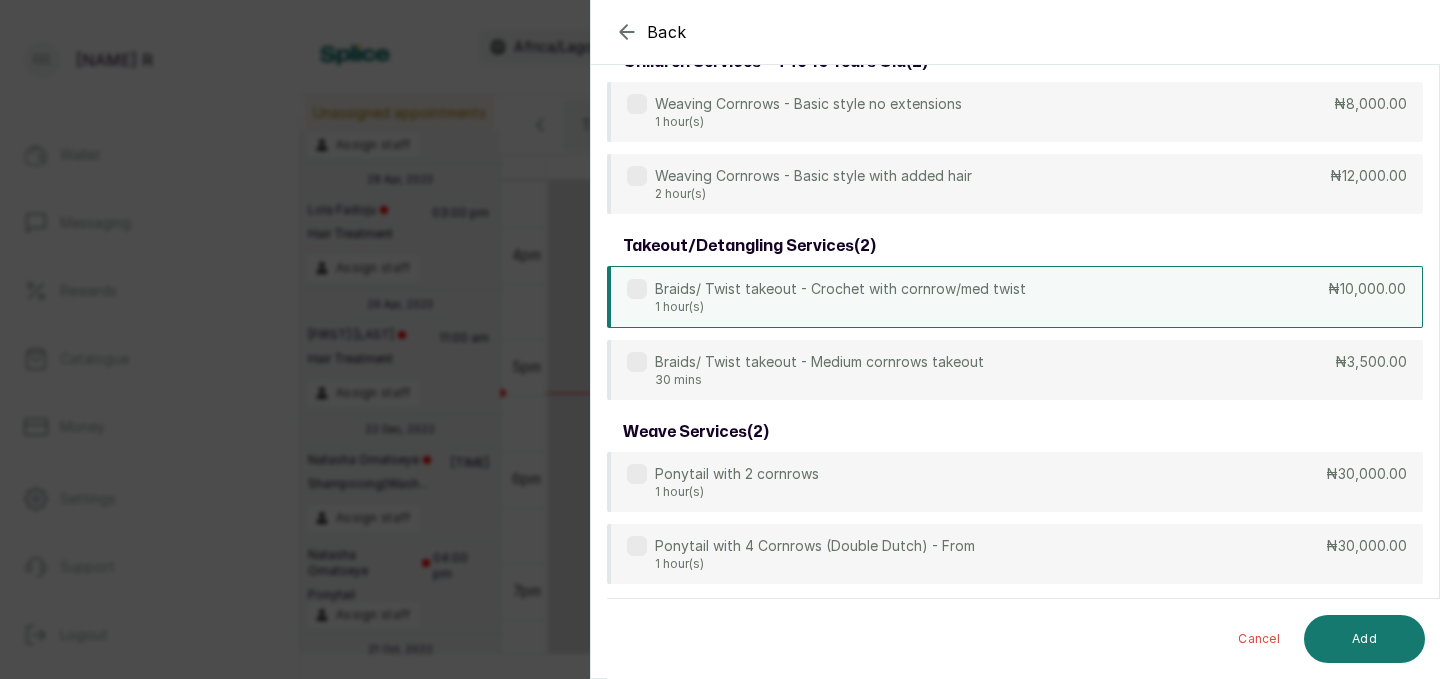 scroll, scrollTop: 661, scrollLeft: 0, axis: vertical 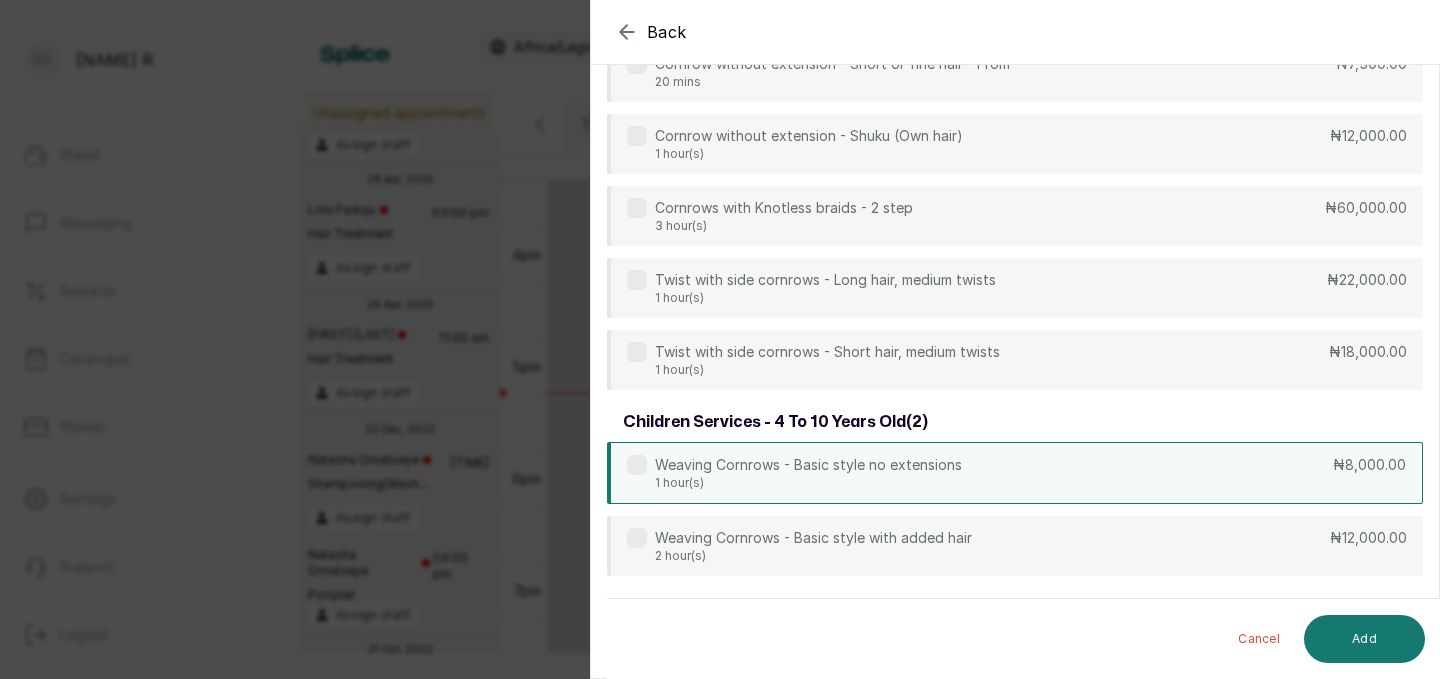 type on "corn" 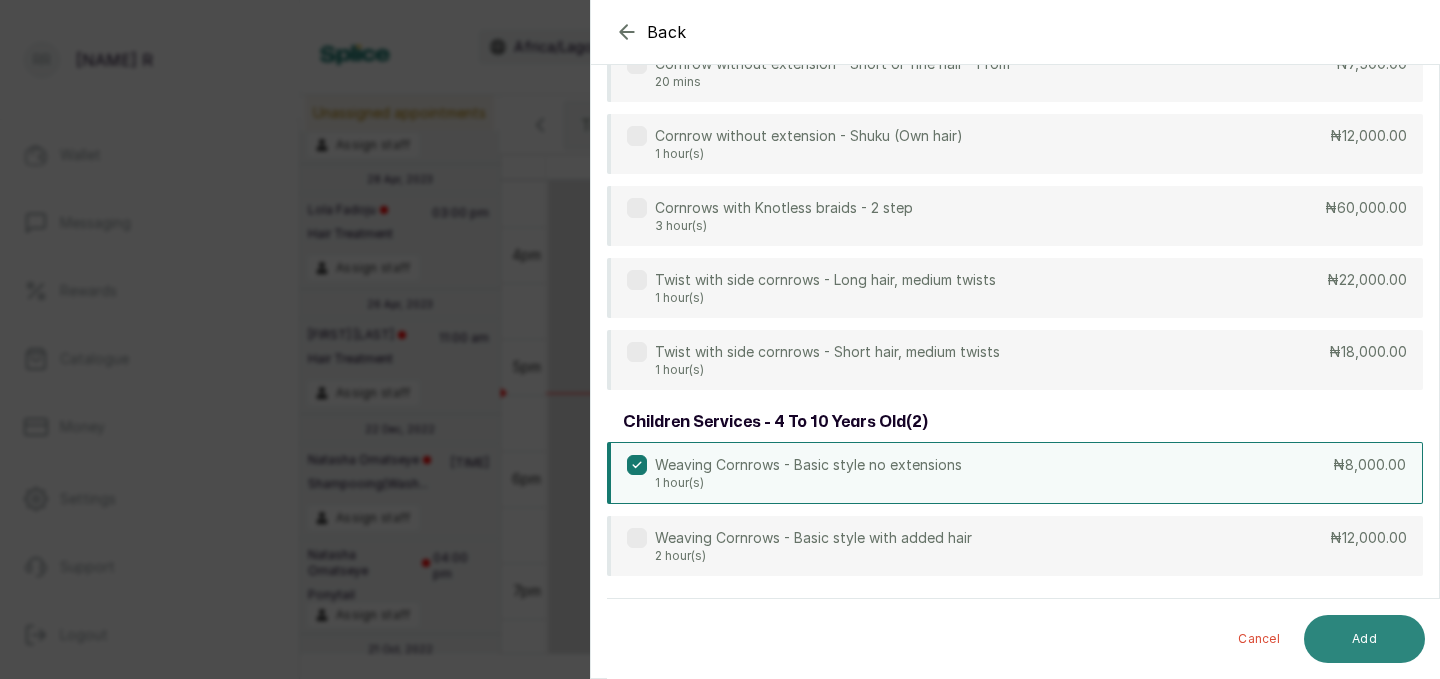 click on "Add" at bounding box center (1364, 639) 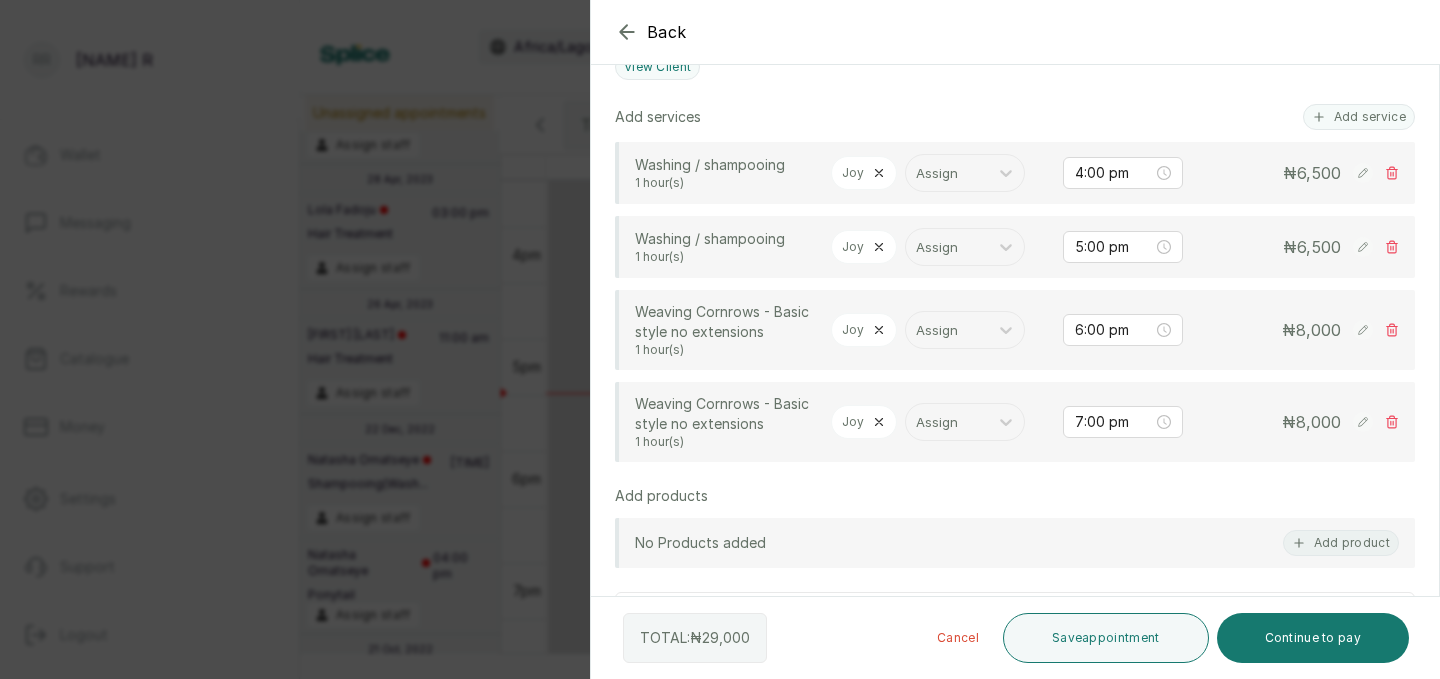 scroll, scrollTop: 491, scrollLeft: 0, axis: vertical 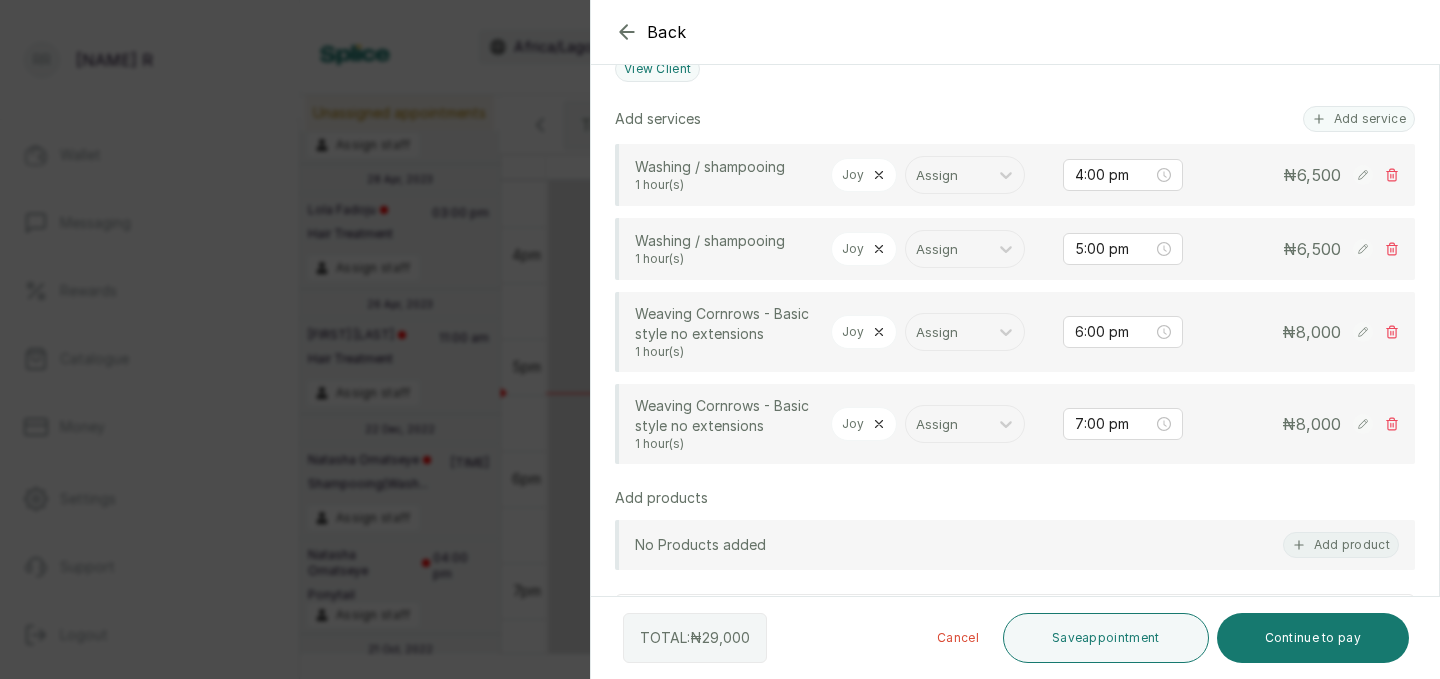 click on "Joy" at bounding box center [864, 424] 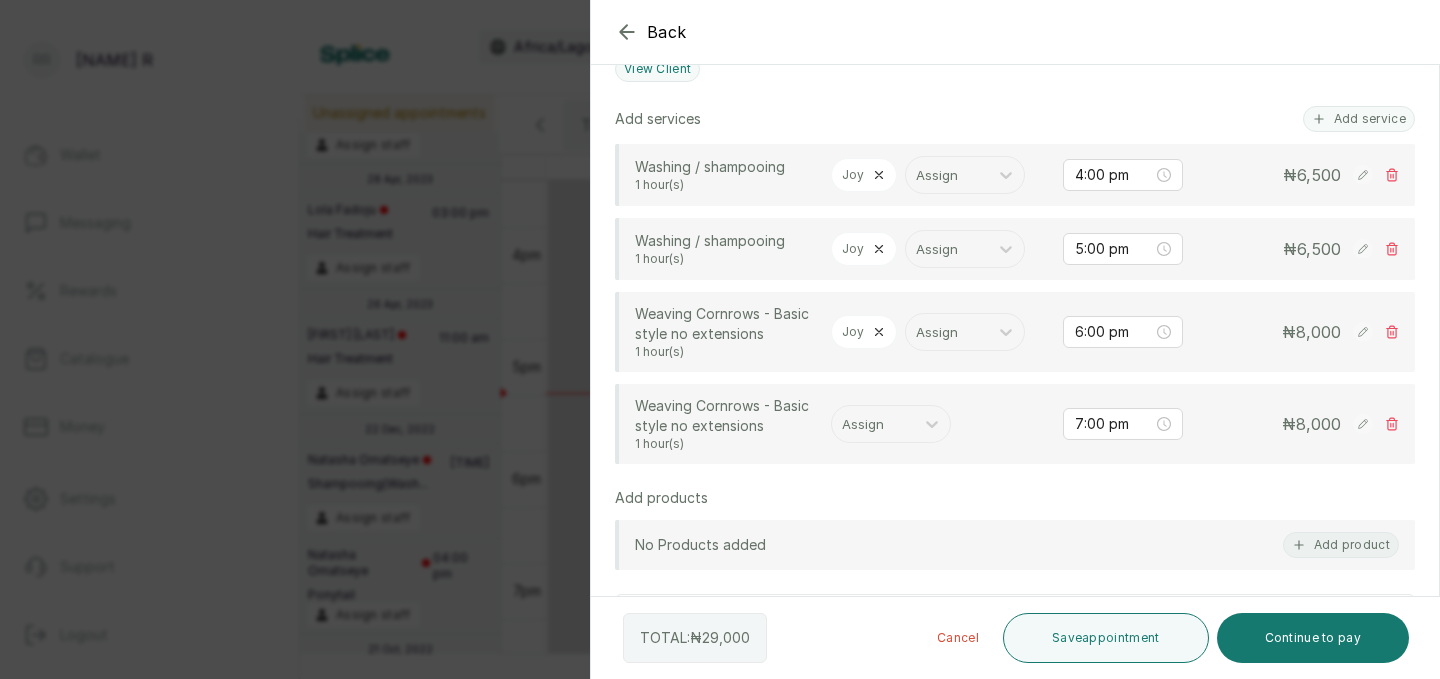 click at bounding box center [873, 424] 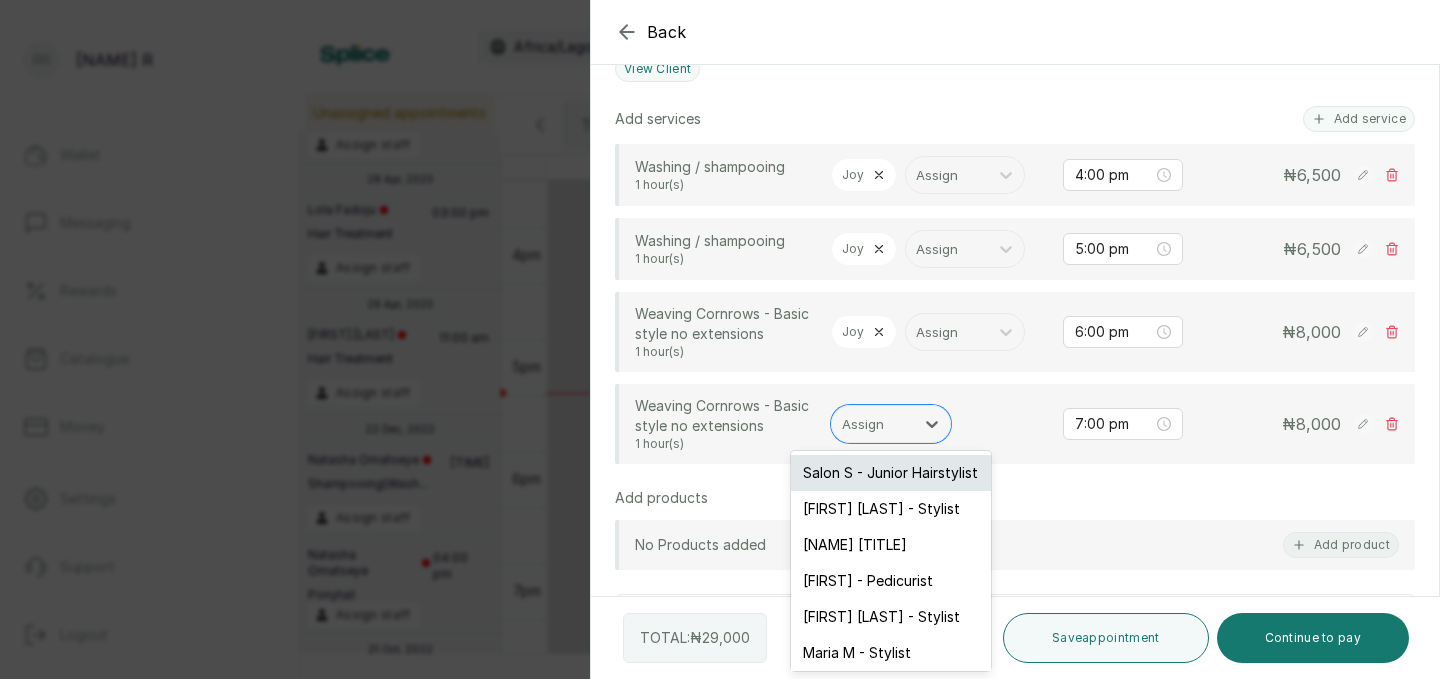 click on "Salon S - Junior Hairstylist" at bounding box center [891, 473] 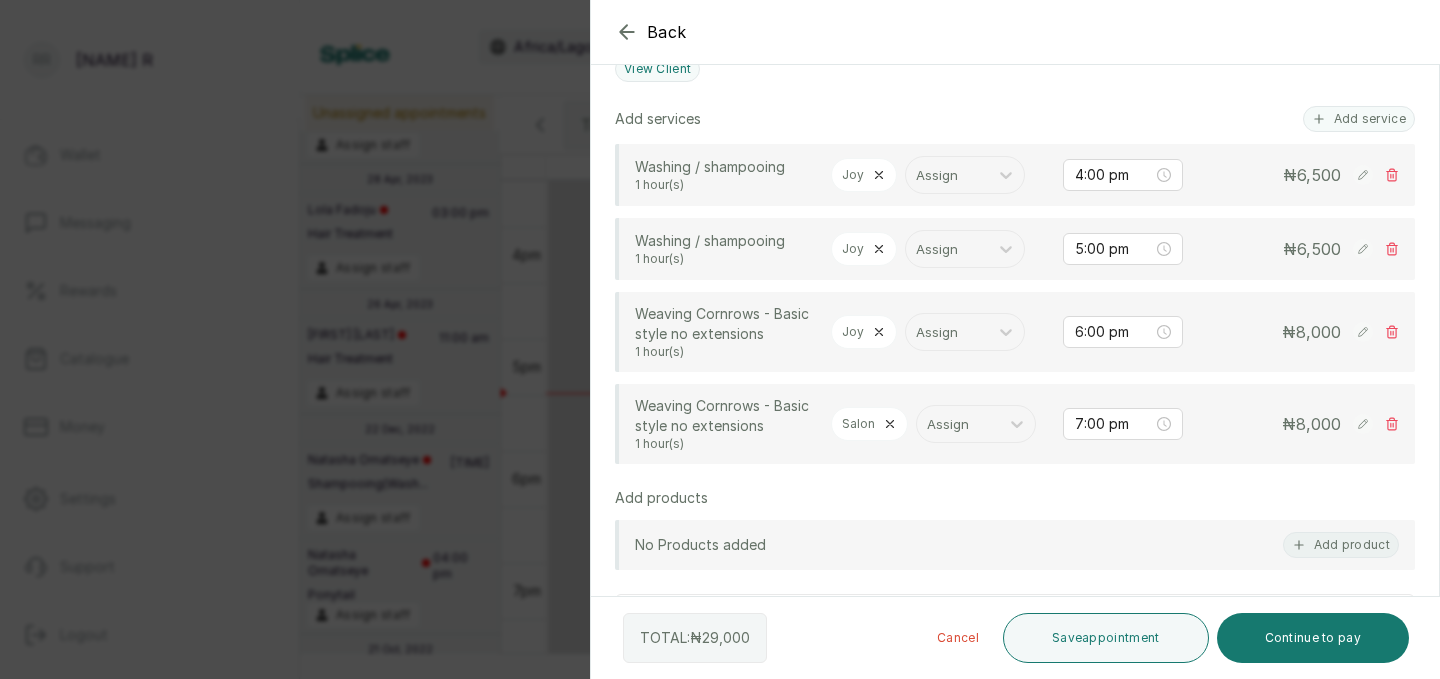 click 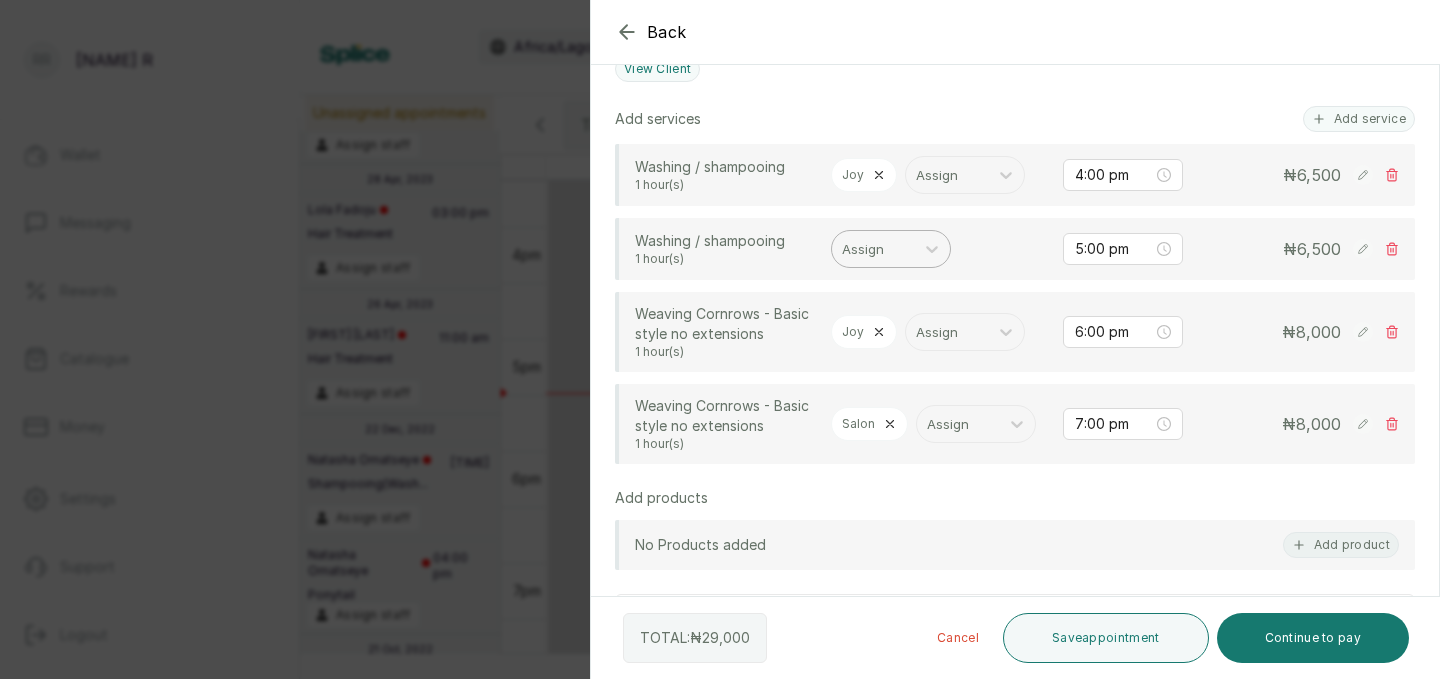 click at bounding box center (873, 249) 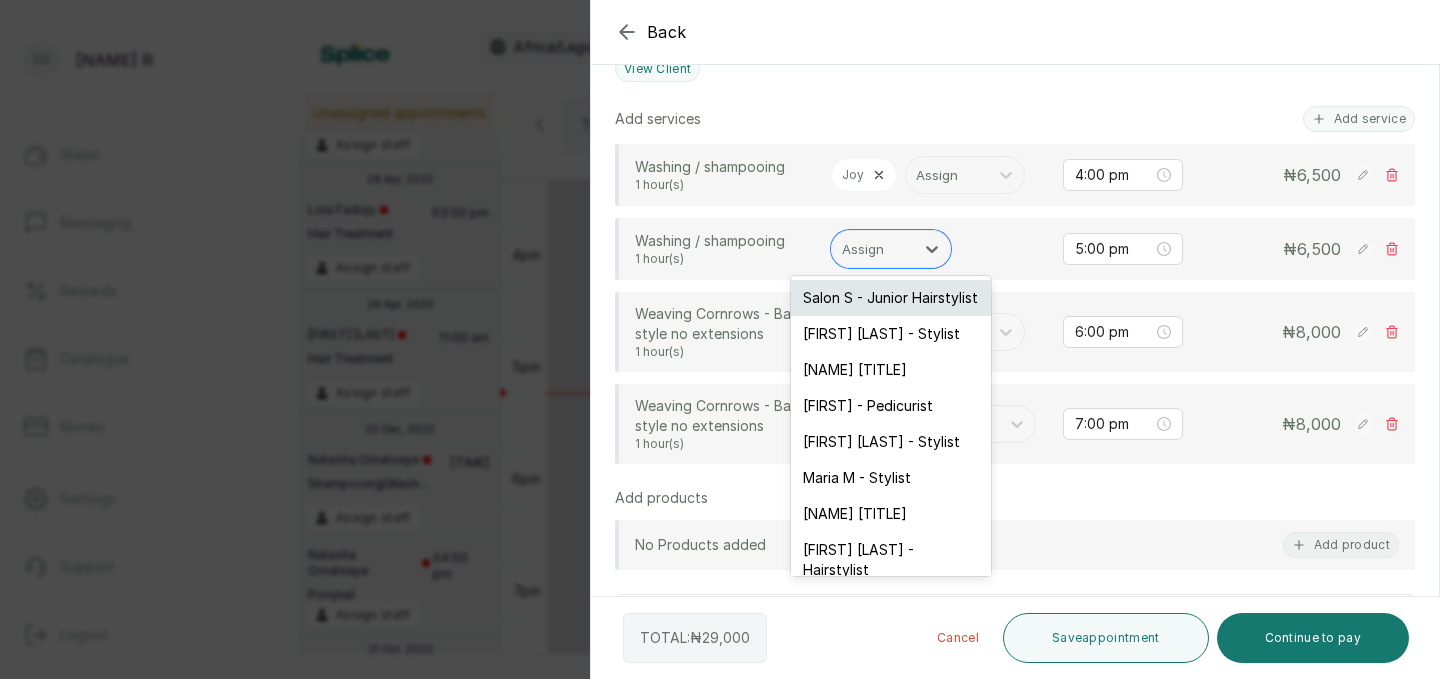 click on "Salon S - Junior Hairstylist" at bounding box center (891, 298) 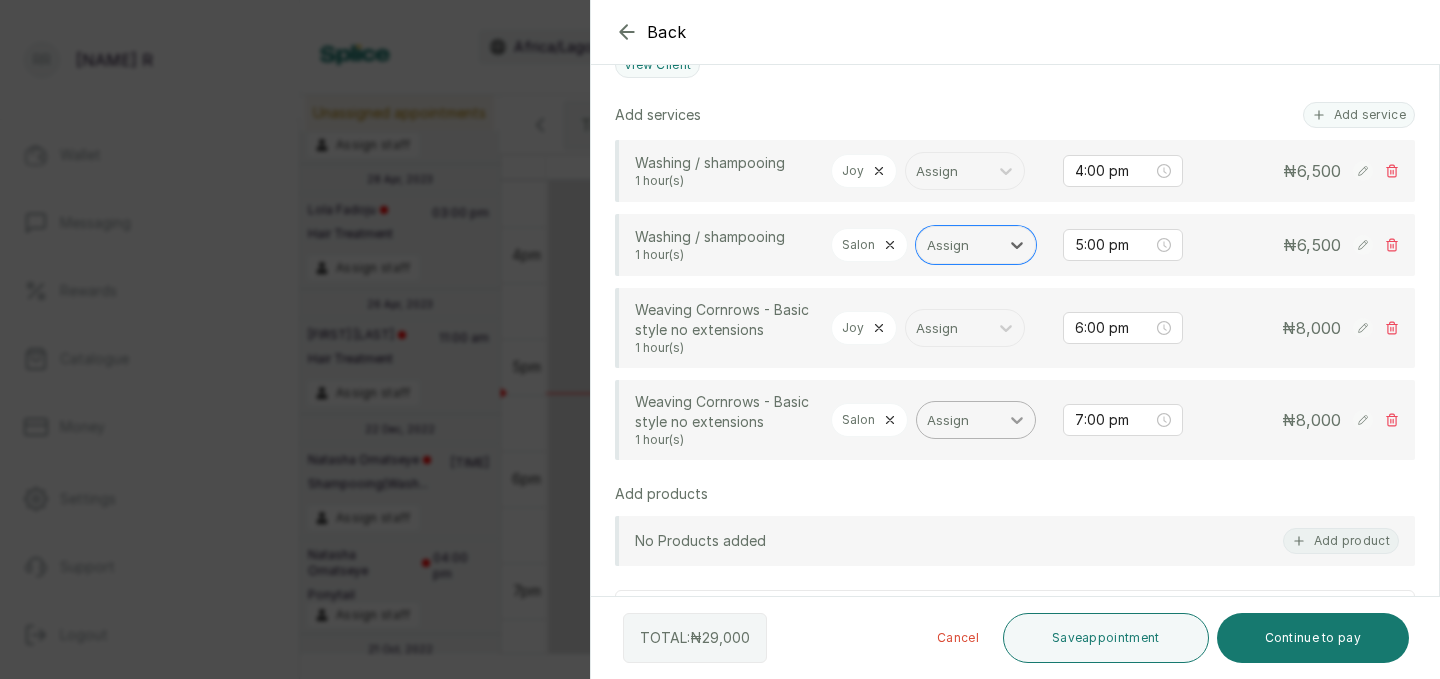 scroll, scrollTop: 493, scrollLeft: 0, axis: vertical 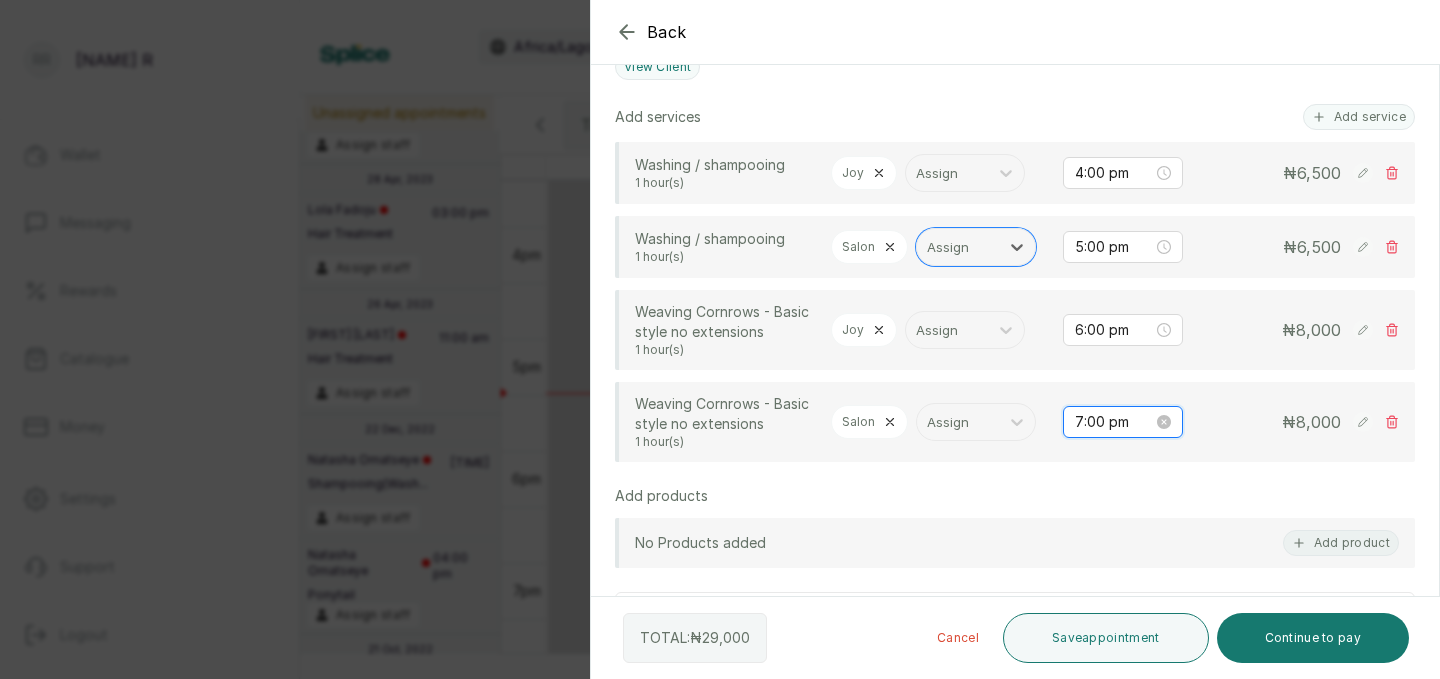 click on "7:00 pm" at bounding box center (1114, 422) 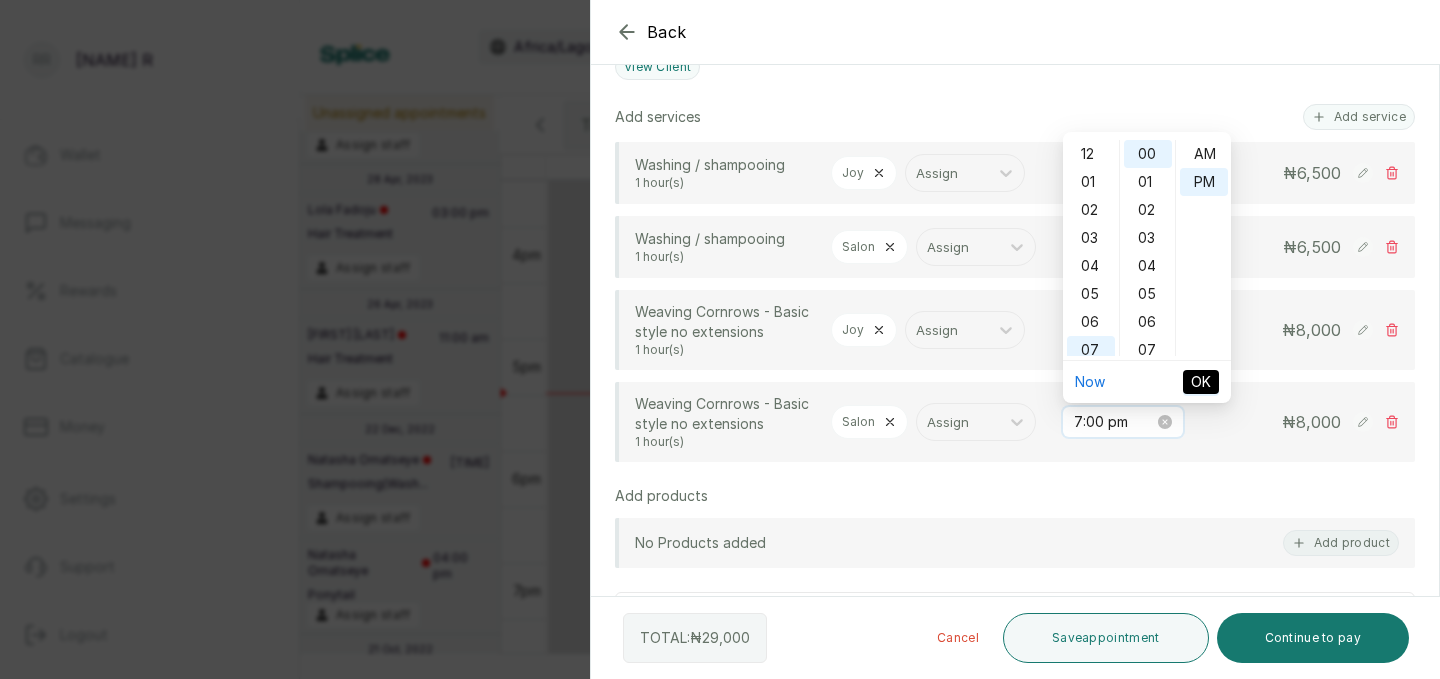 scroll, scrollTop: 120, scrollLeft: 0, axis: vertical 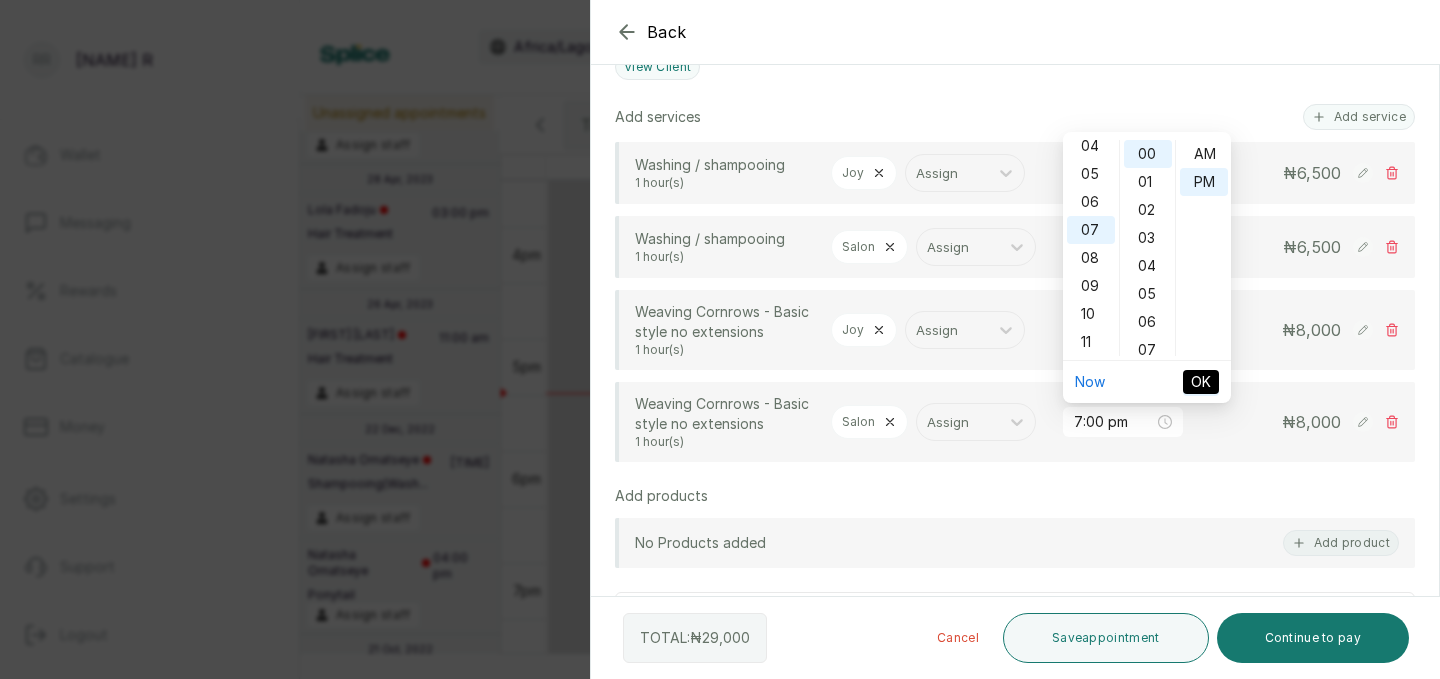 click on "No Products added Add product" at bounding box center [1015, 543] 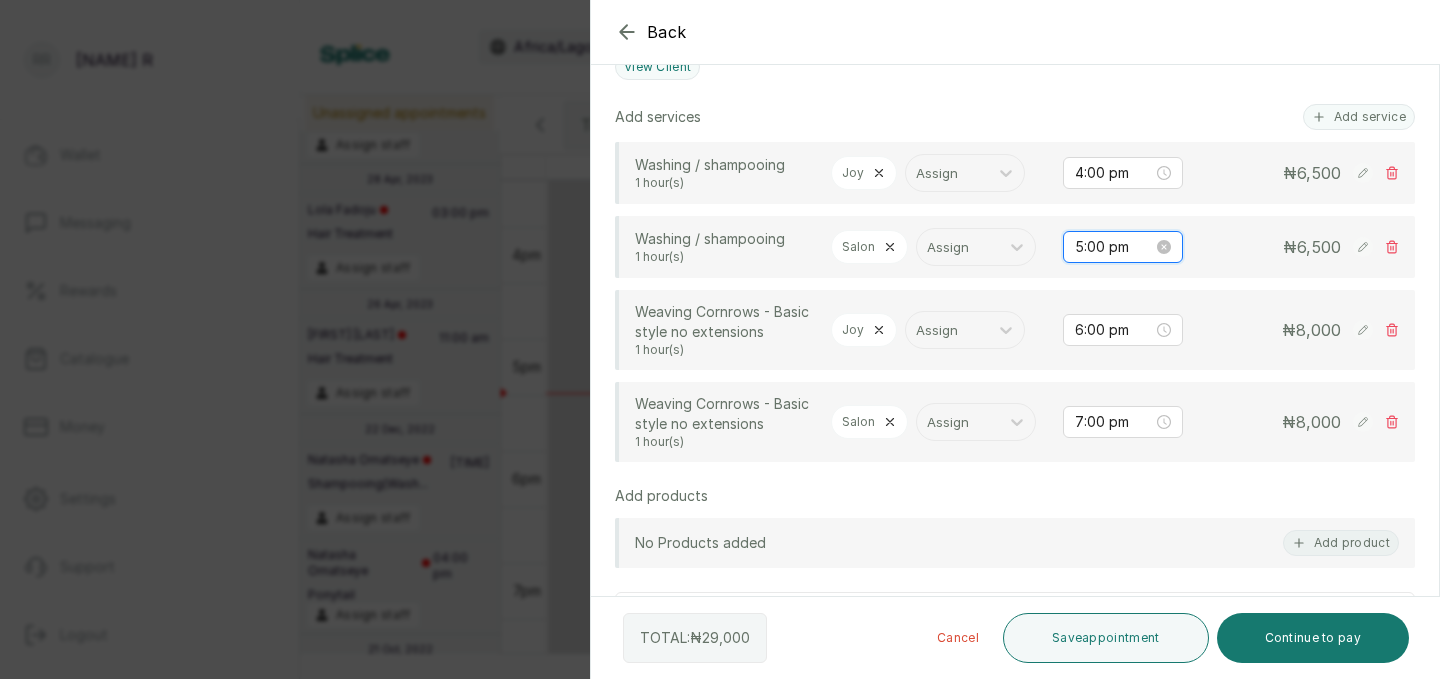 click on "5:00 pm" at bounding box center [1114, 247] 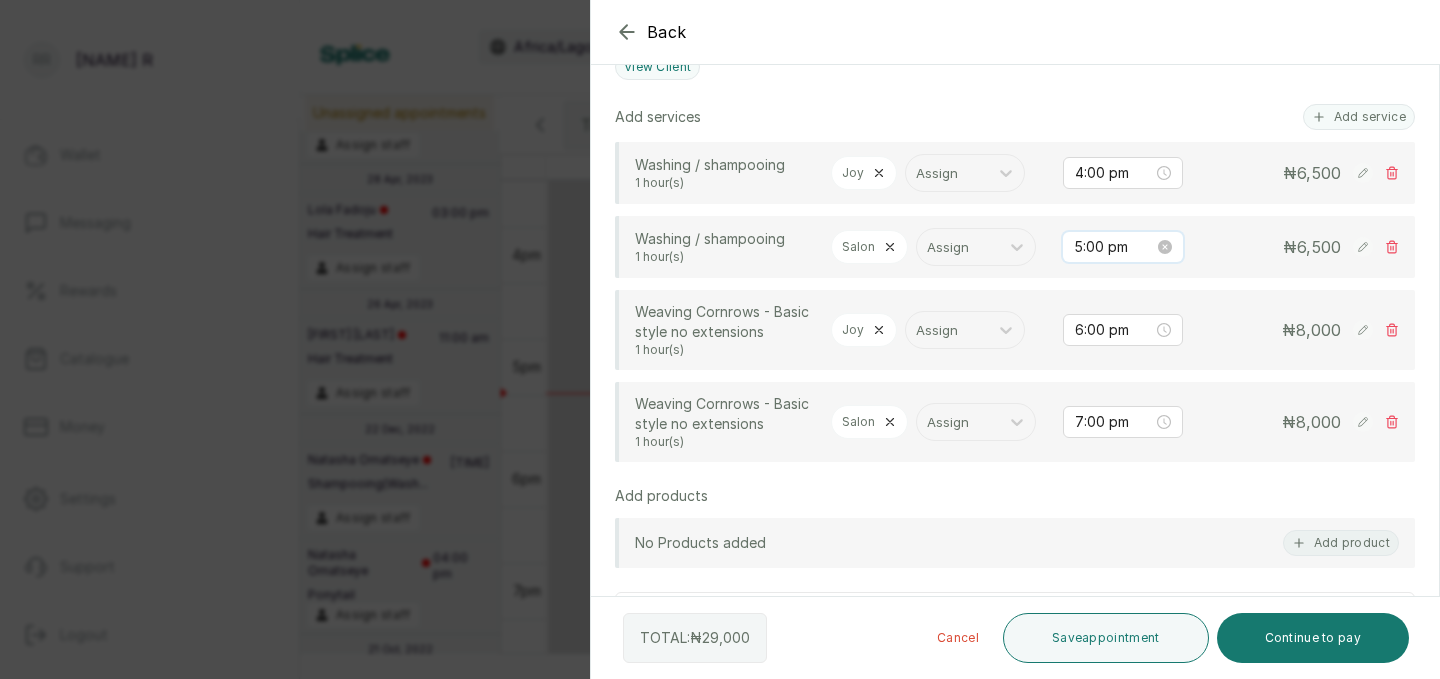 scroll, scrollTop: 120, scrollLeft: 0, axis: vertical 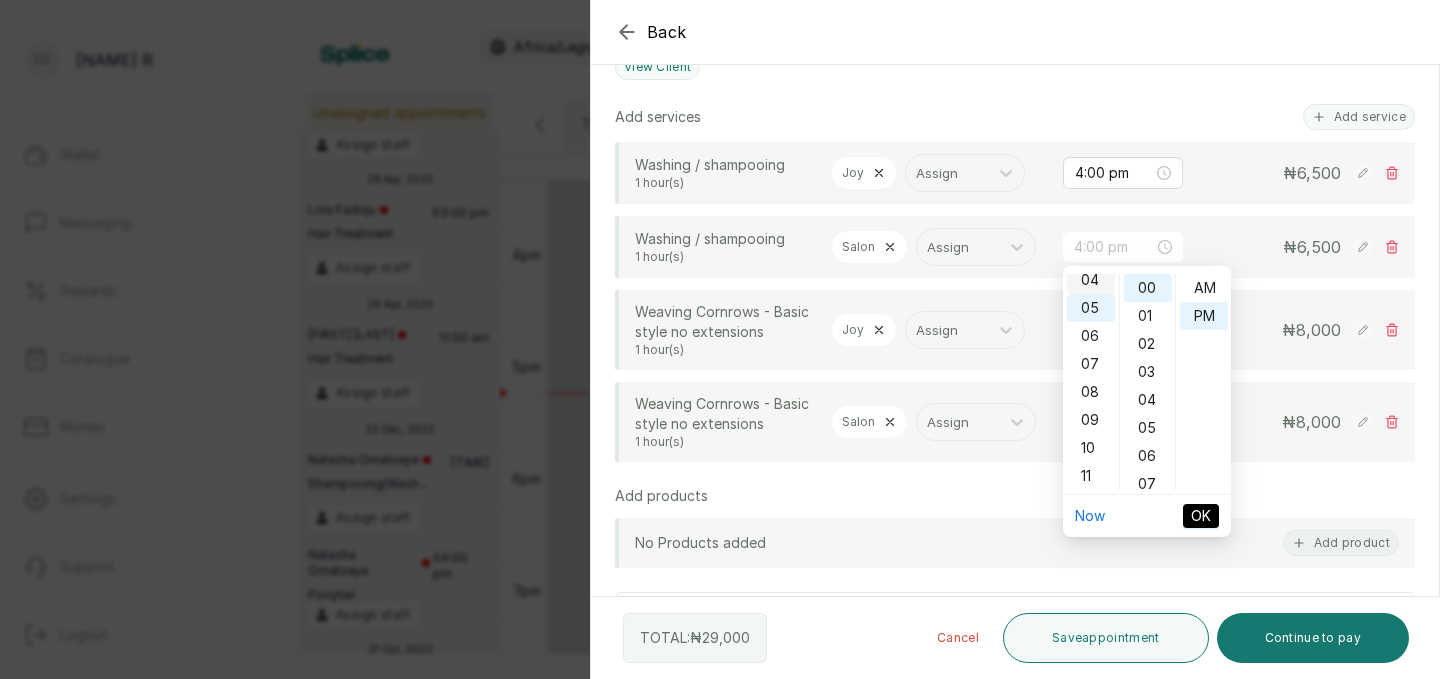 click on "04" at bounding box center [1091, 280] 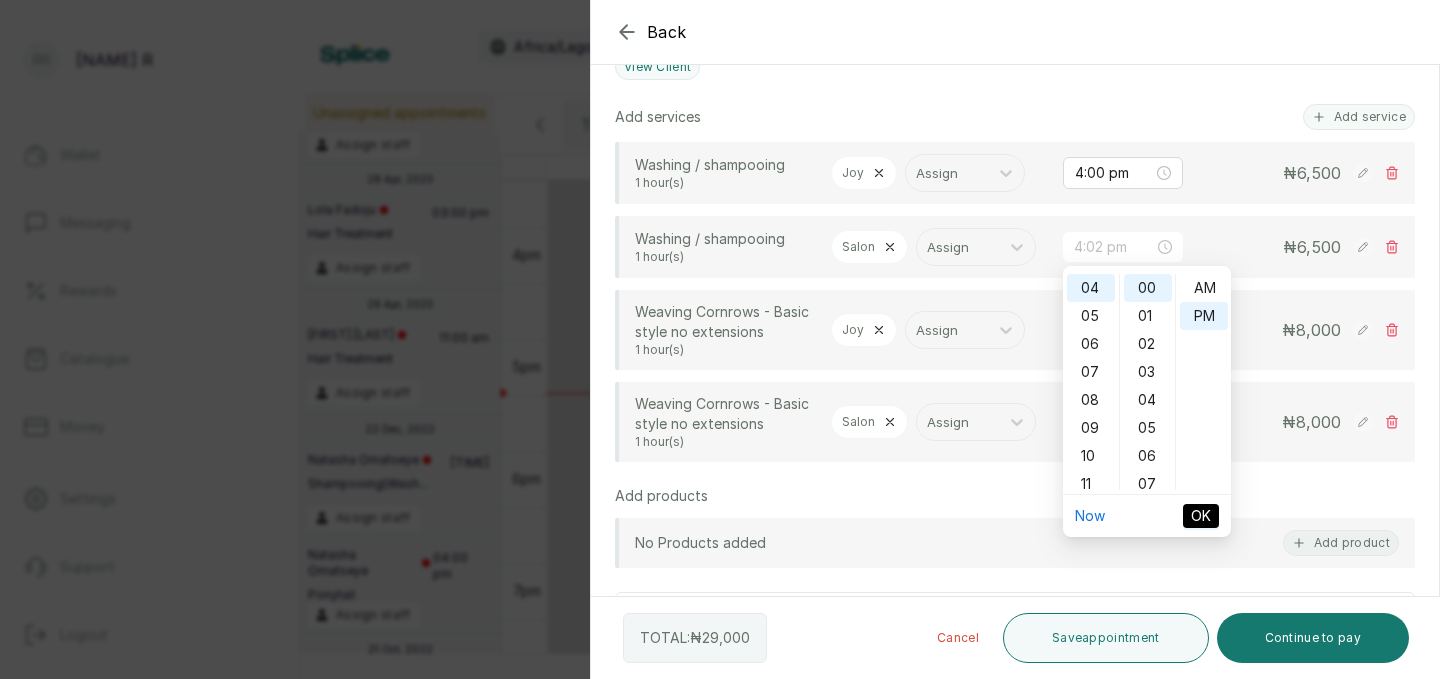 type on "4:00 pm" 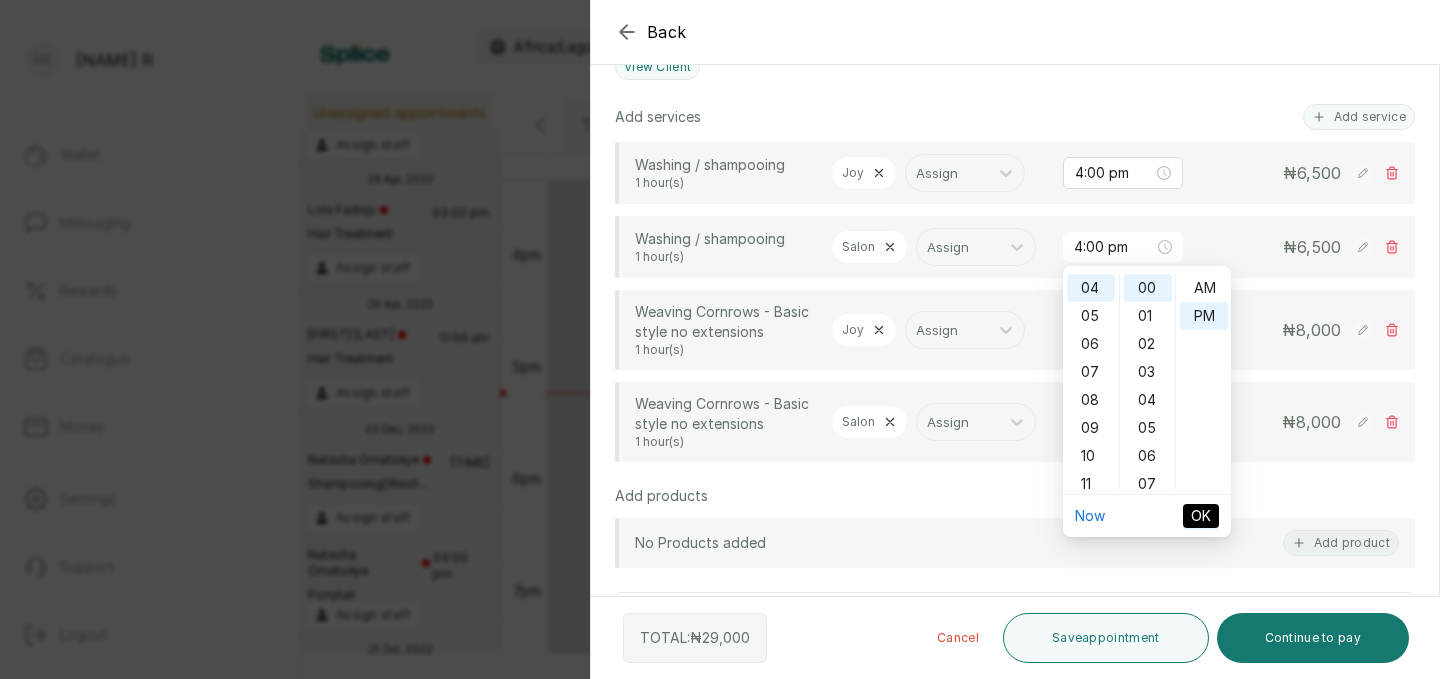 click on "OK" at bounding box center [1201, 516] 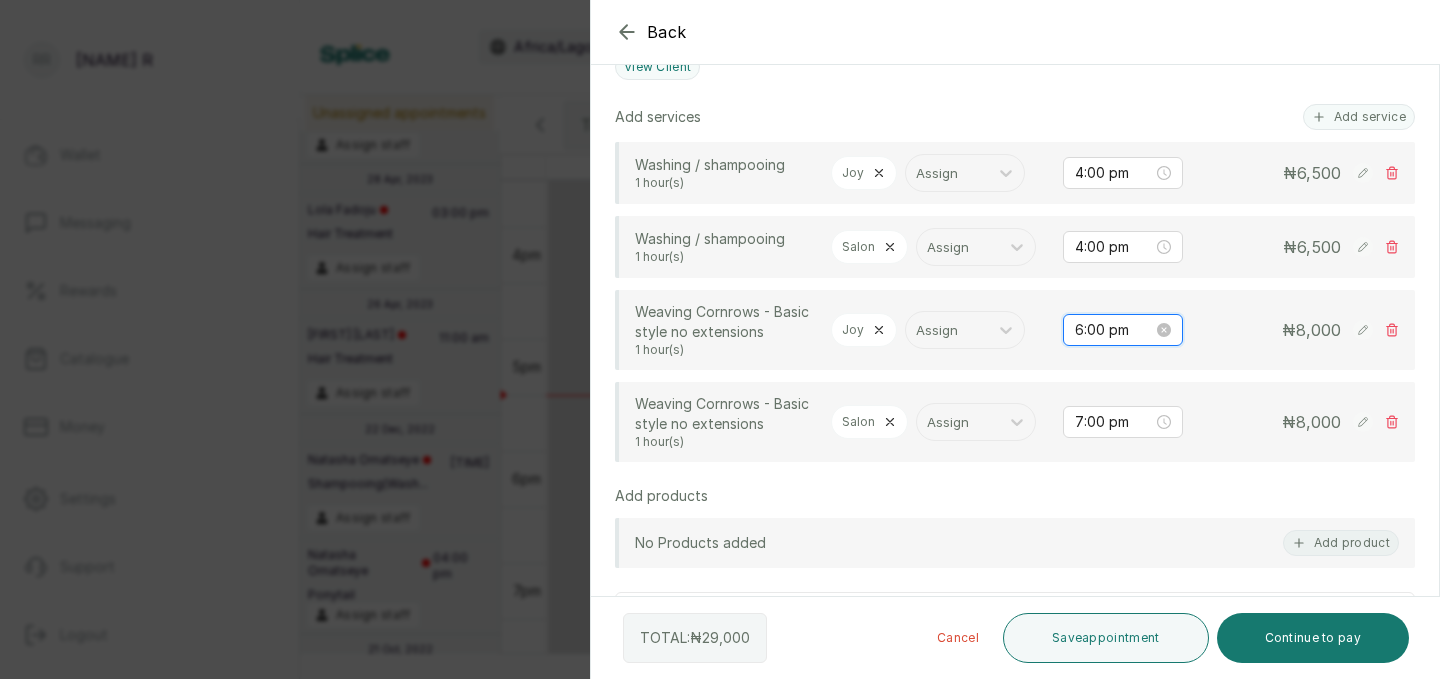 click on "6:00 pm" at bounding box center (1114, 330) 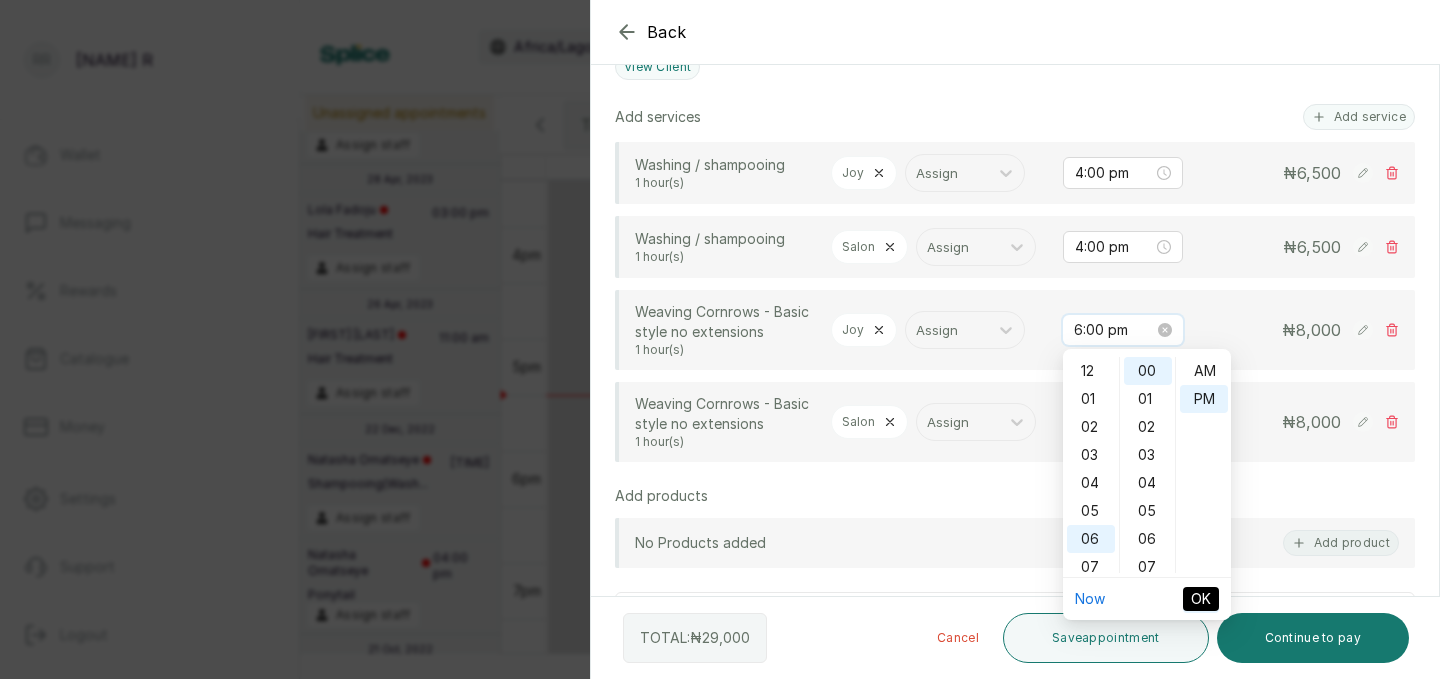 scroll, scrollTop: 120, scrollLeft: 0, axis: vertical 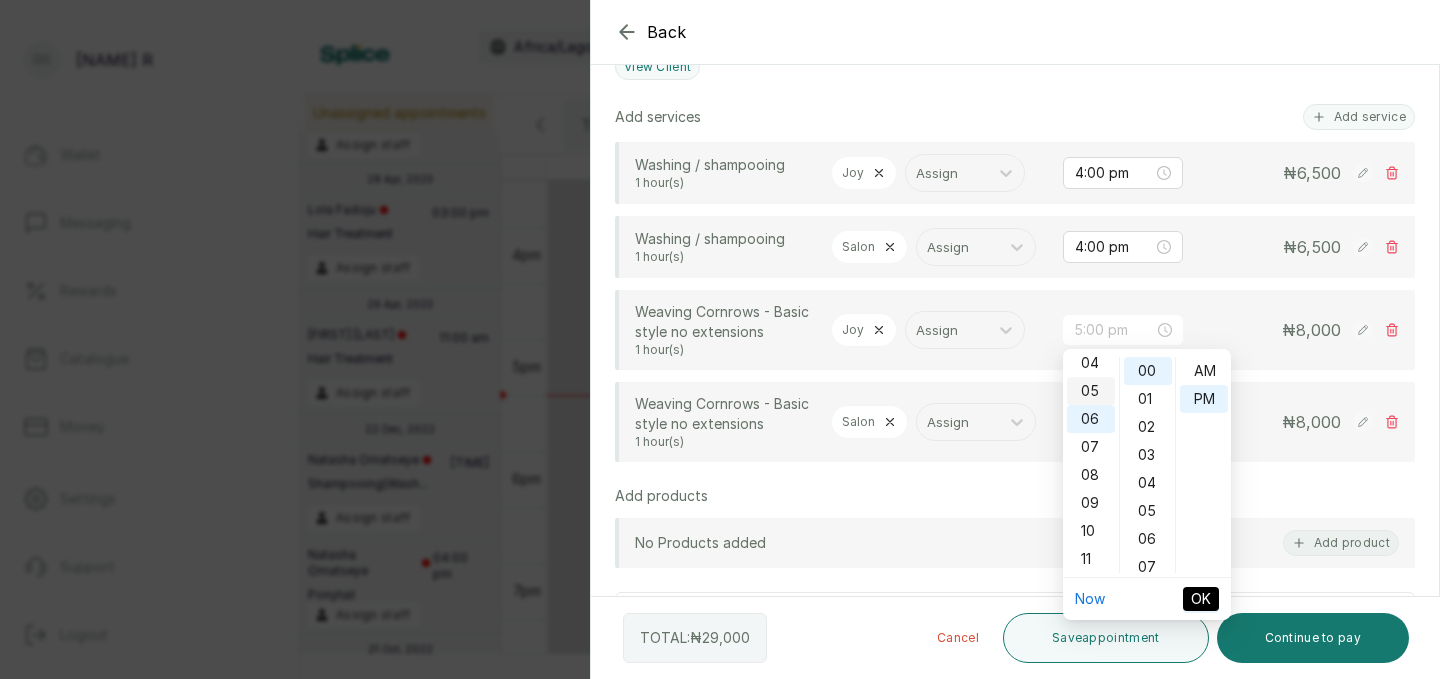 click on "05" at bounding box center (1091, 391) 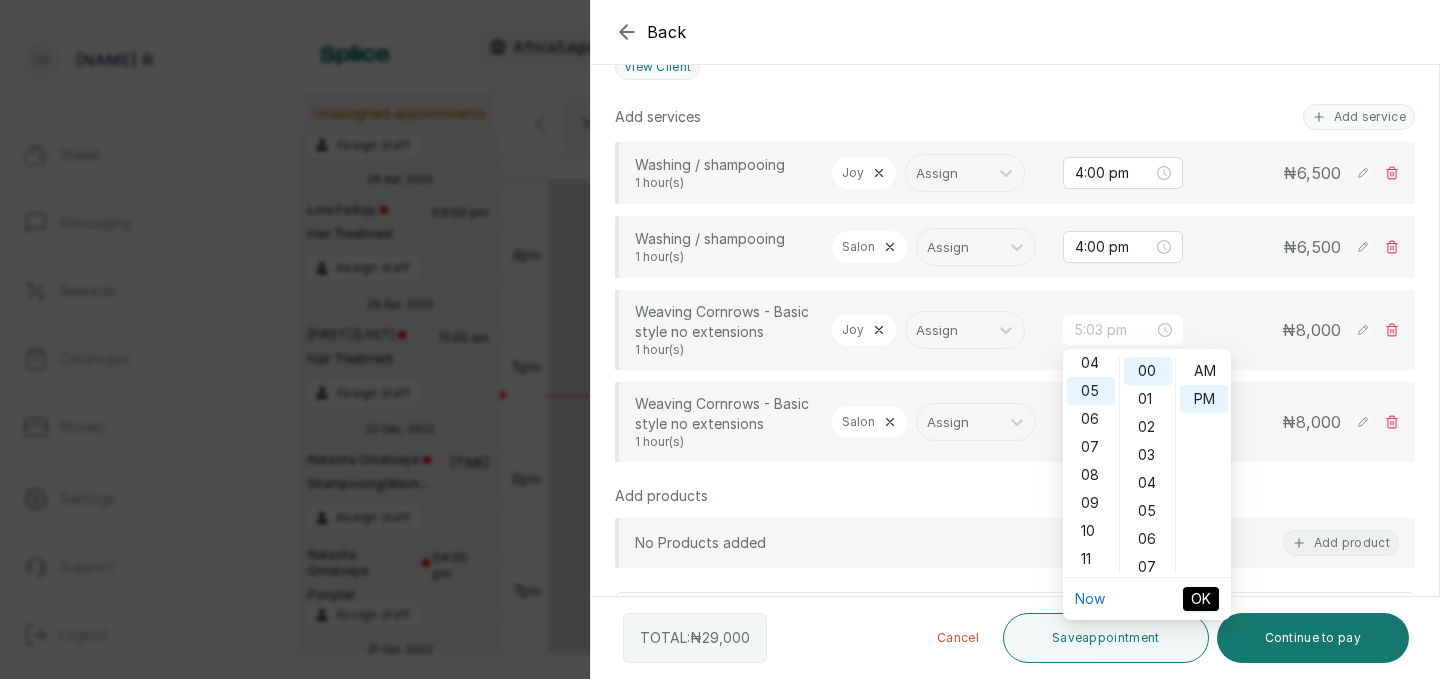type on "5:00 pm" 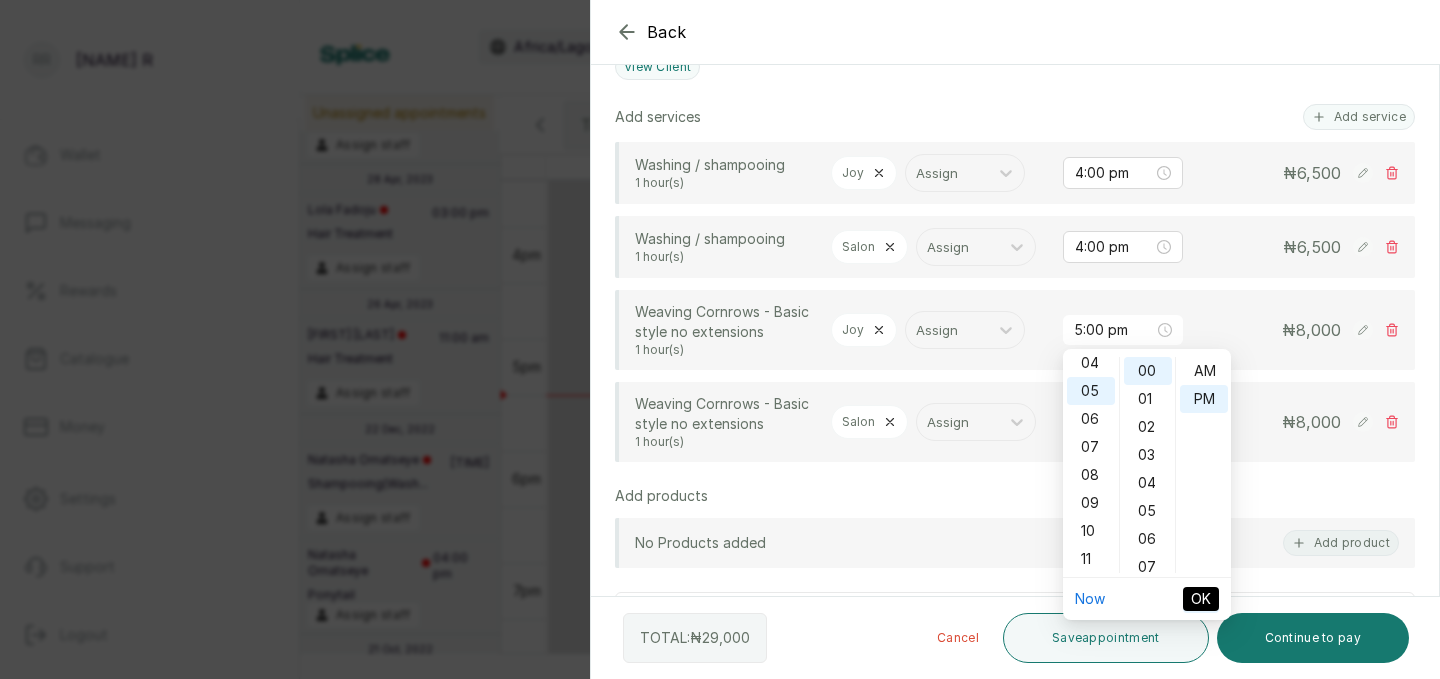 click on "OK" at bounding box center [1201, 599] 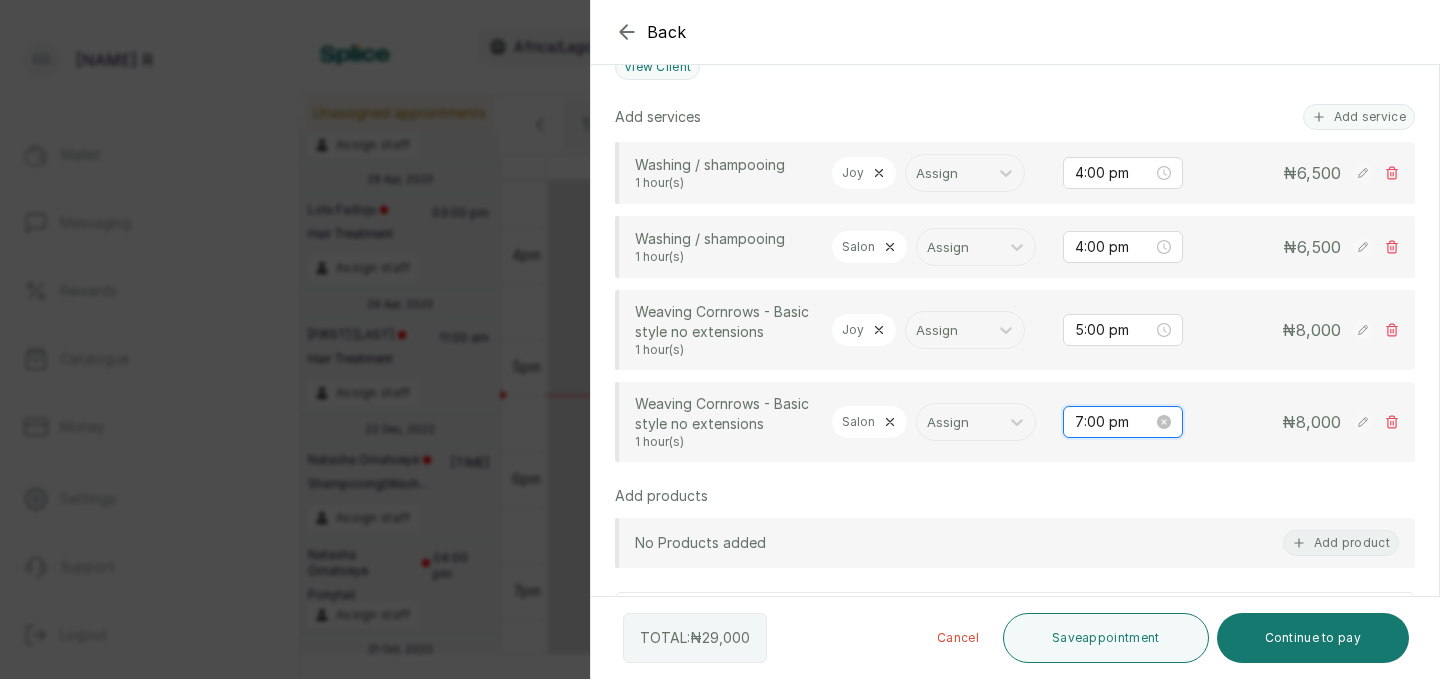 click on "7:00 pm" at bounding box center [1114, 422] 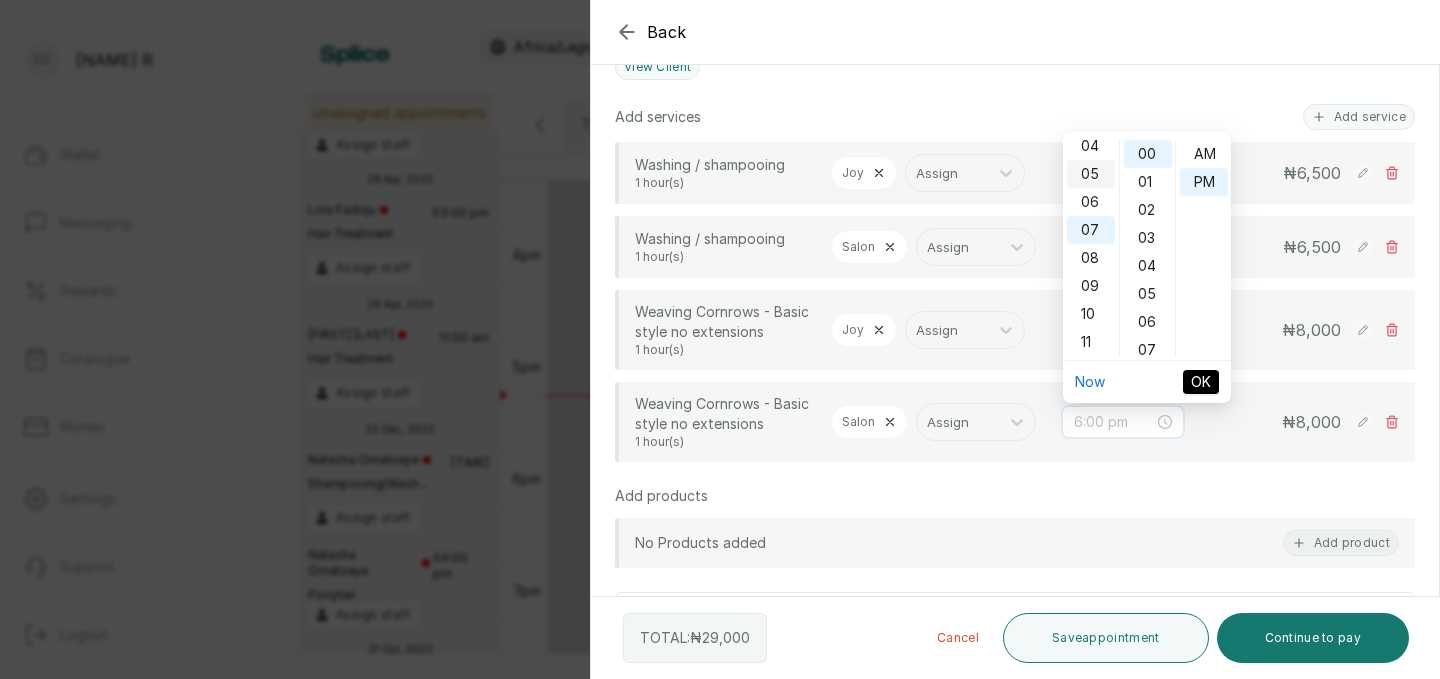 type on "5:00 pm" 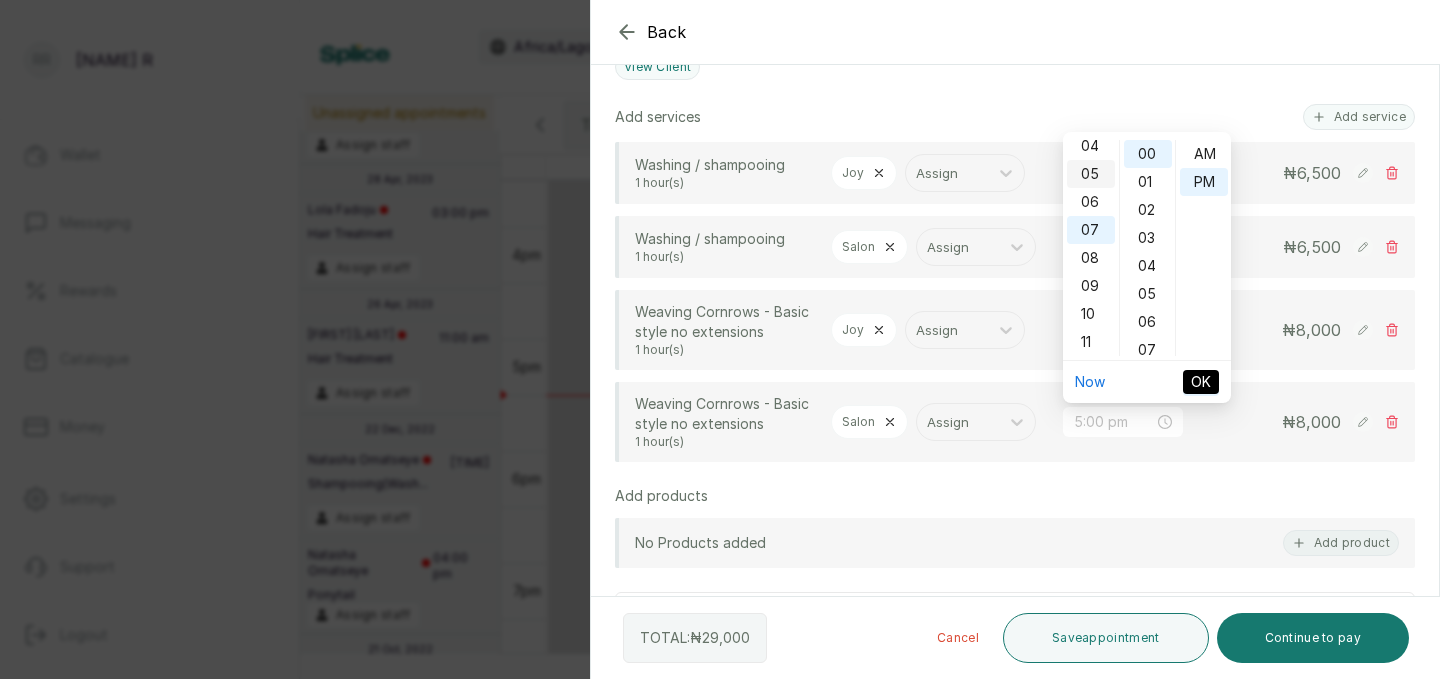 click on "05" at bounding box center [1091, 174] 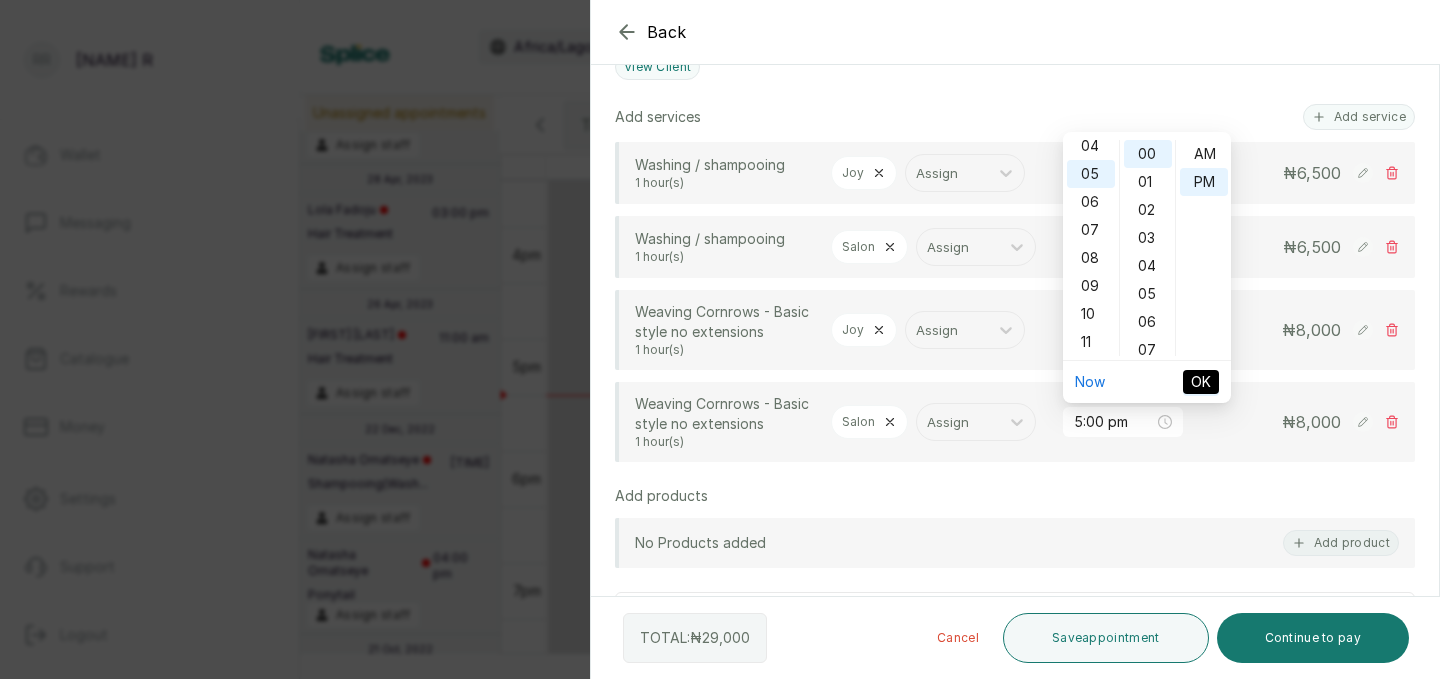 click on "OK" at bounding box center (1201, 382) 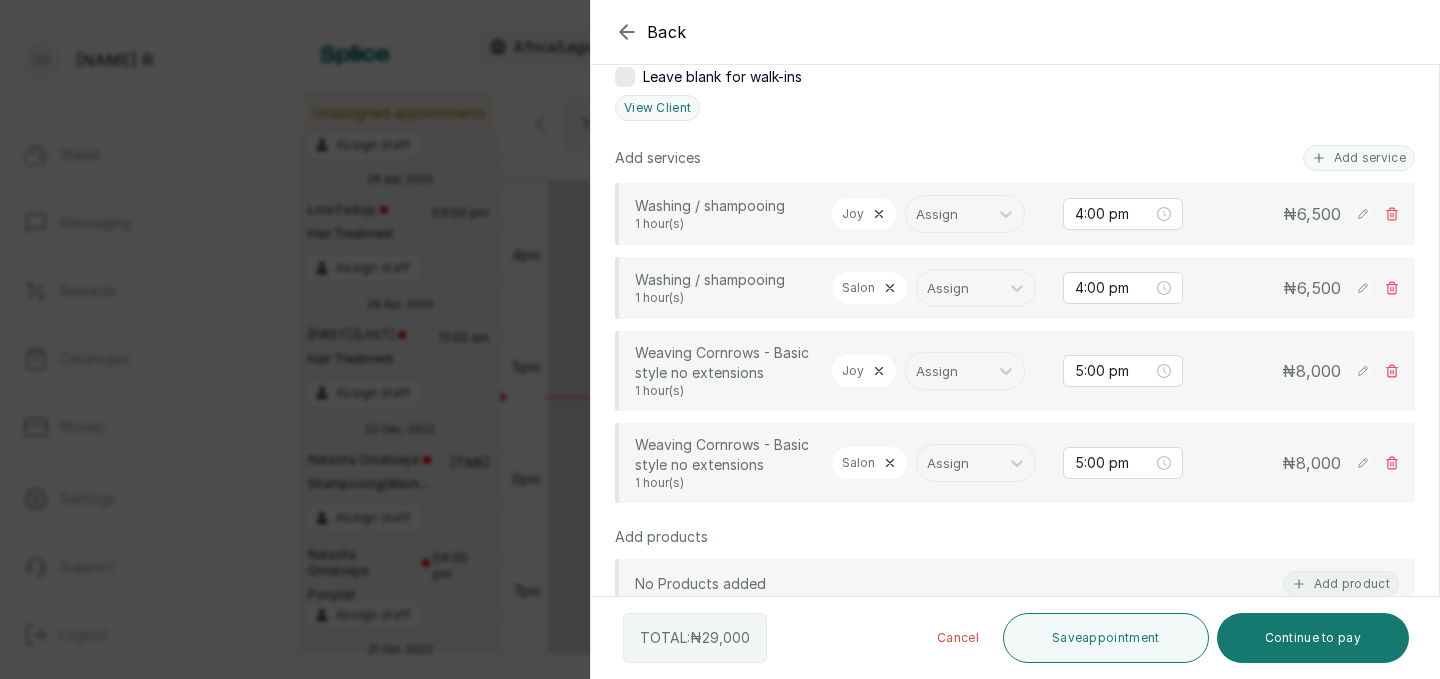 scroll, scrollTop: 471, scrollLeft: 0, axis: vertical 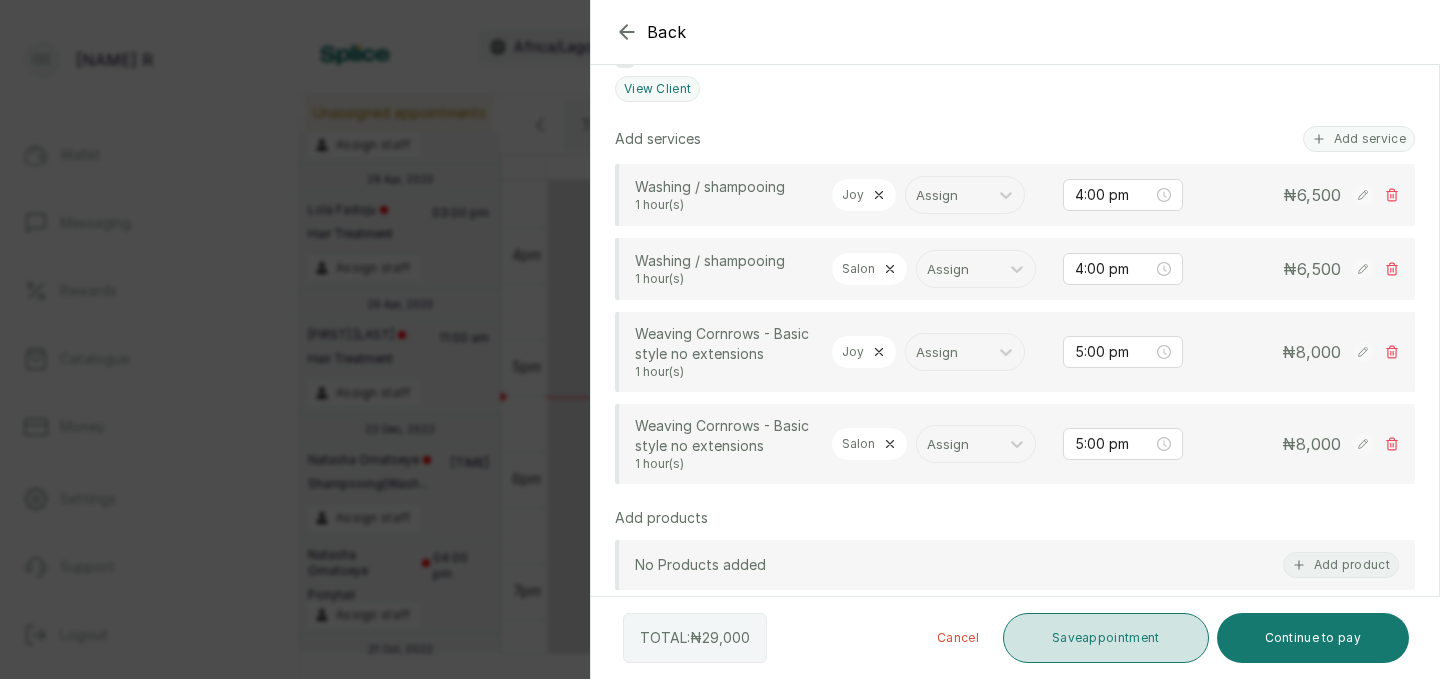 click on "Save  appointment" at bounding box center (1106, 638) 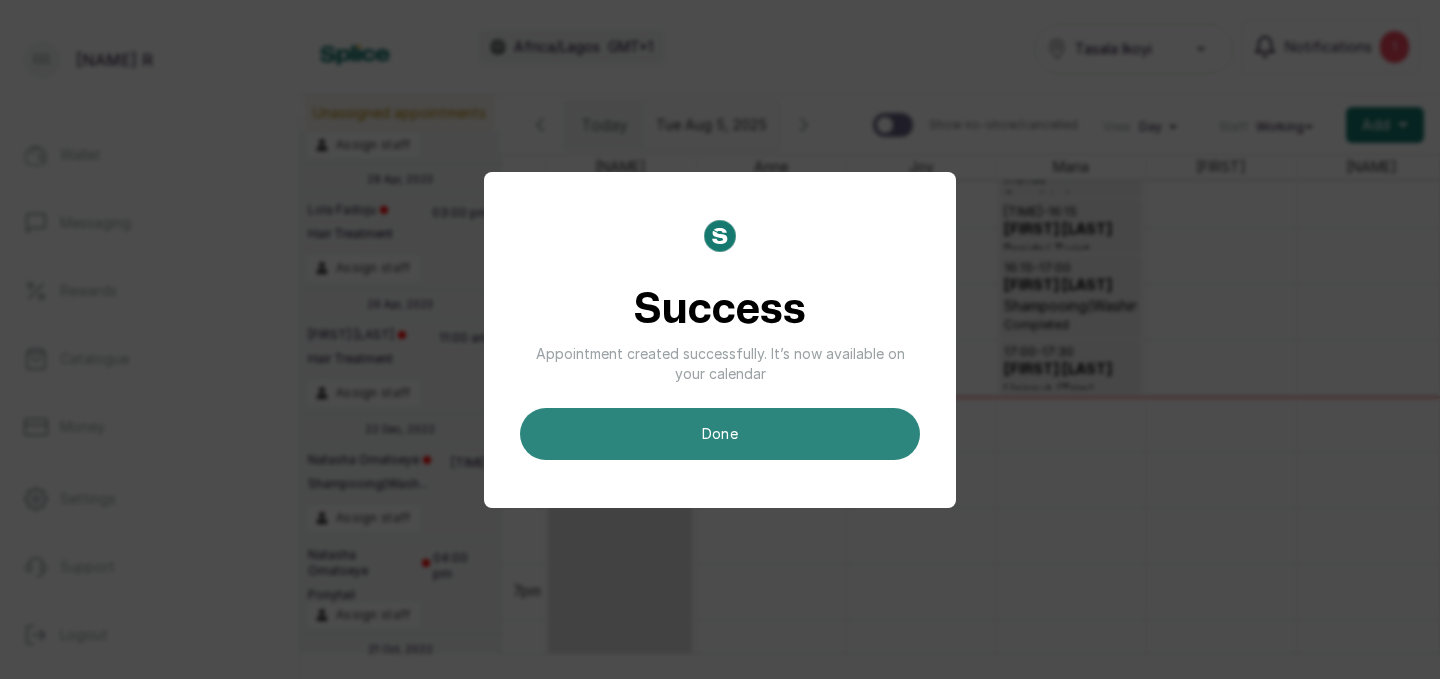click on "done" at bounding box center [720, 434] 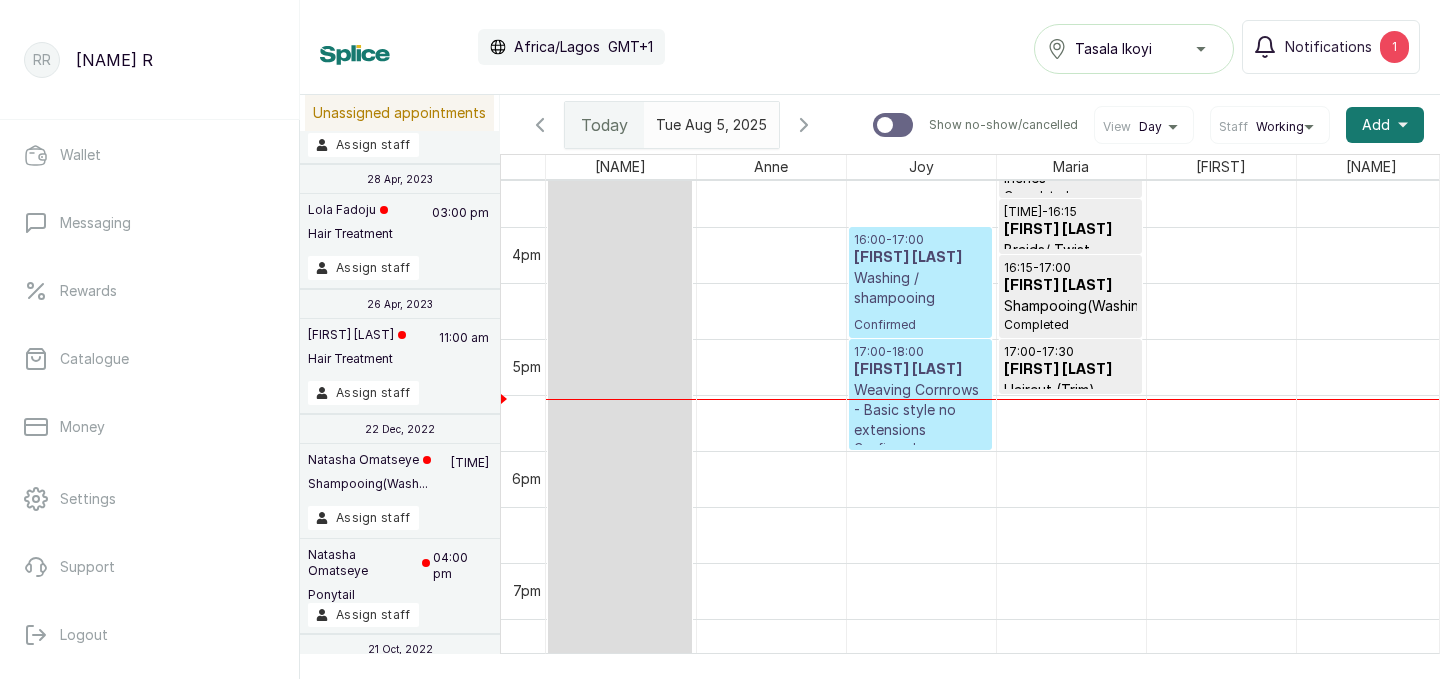 scroll, scrollTop: 673, scrollLeft: 308, axis: both 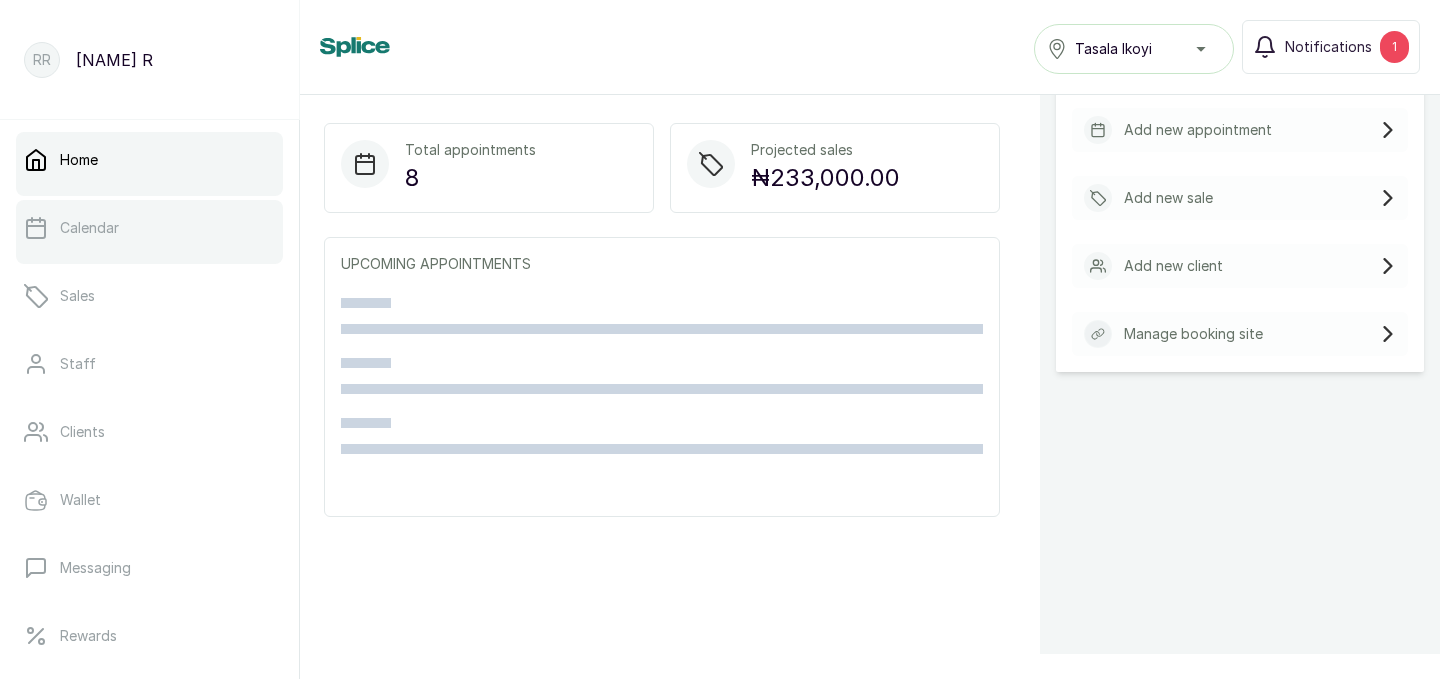 click on "Calendar" at bounding box center (149, 228) 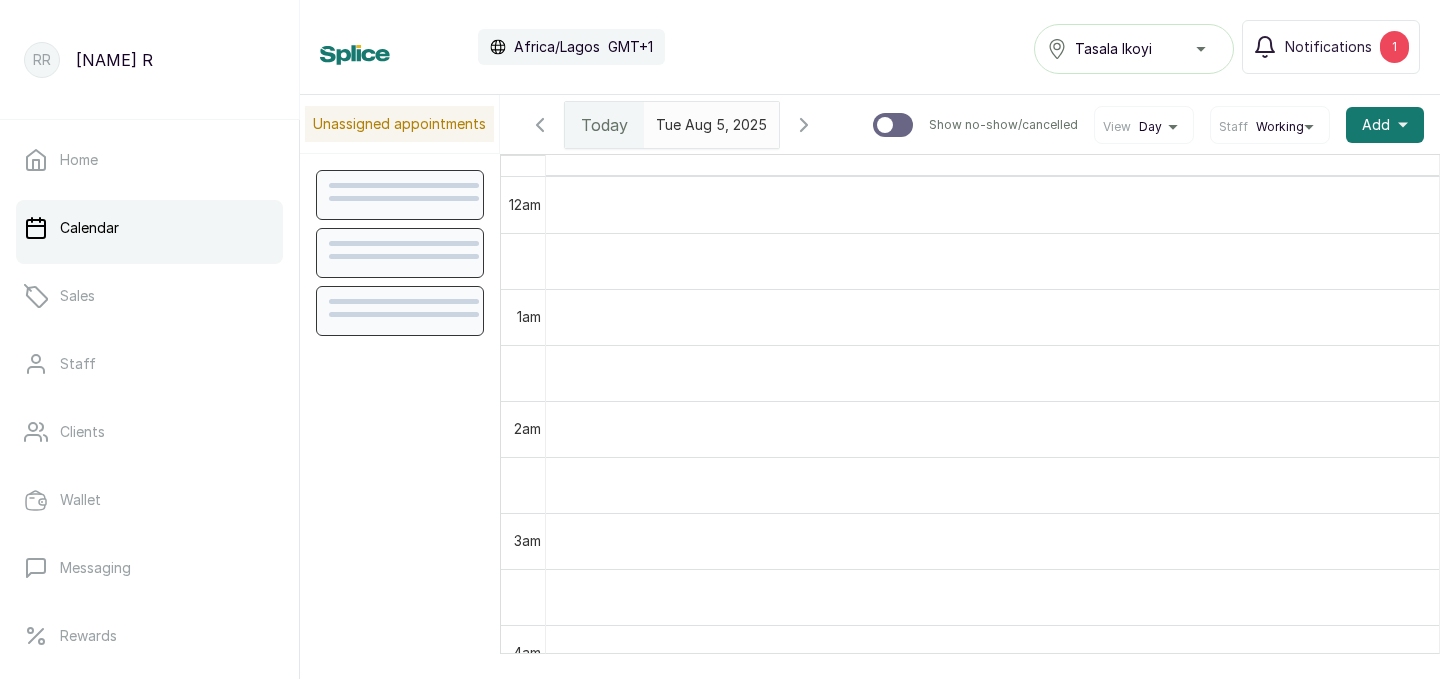 scroll, scrollTop: 803, scrollLeft: 0, axis: vertical 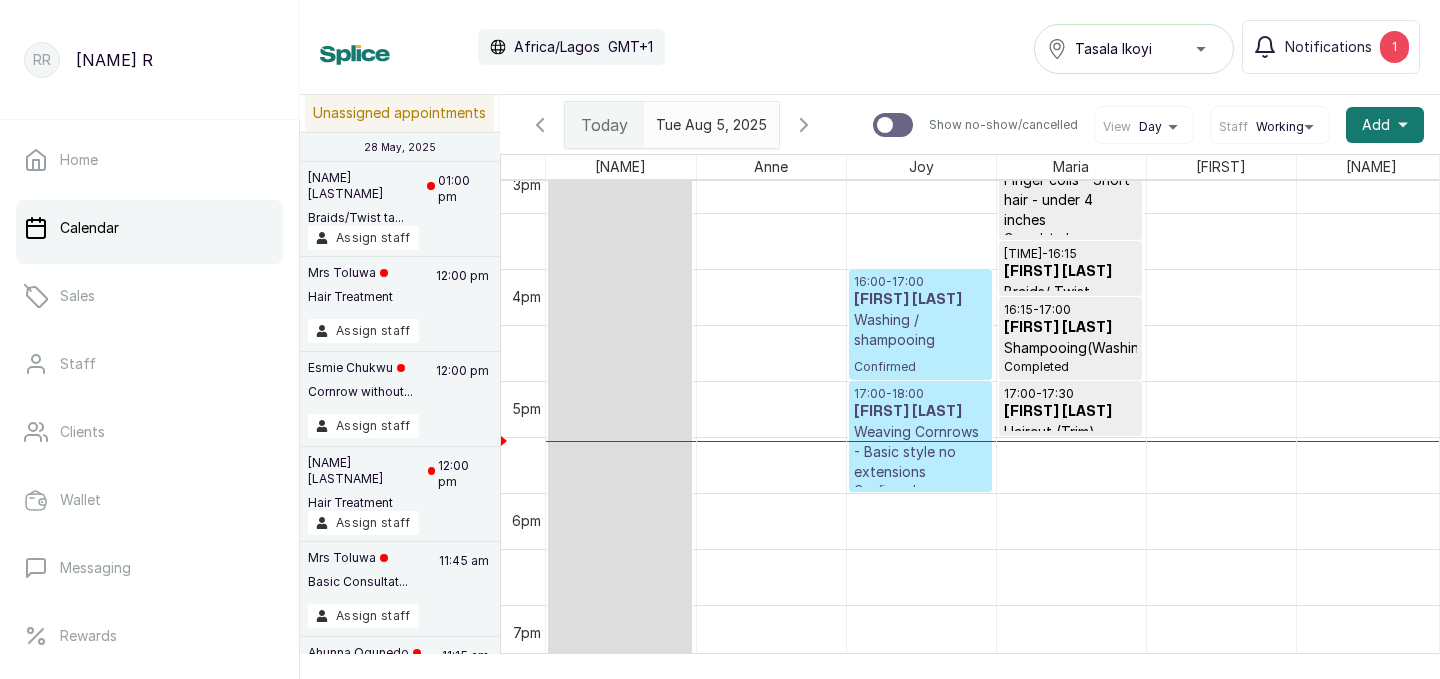 click on "16:00  -  17:00" at bounding box center [920, 282] 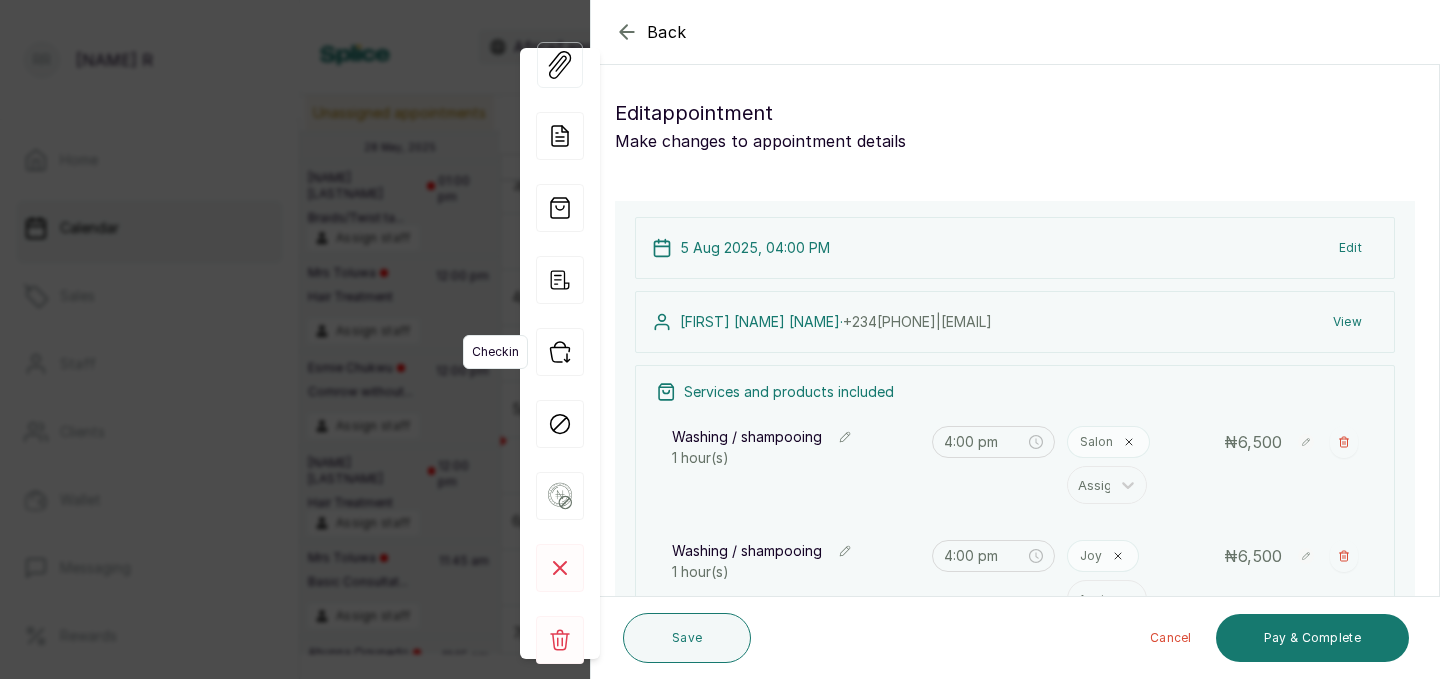 click 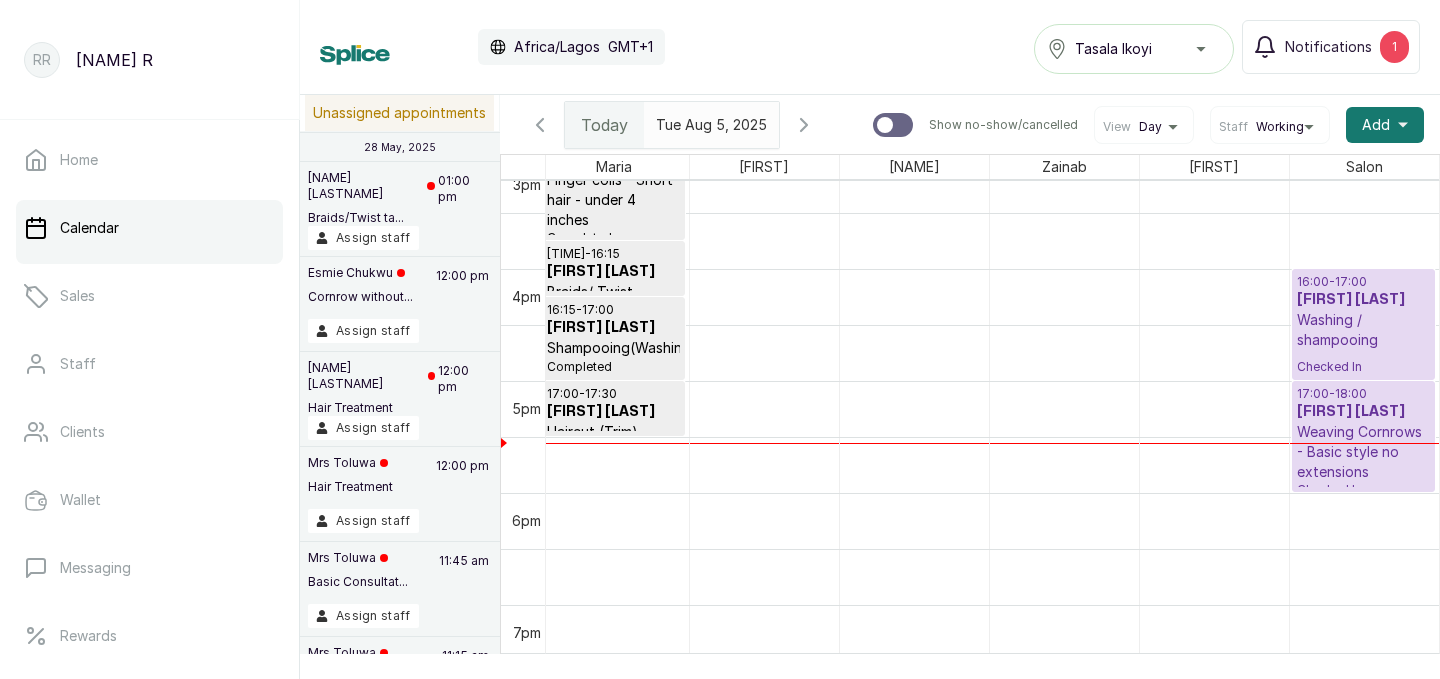 scroll, scrollTop: 1704, scrollLeft: 328, axis: both 